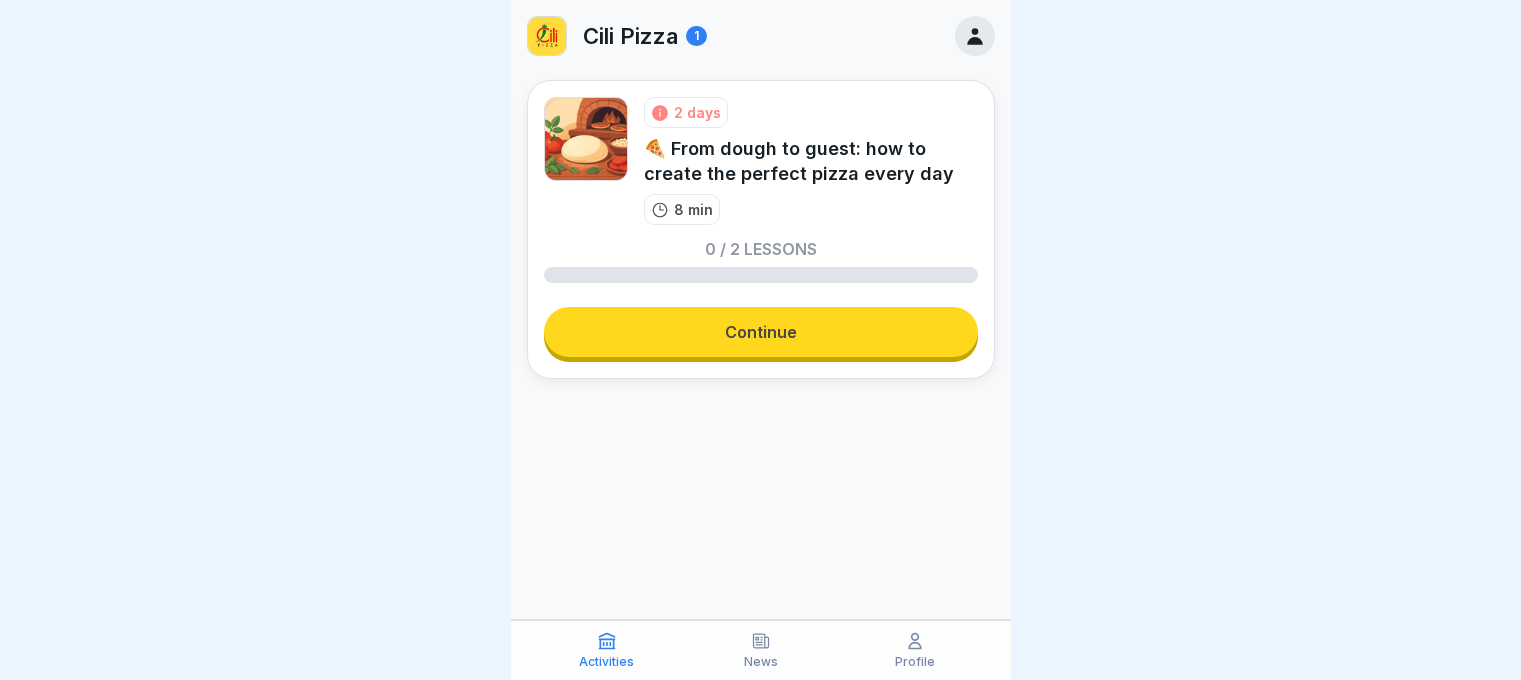scroll, scrollTop: 0, scrollLeft: 0, axis: both 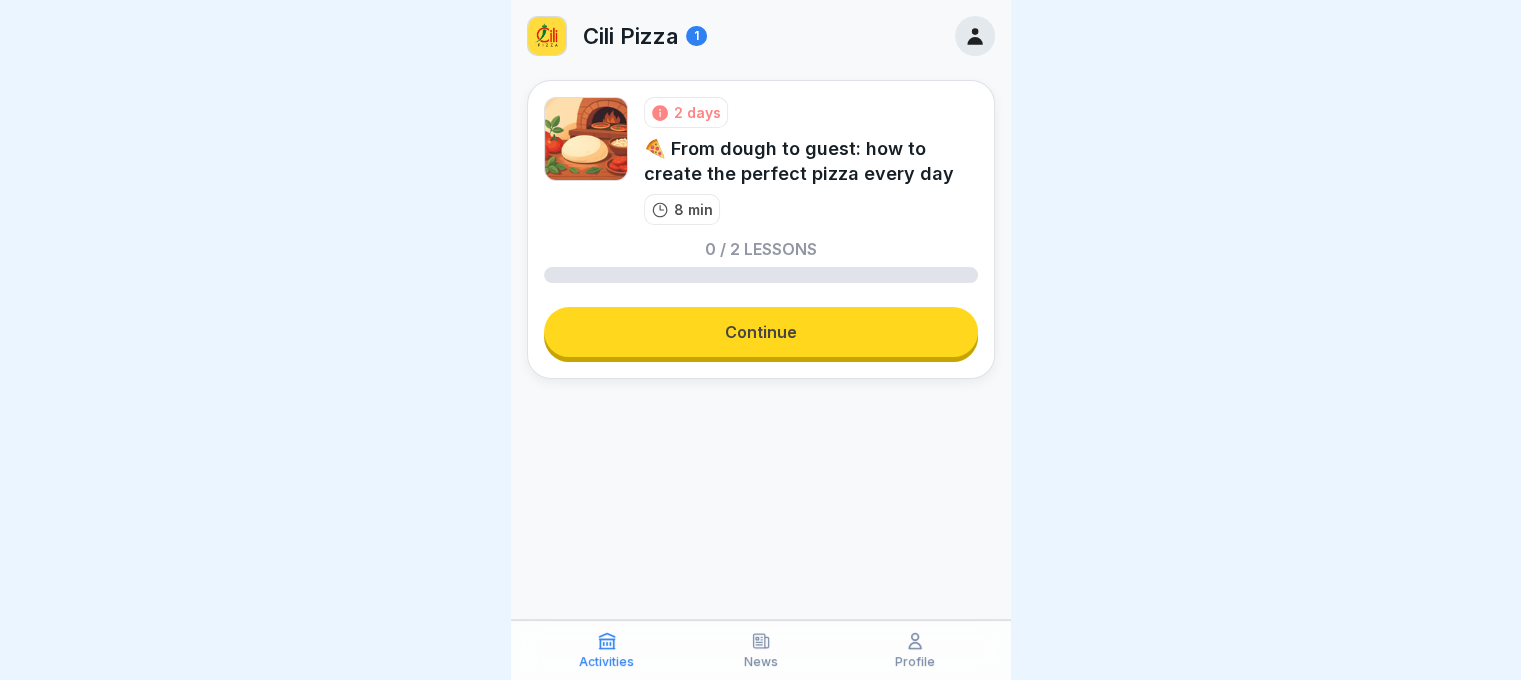 click on "Continue" at bounding box center [761, 332] 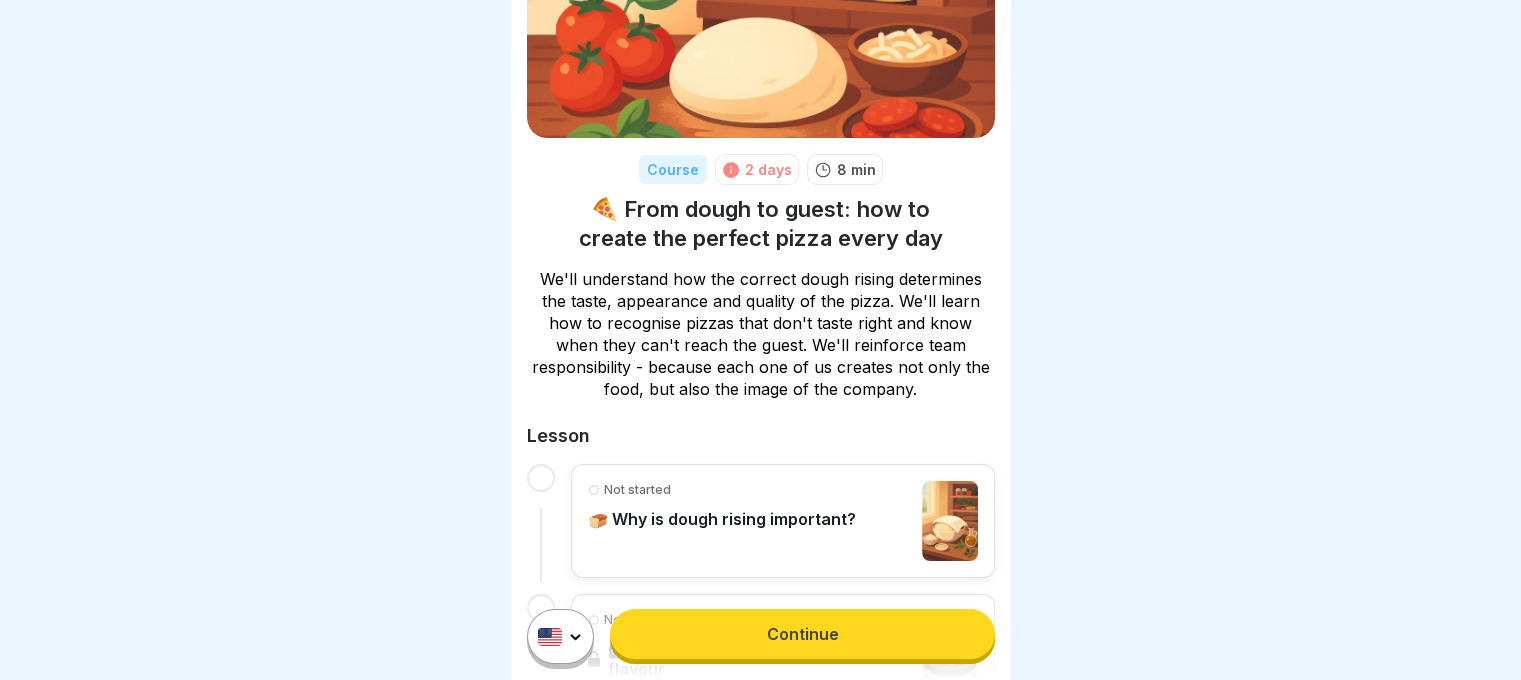 scroll, scrollTop: 271, scrollLeft: 0, axis: vertical 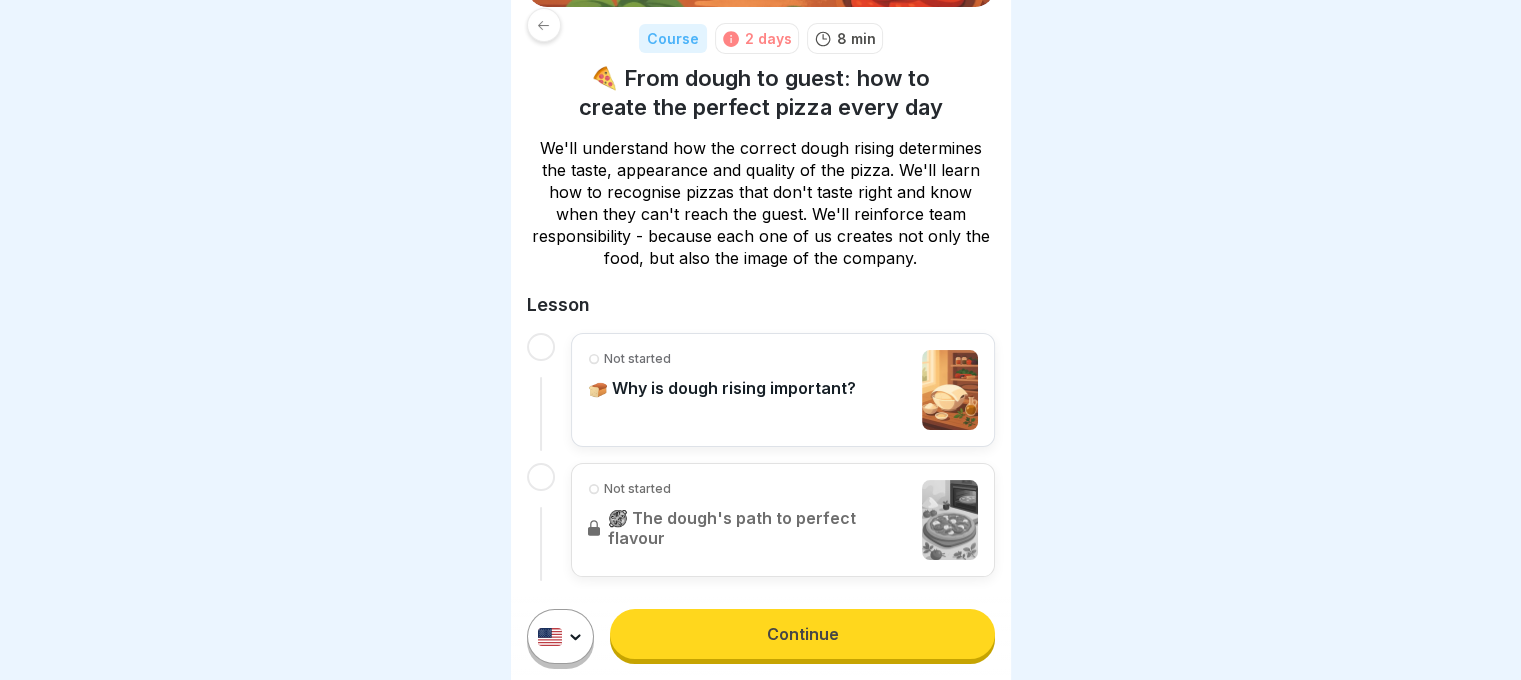 click on "Course 2 days 8 min 🍕 From dough to guest: how to create the perfect pizza every day We'll understand how the correct dough rising determines the taste, appearance and quality of the pizza. We'll learn how to recognise pizzas that don't taste right and know when they can't reach the guest. We'll reinforce team responsibility - because each one of us creates not only the food, but also the image of the company. Lesson Not started 🍞 Why is dough rising important? Not started 🥘 The dough's path to perfect flavour Continue" at bounding box center [760, 340] 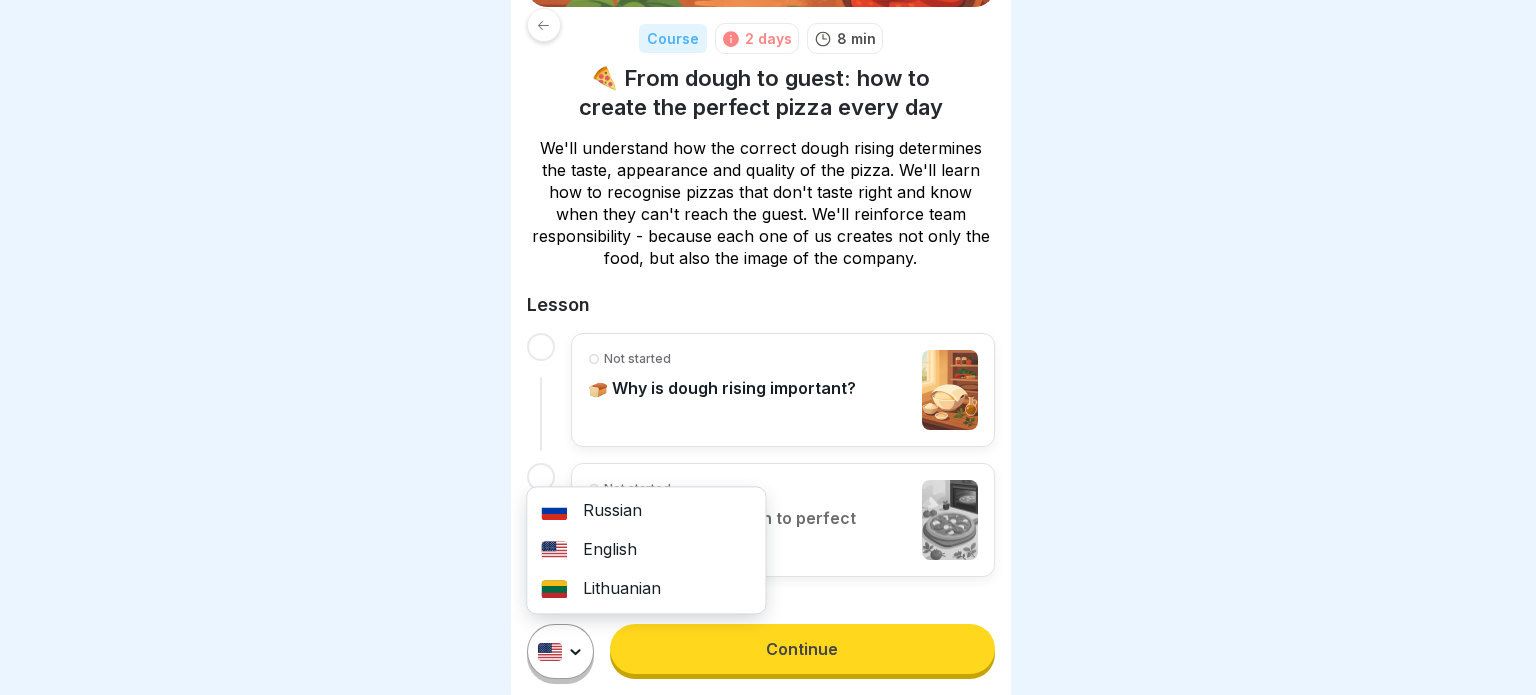 click on "English" at bounding box center [646, 550] 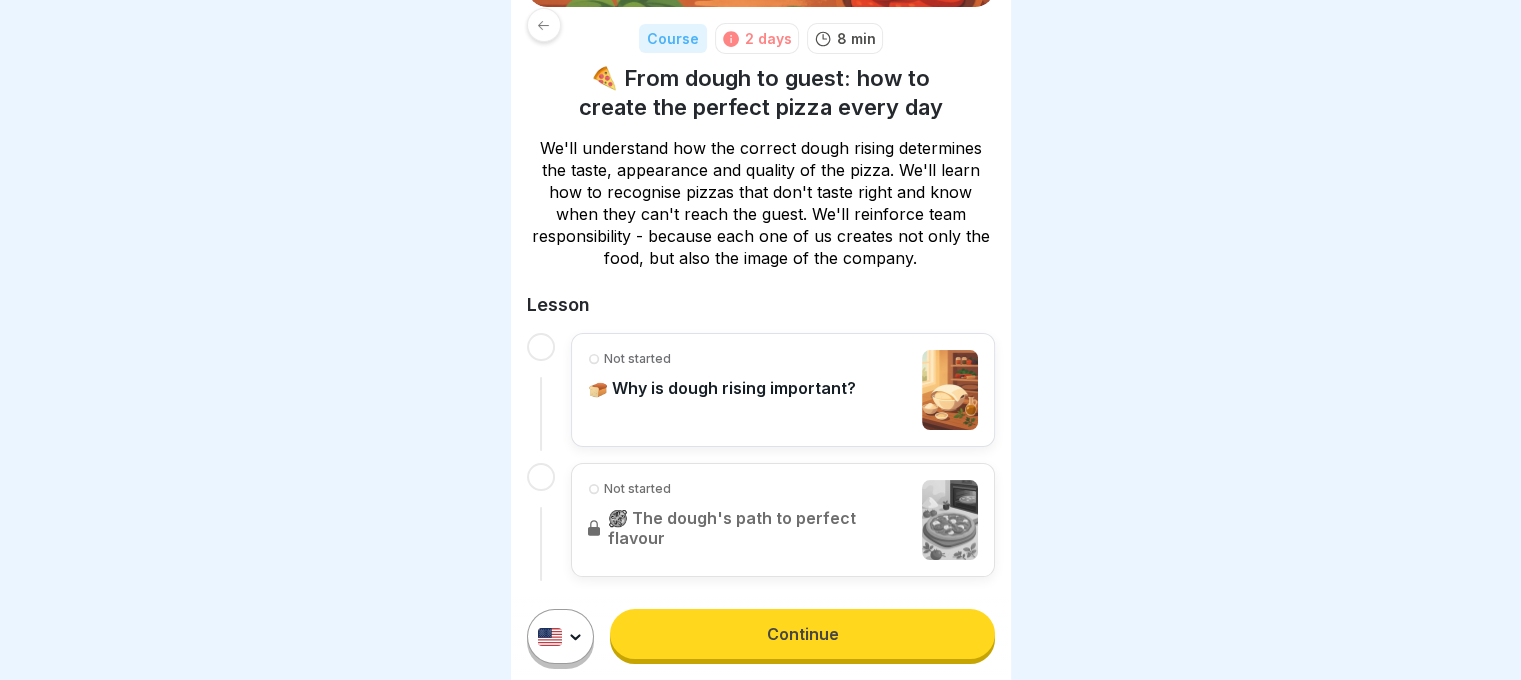 click on "Course 2 days 8 min 🍕 From dough to guest: how to create the perfect pizza every day We'll understand how the correct dough rising determines the taste, appearance and quality of the pizza. We'll learn how to recognise pizzas that don't taste right and know when they can't reach the guest. We'll reinforce team responsibility - because each one of us creates not only the food, but also the image of the company. Lesson Not started 🍞 Why is dough rising important? Not started 🥘 The dough's path to perfect flavour Continue" at bounding box center [760, 340] 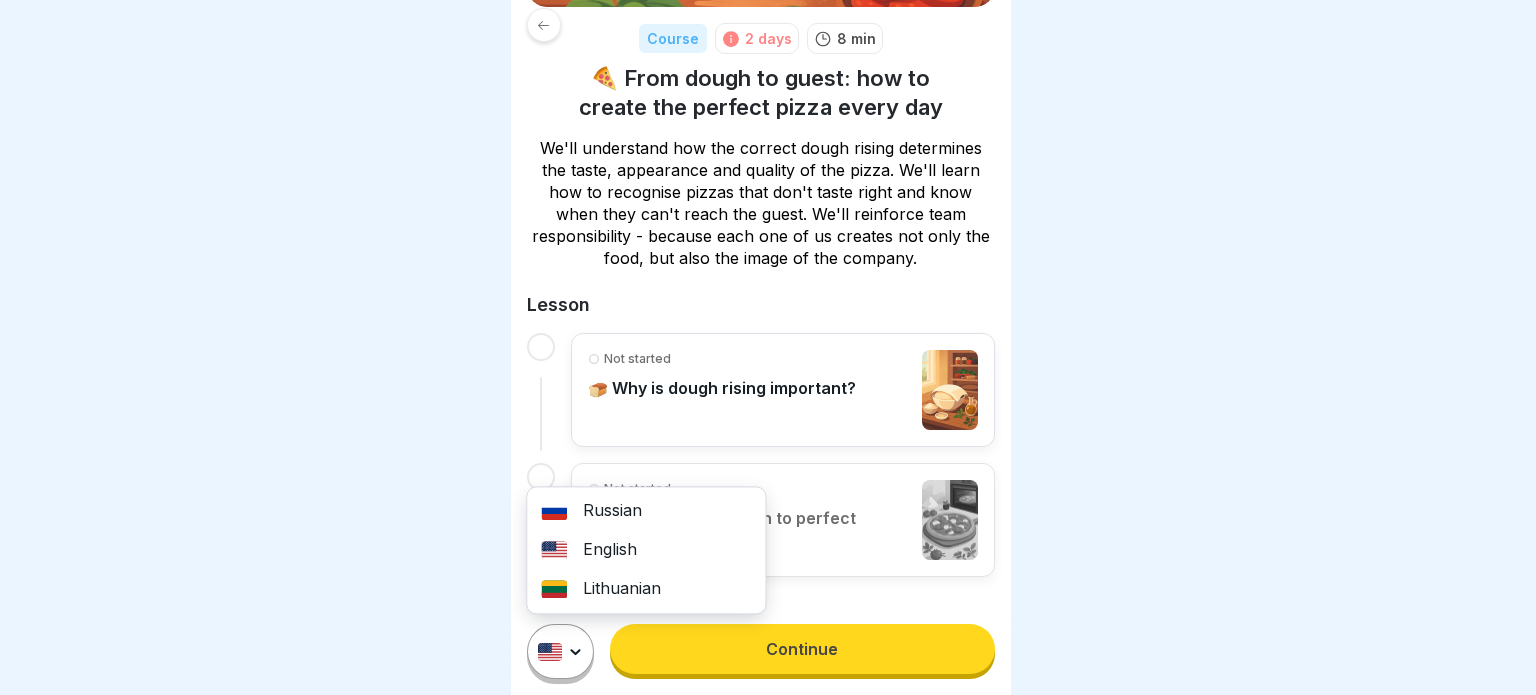 click on "Lithuanian" at bounding box center (646, 589) 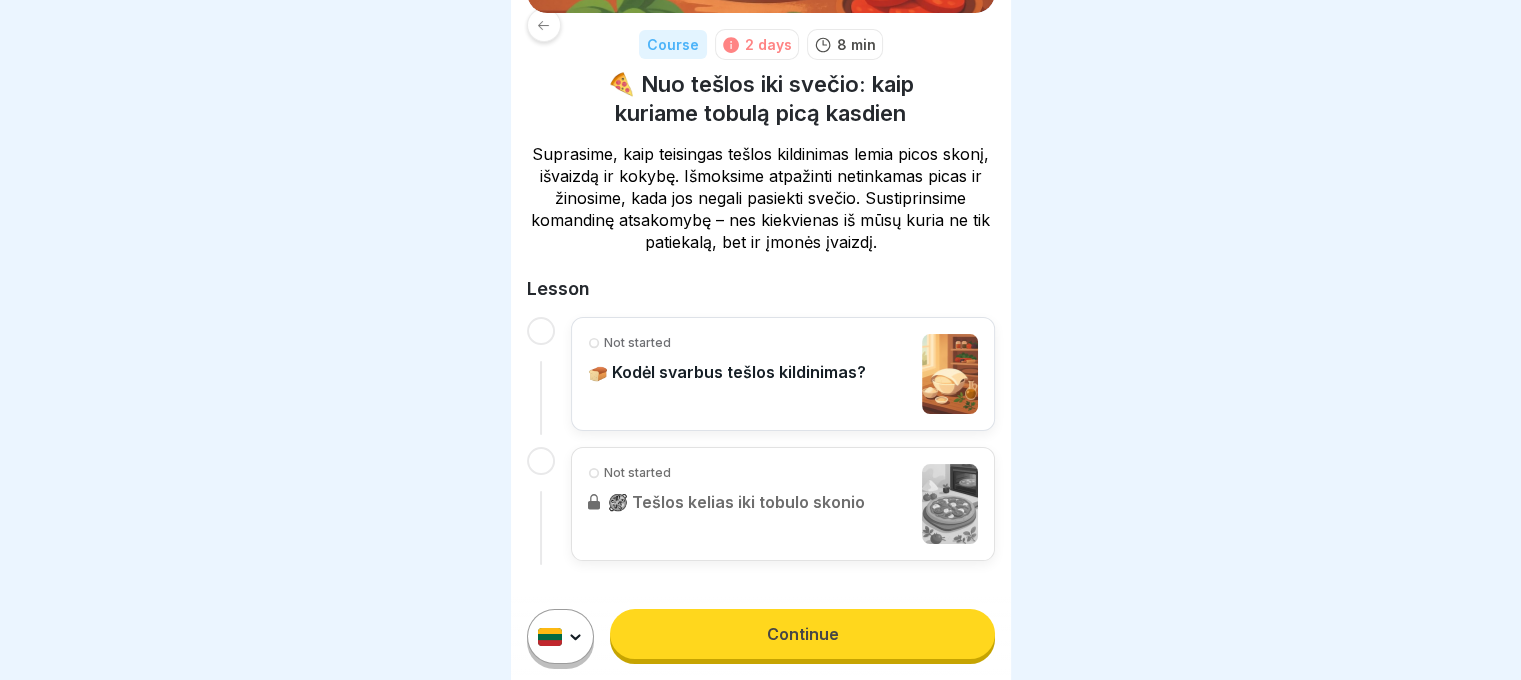 scroll, scrollTop: 248, scrollLeft: 0, axis: vertical 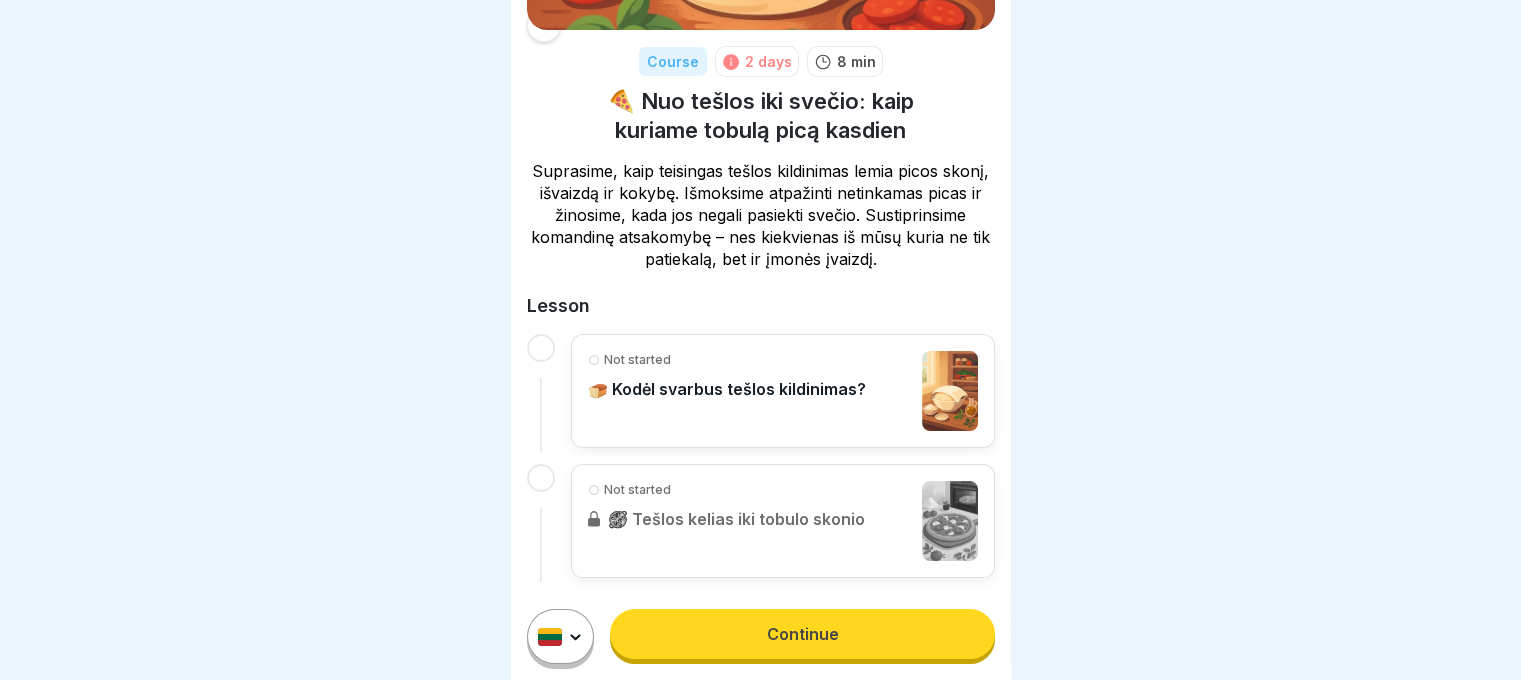 click on "Continue" at bounding box center [761, 636] 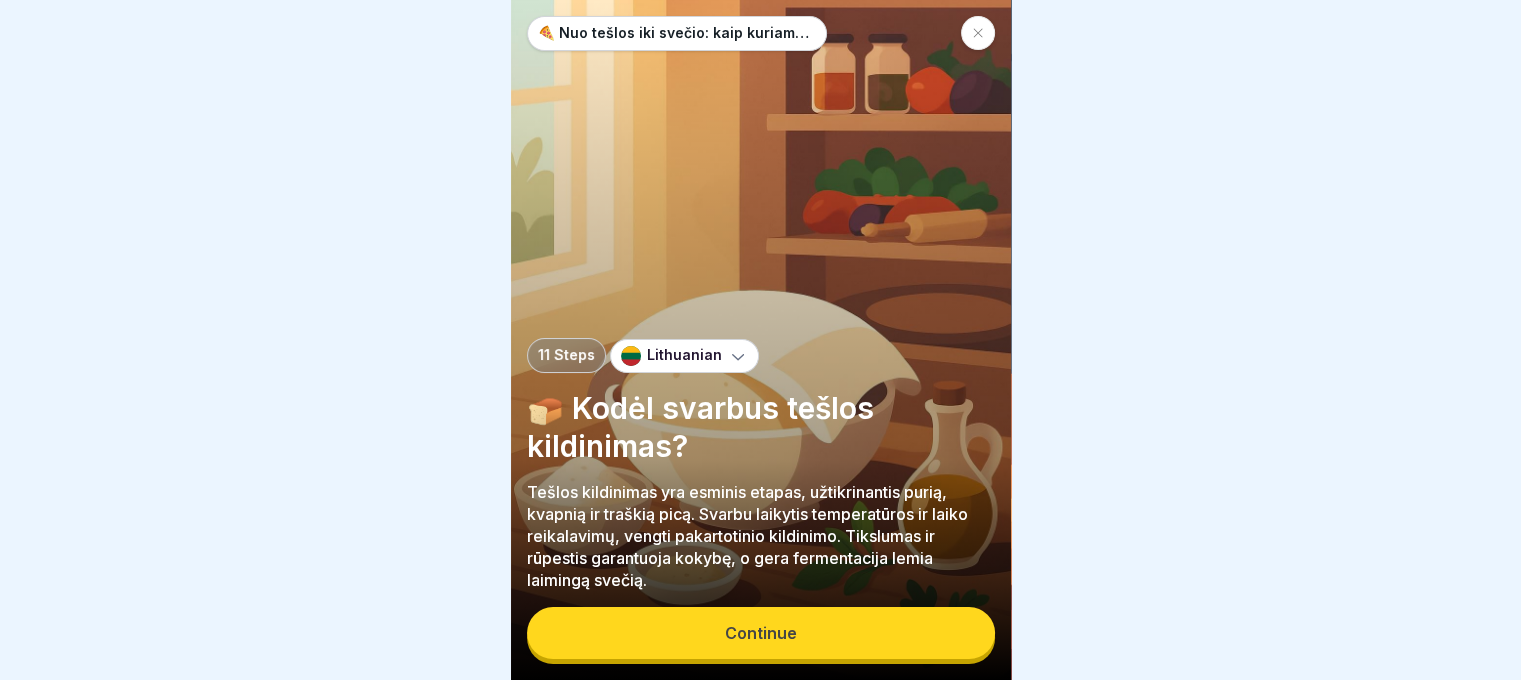 scroll, scrollTop: 0, scrollLeft: 0, axis: both 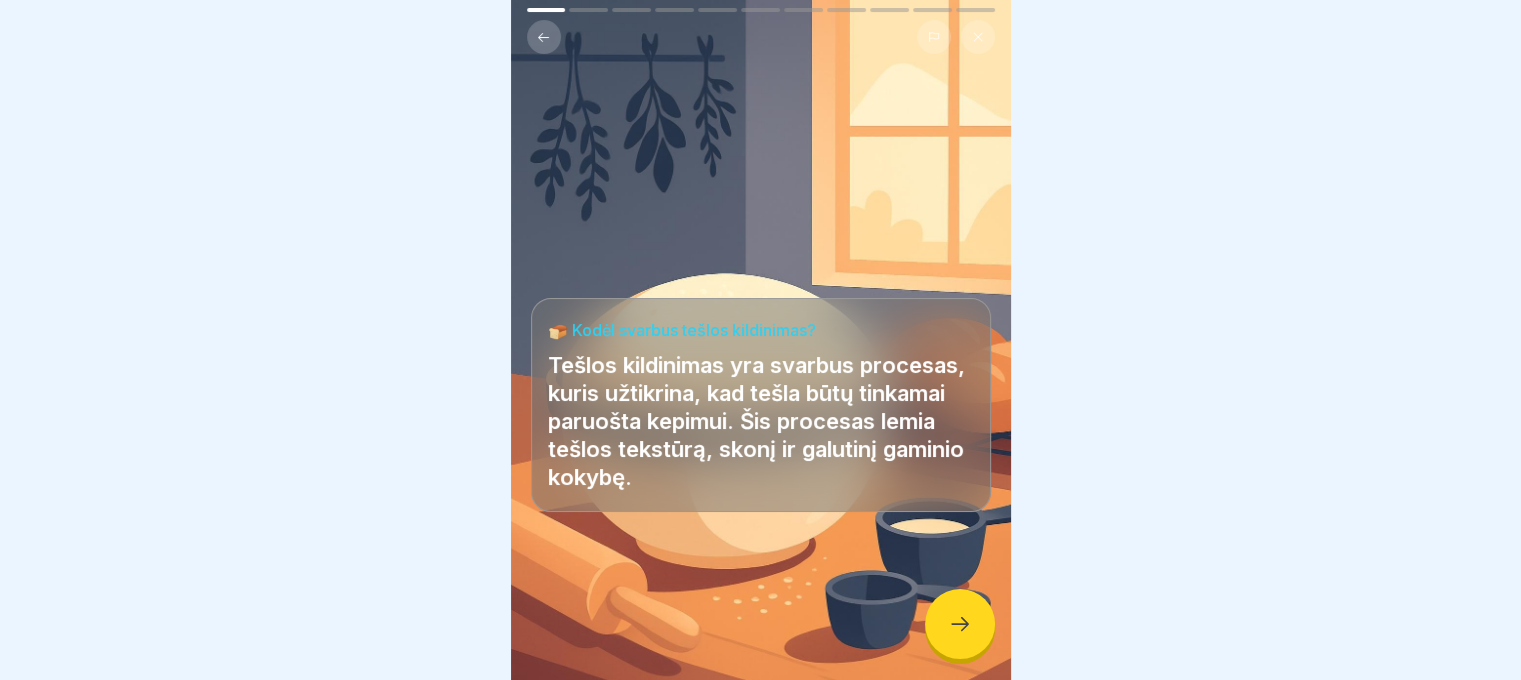 click 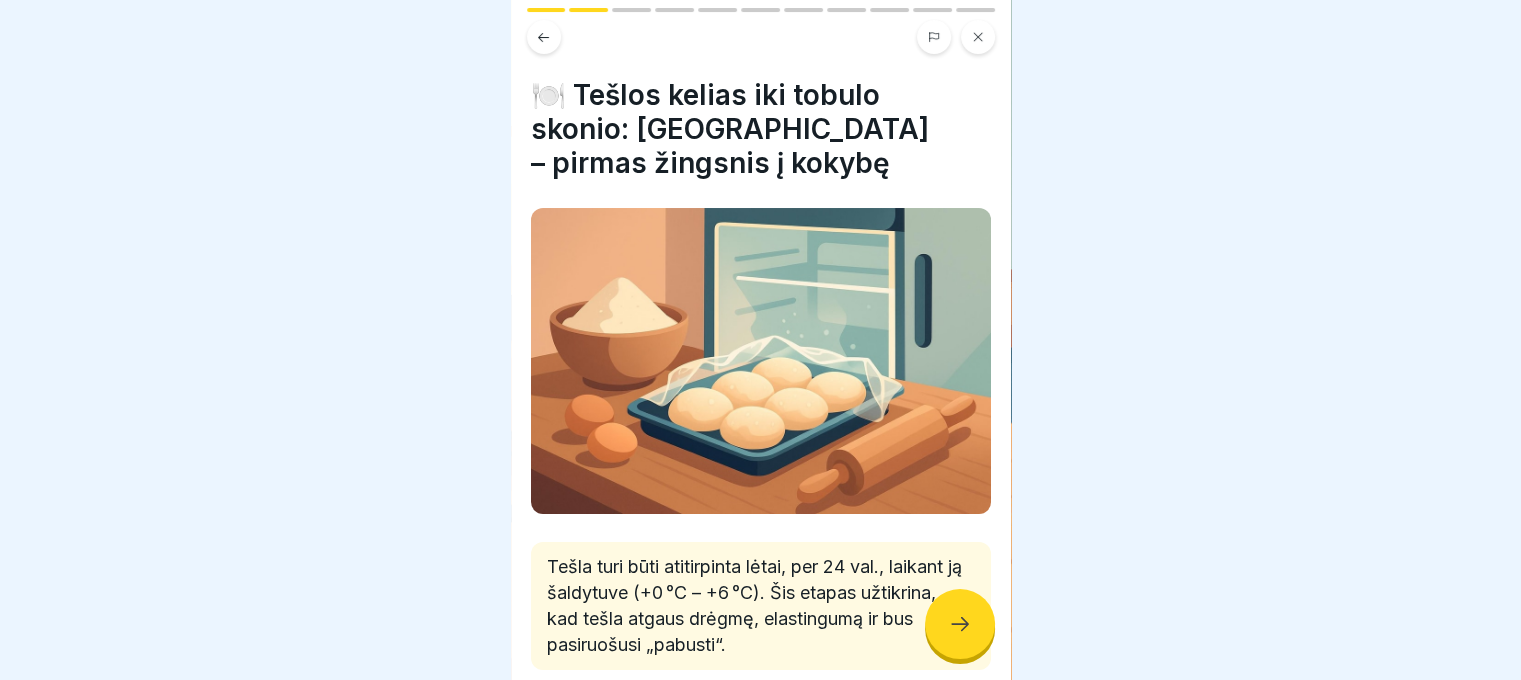 click 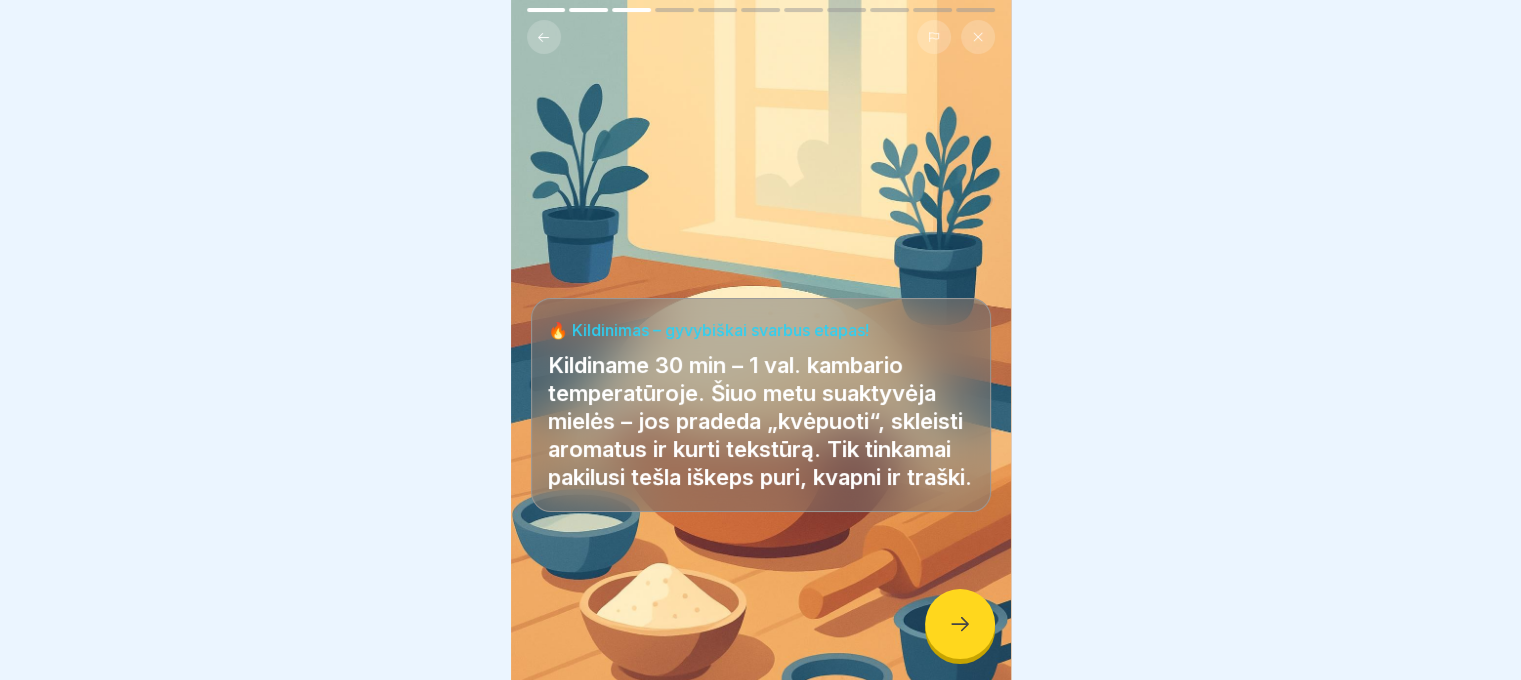 click 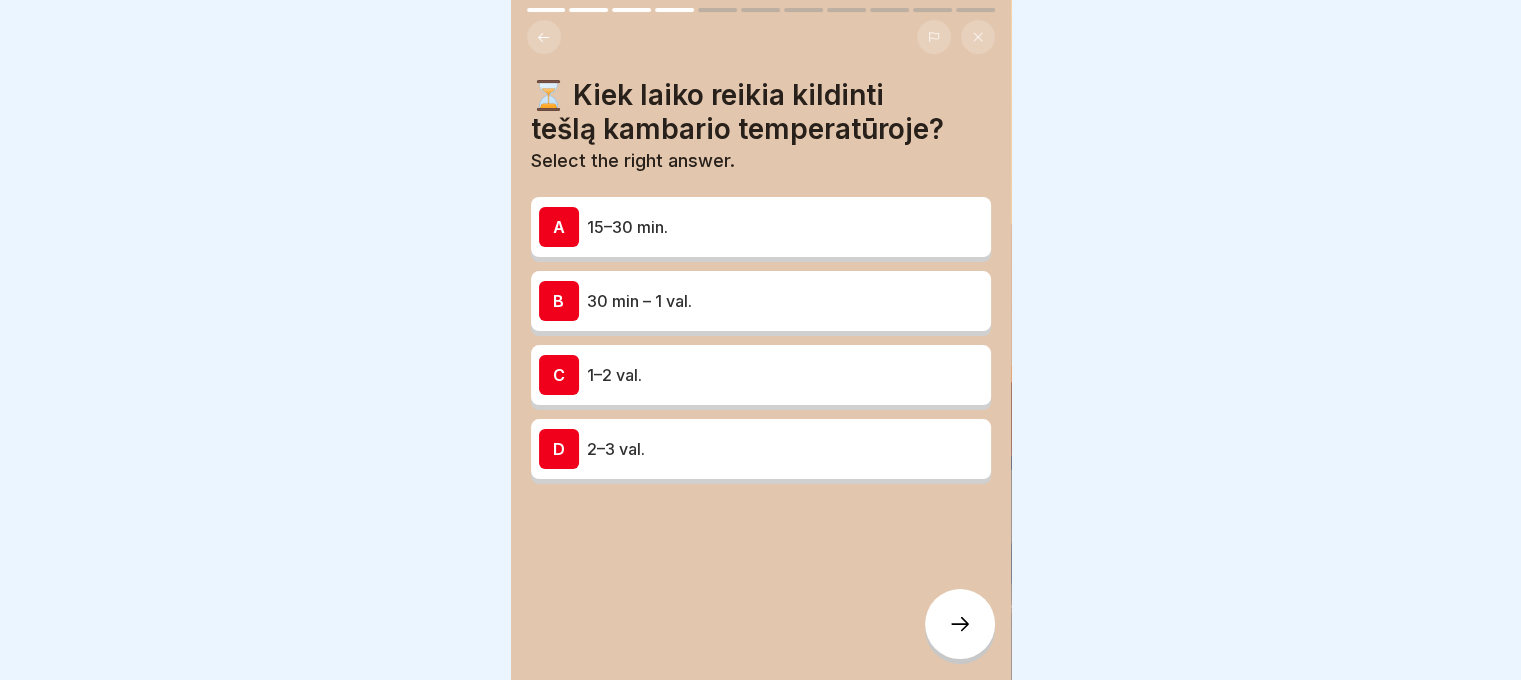 click on "B 30 min – 1 val." at bounding box center [761, 301] 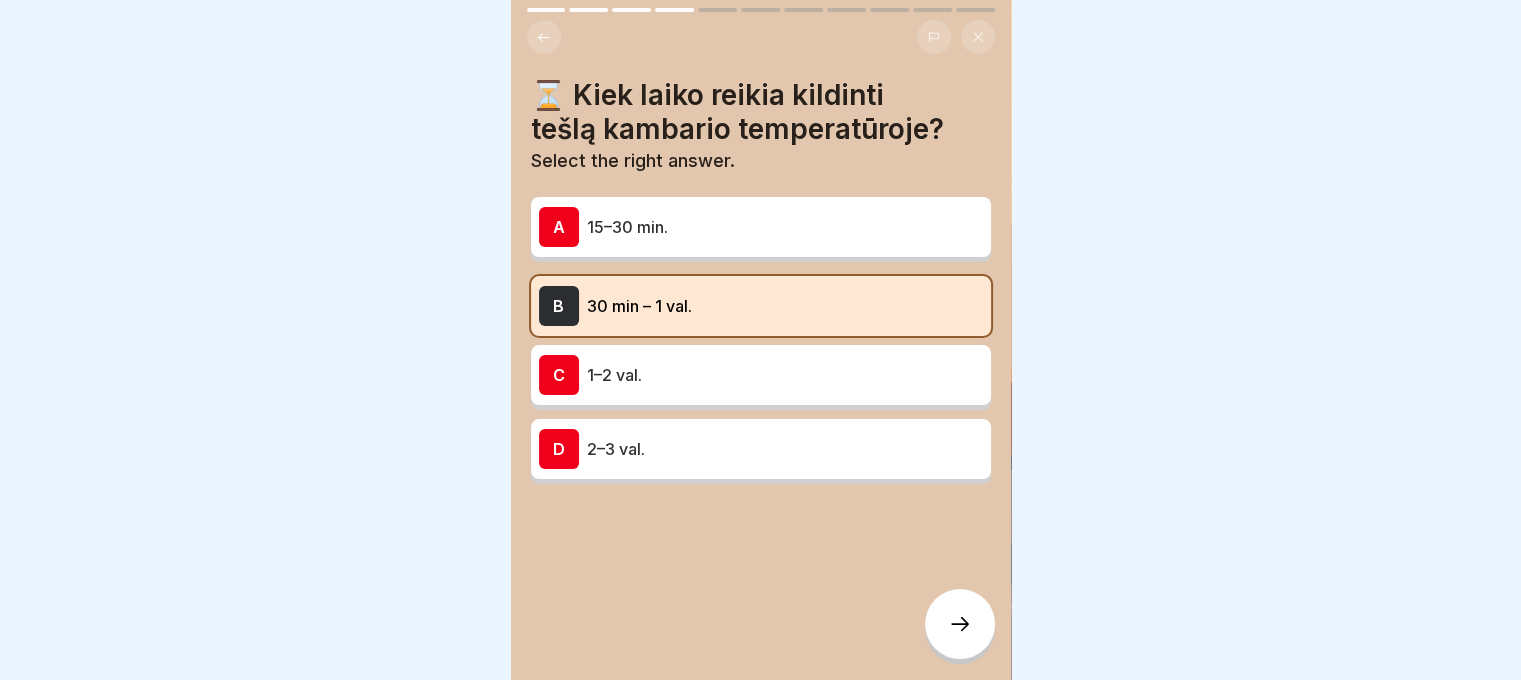 click 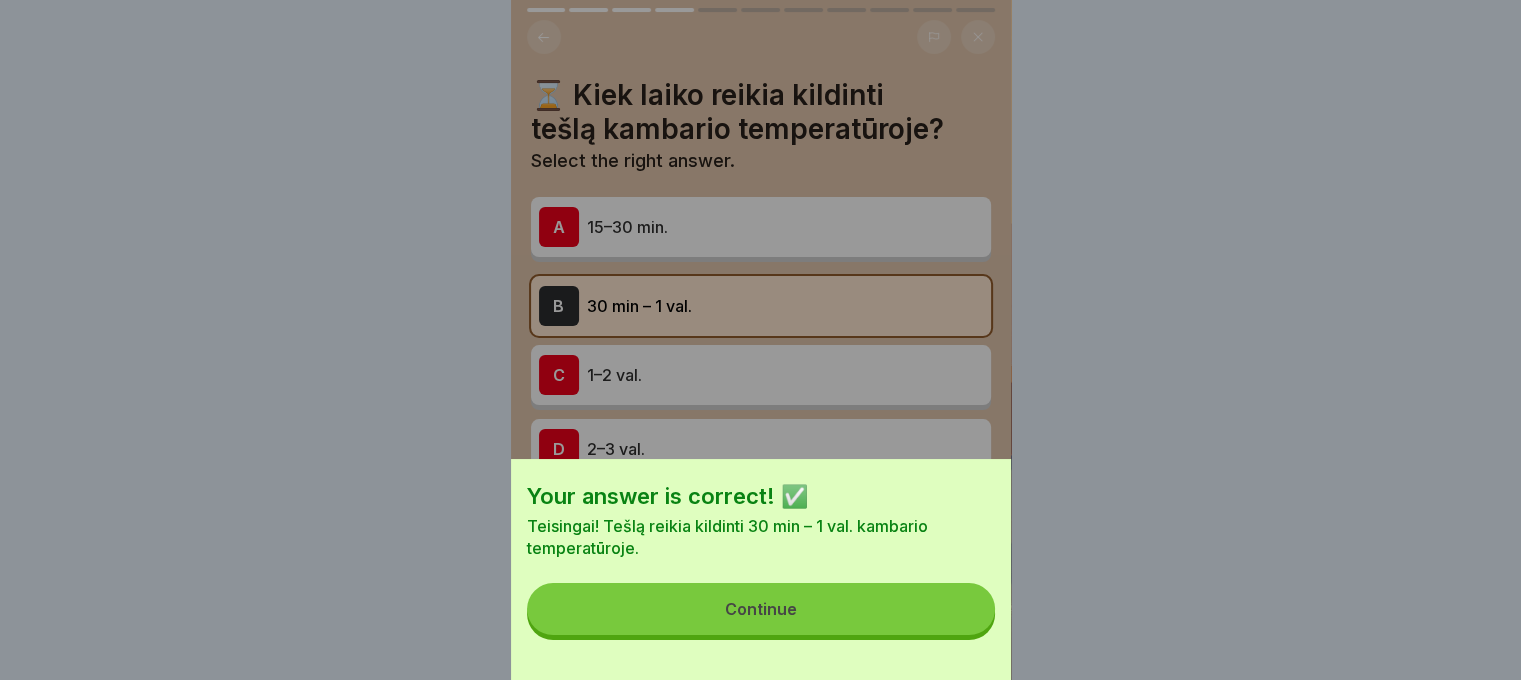 click on "Continue" at bounding box center [761, 609] 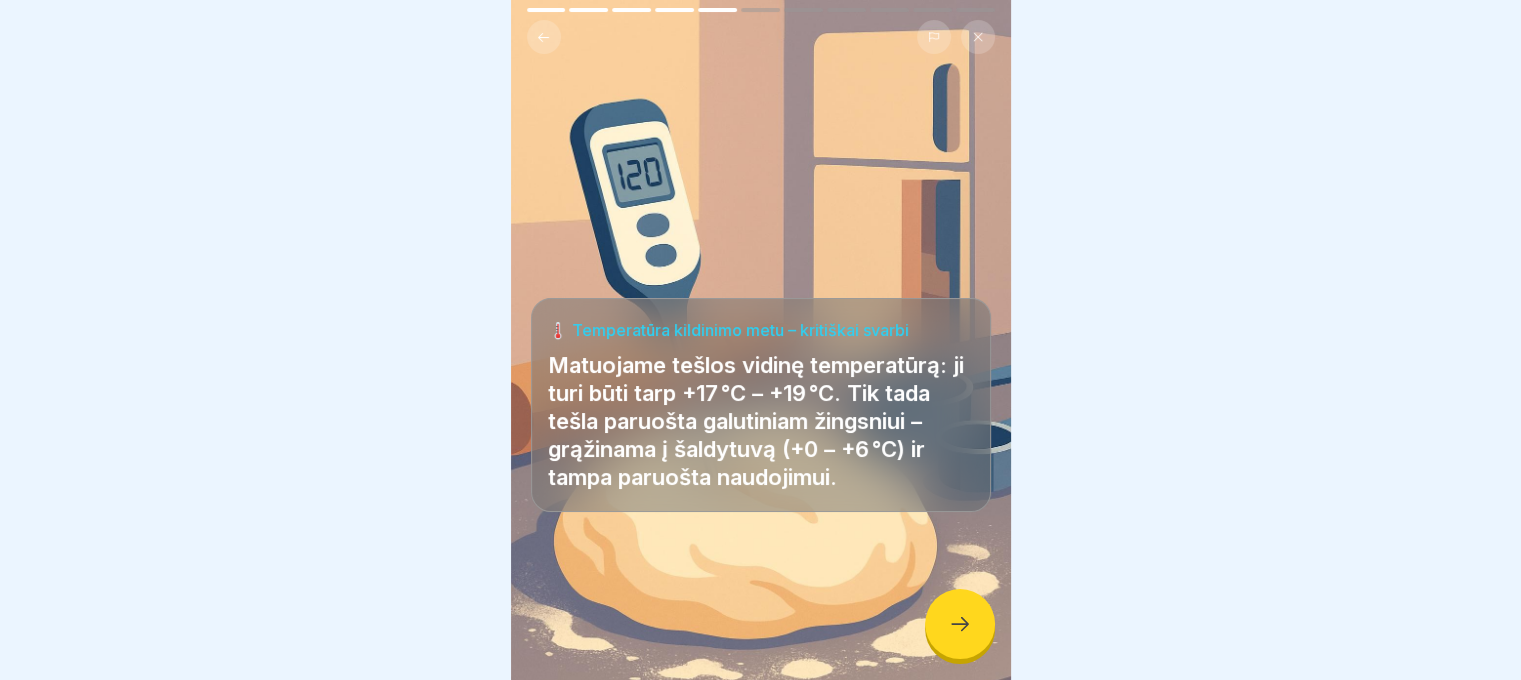 click 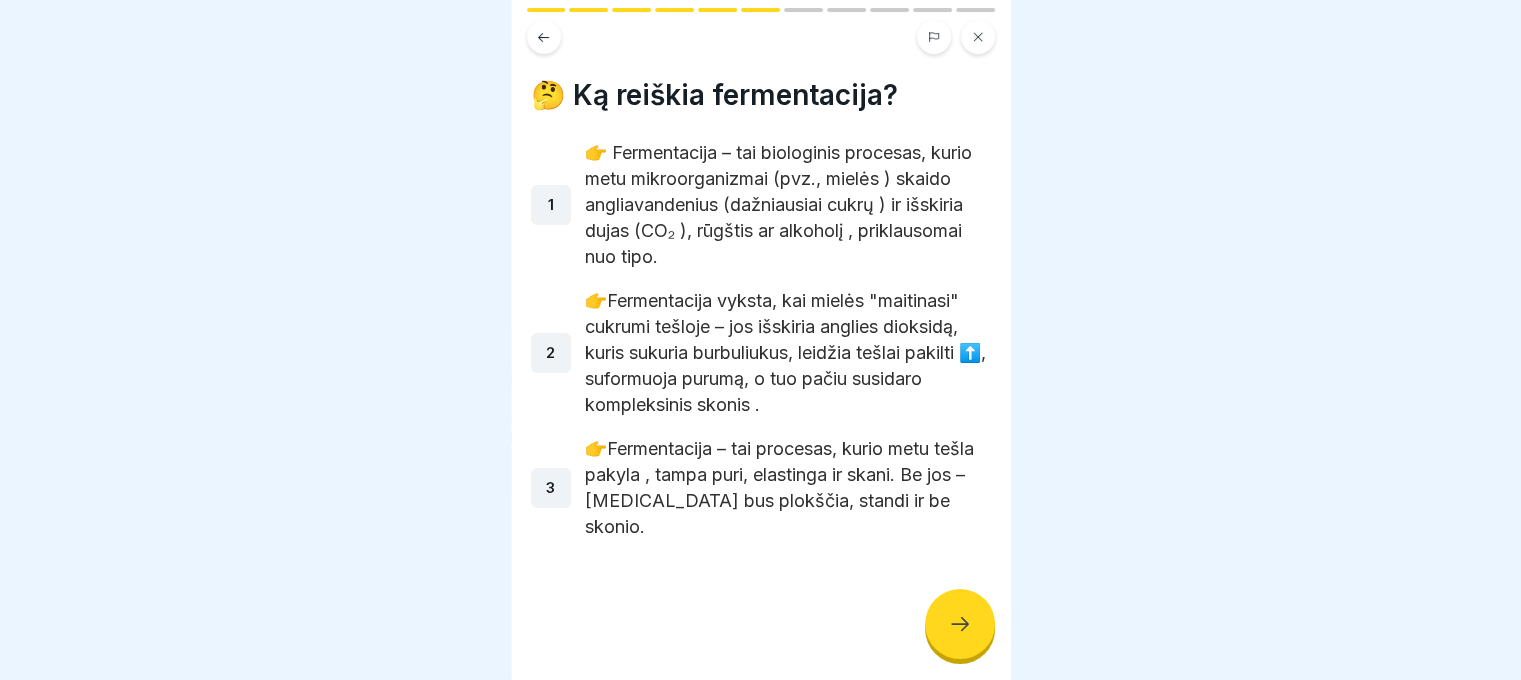 click 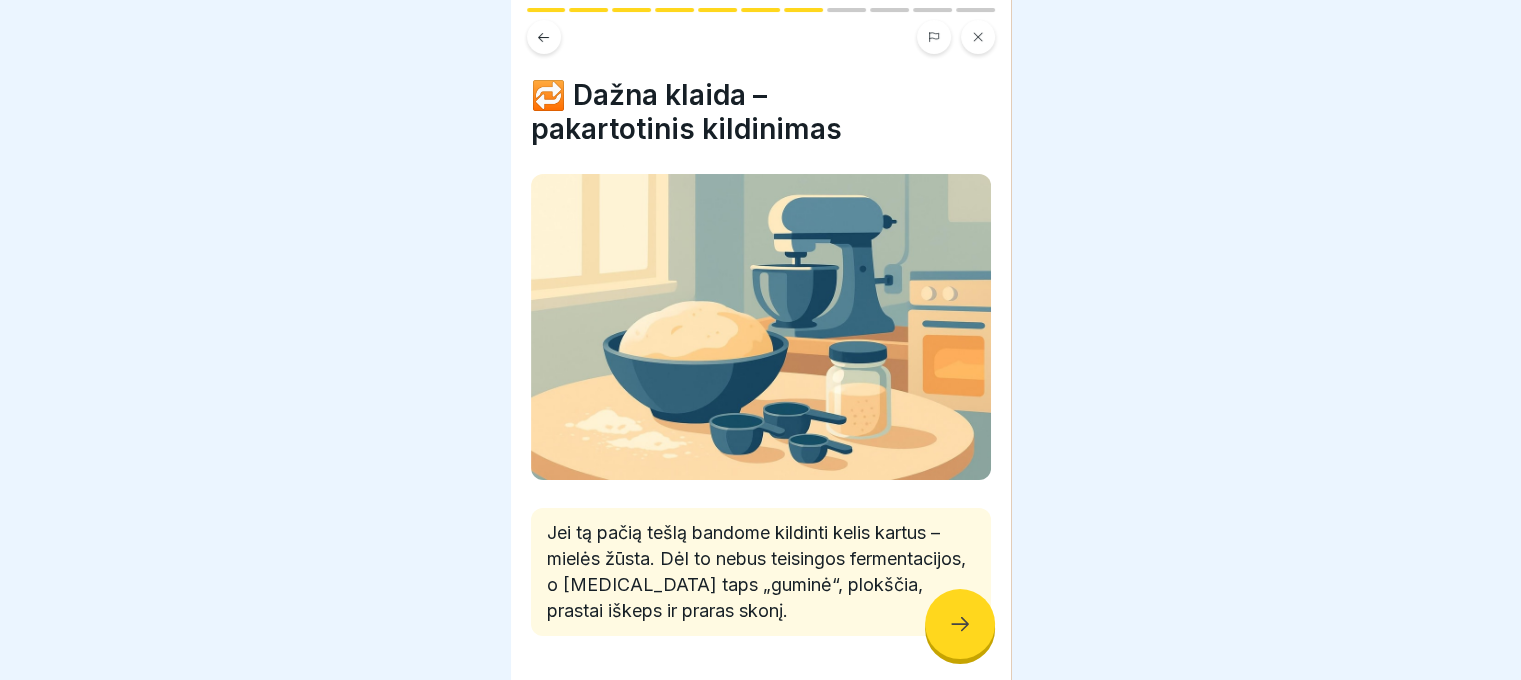 click at bounding box center (960, 624) 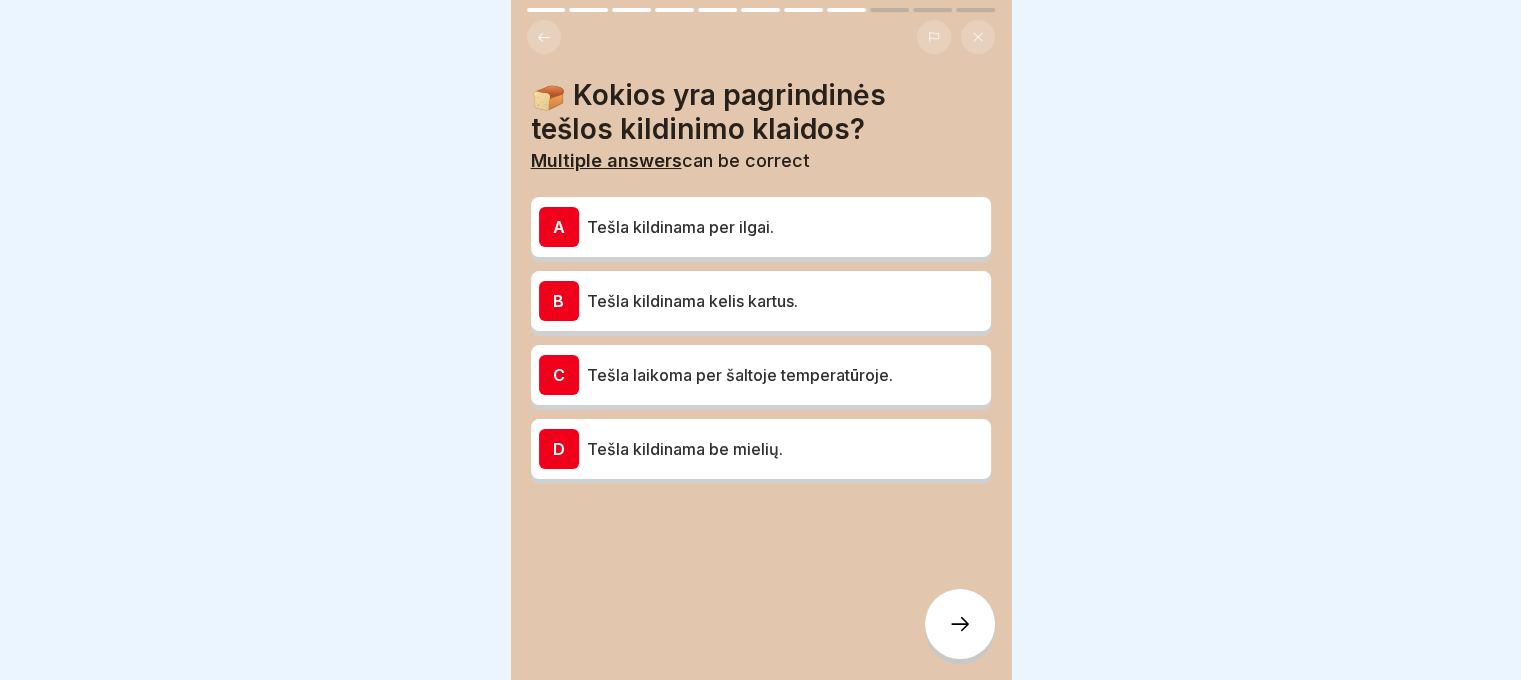 click on "B Tešla kildinama kelis kartus." at bounding box center (761, 301) 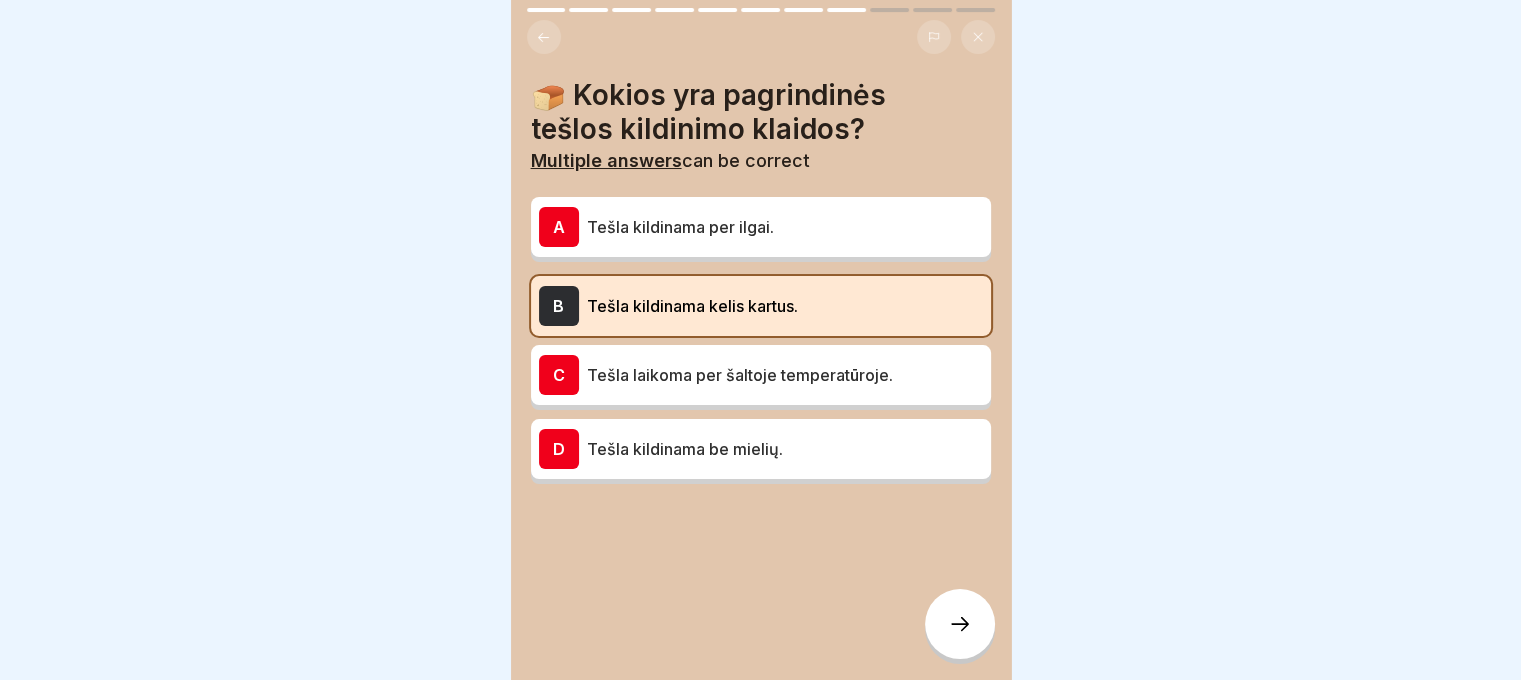click 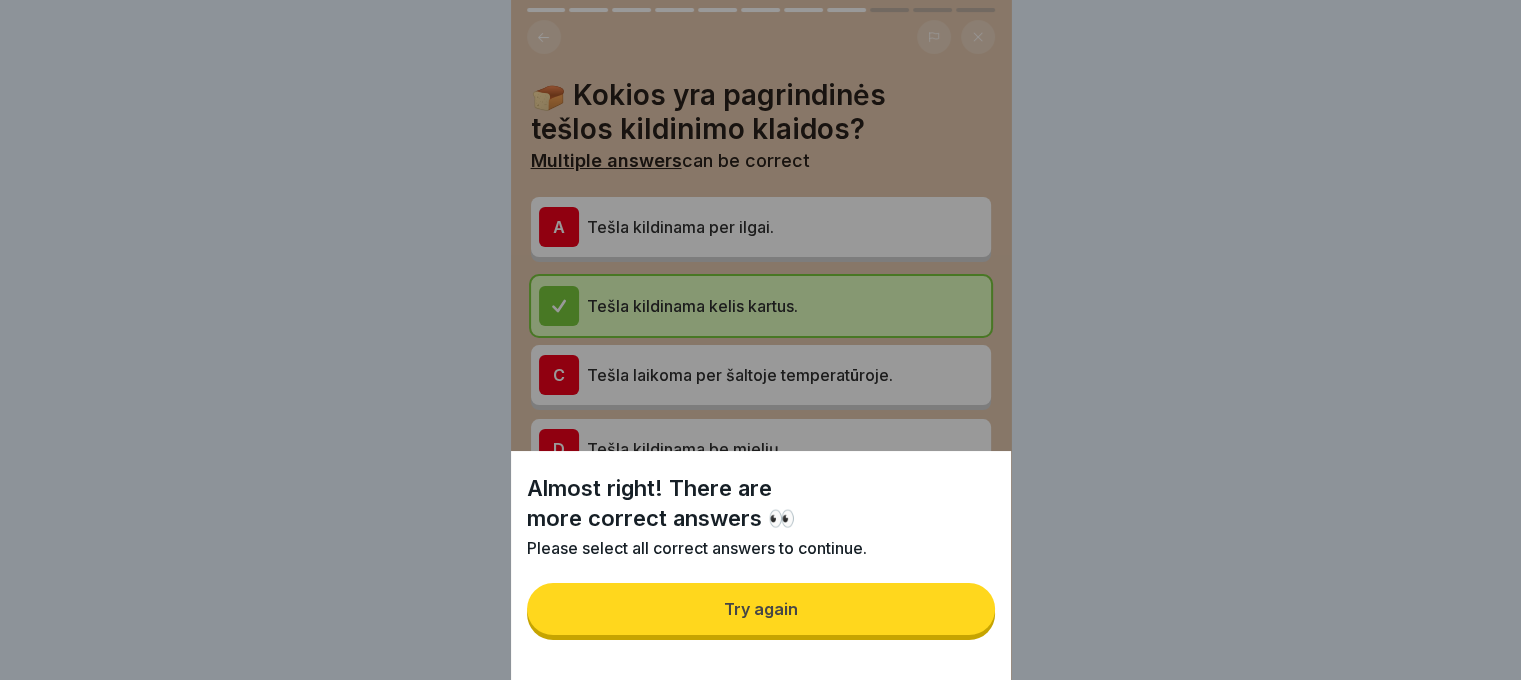click on "Try again" at bounding box center [761, 609] 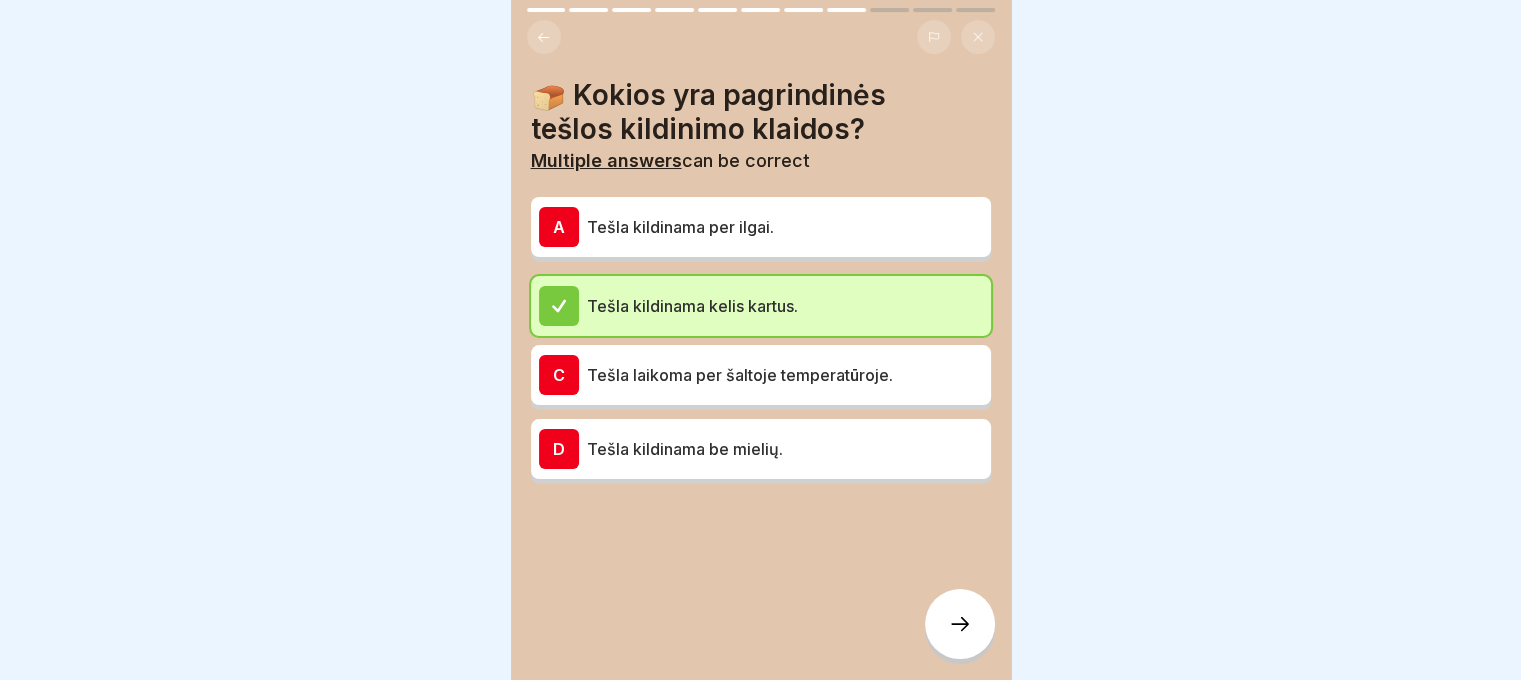 click at bounding box center (960, 624) 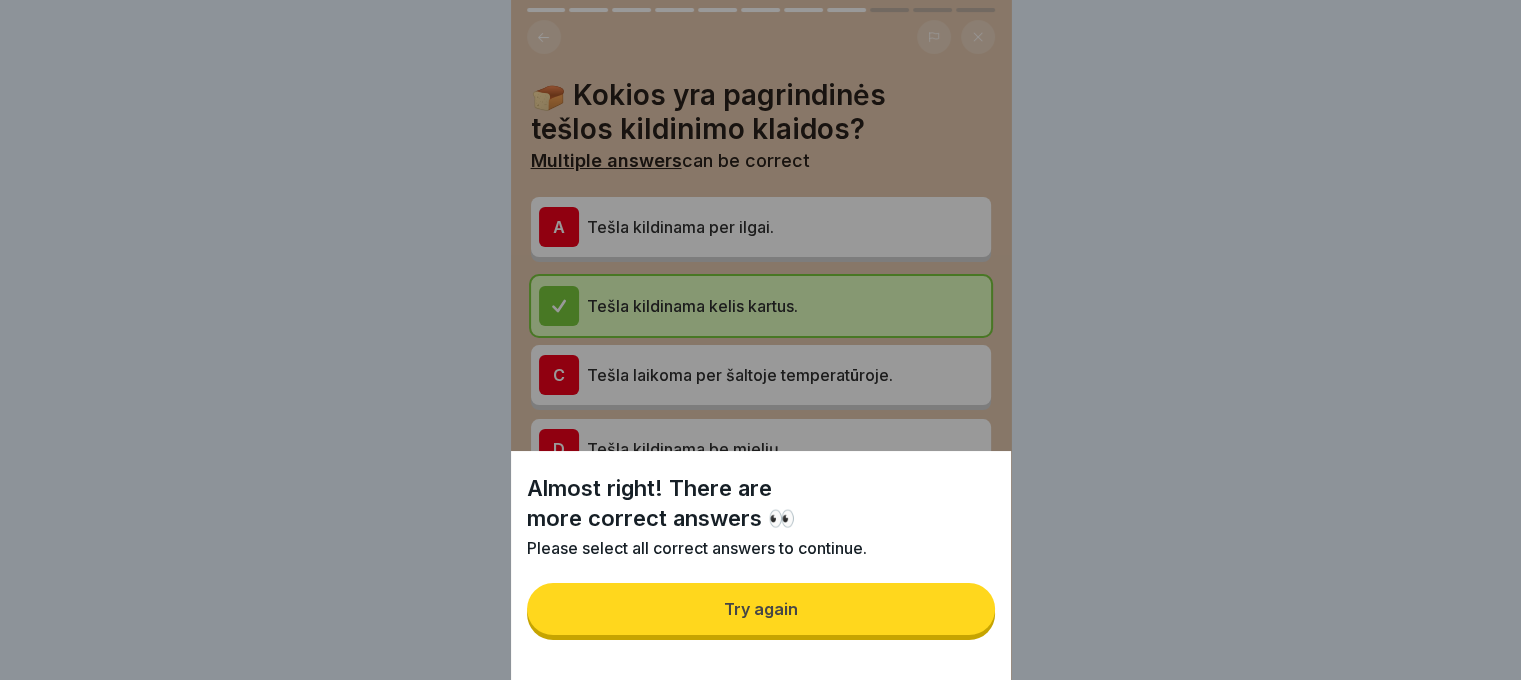click on "Try again" at bounding box center (761, 609) 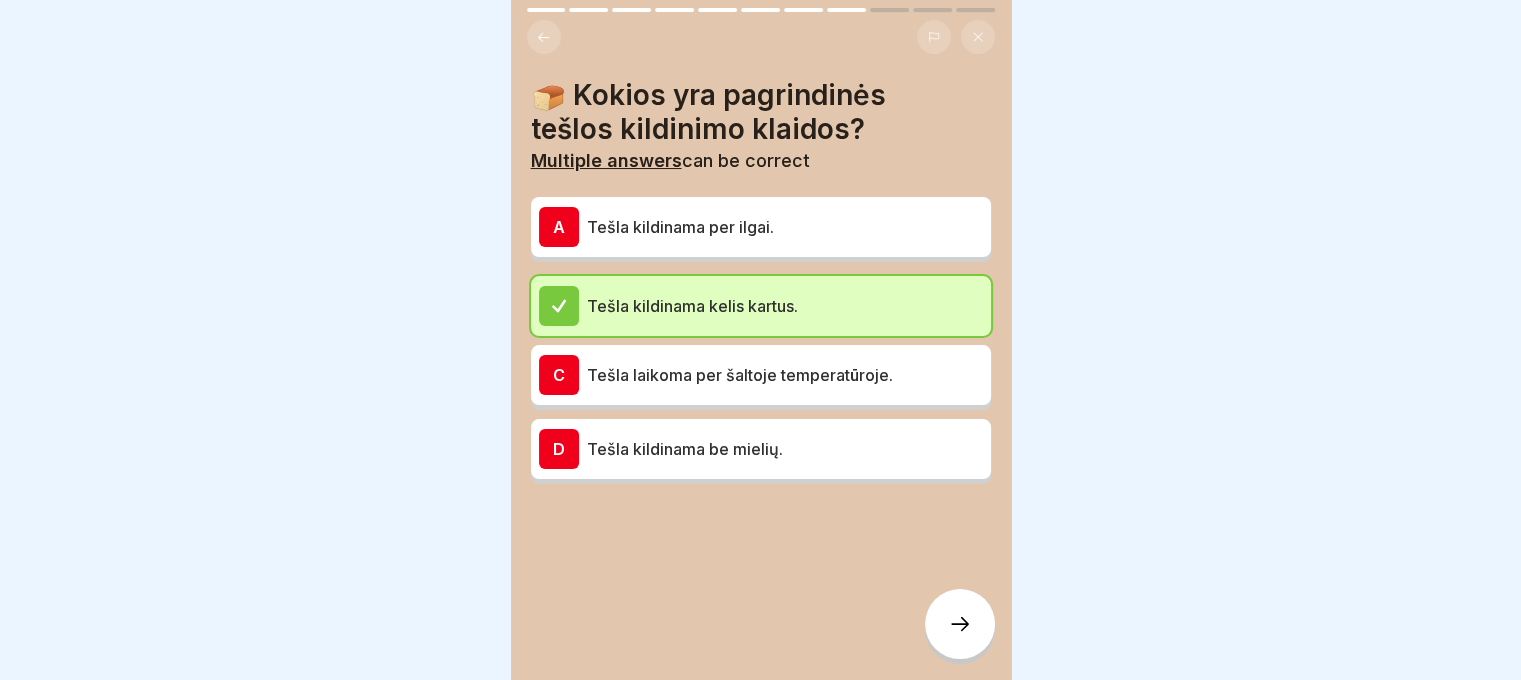 click on "Tešla laikoma per šaltoje temperatūroje." at bounding box center (785, 375) 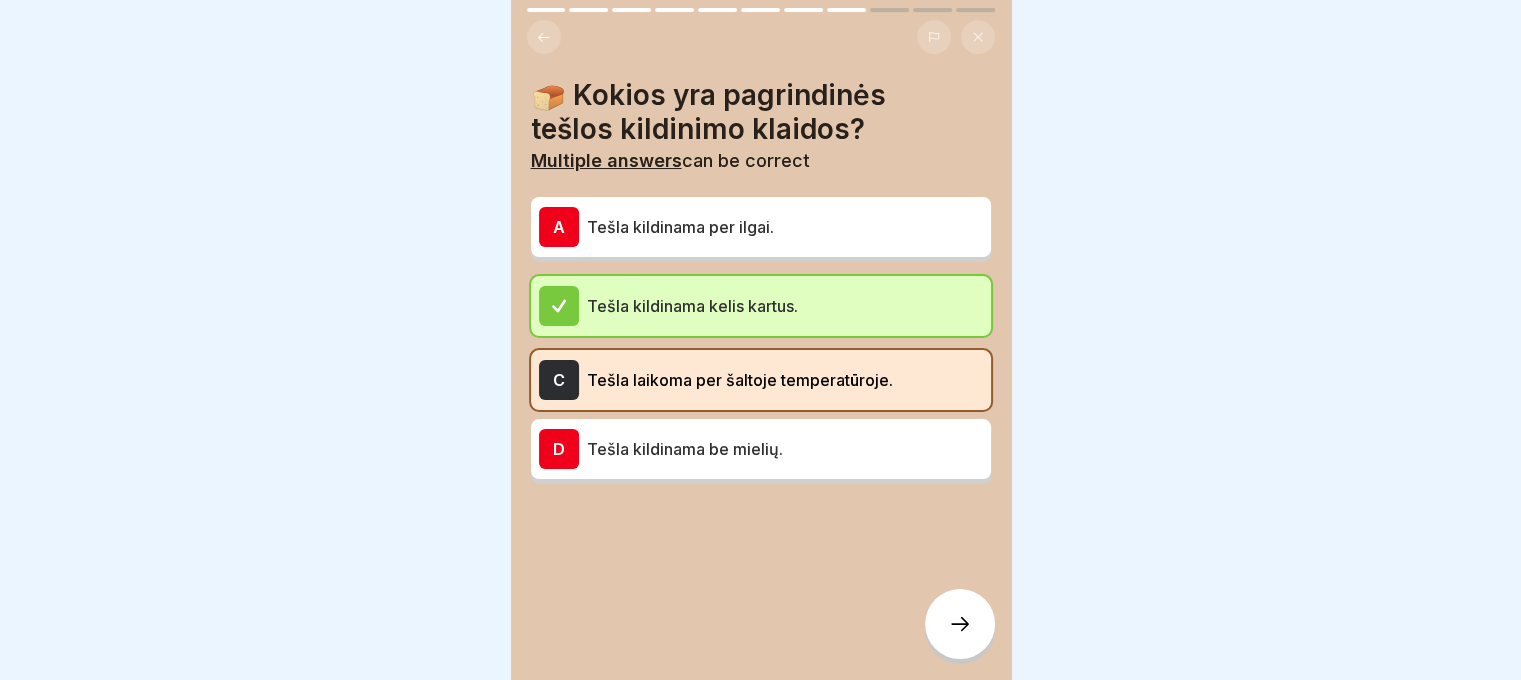 click at bounding box center (960, 624) 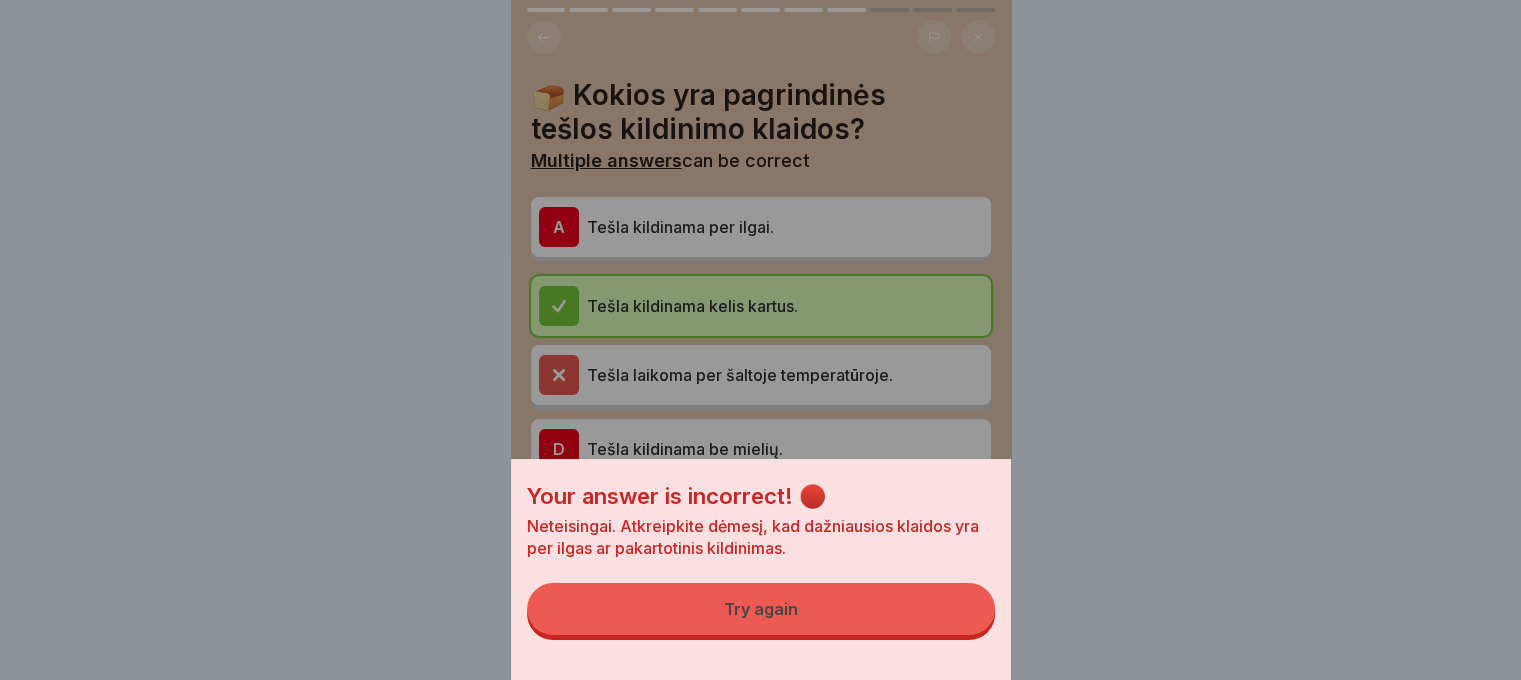 click on "Try again" at bounding box center (761, 609) 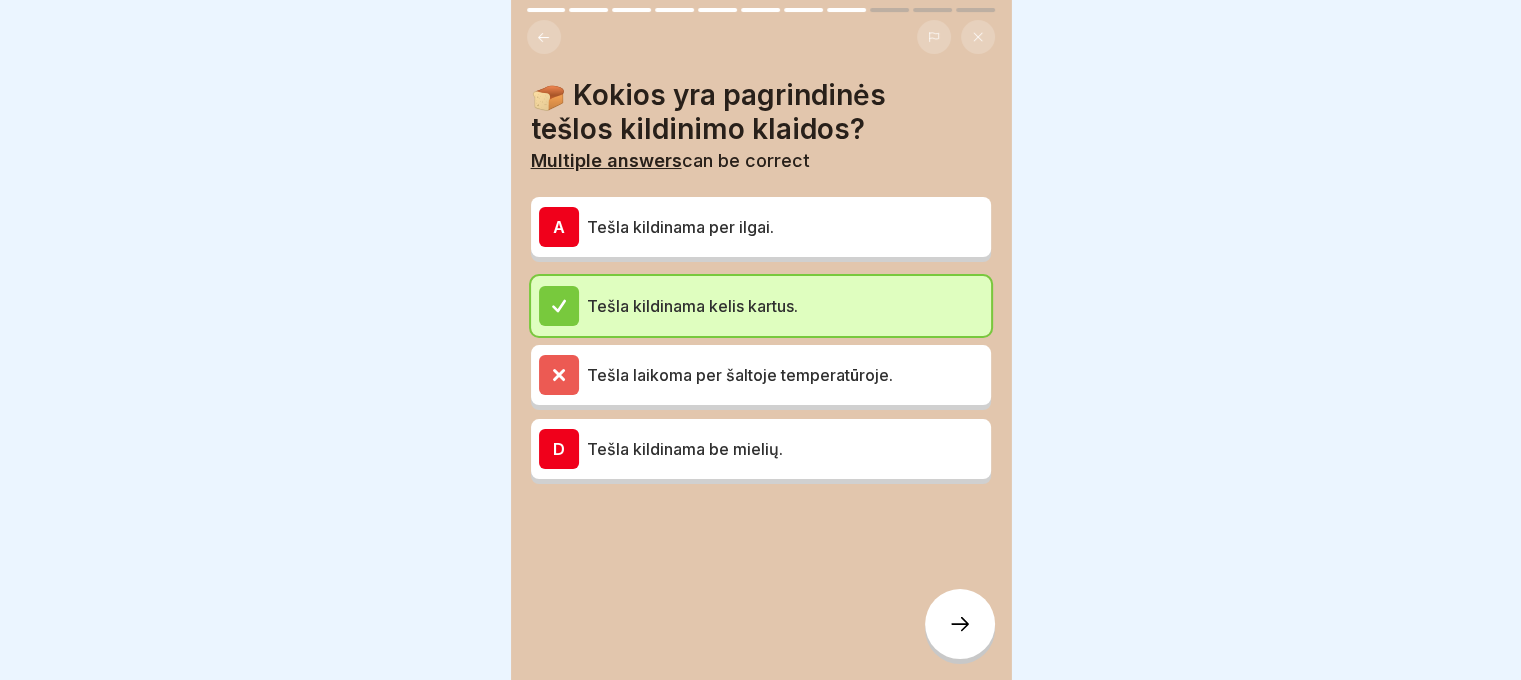 click on "D Tešla kildinama be mielių." at bounding box center (761, 449) 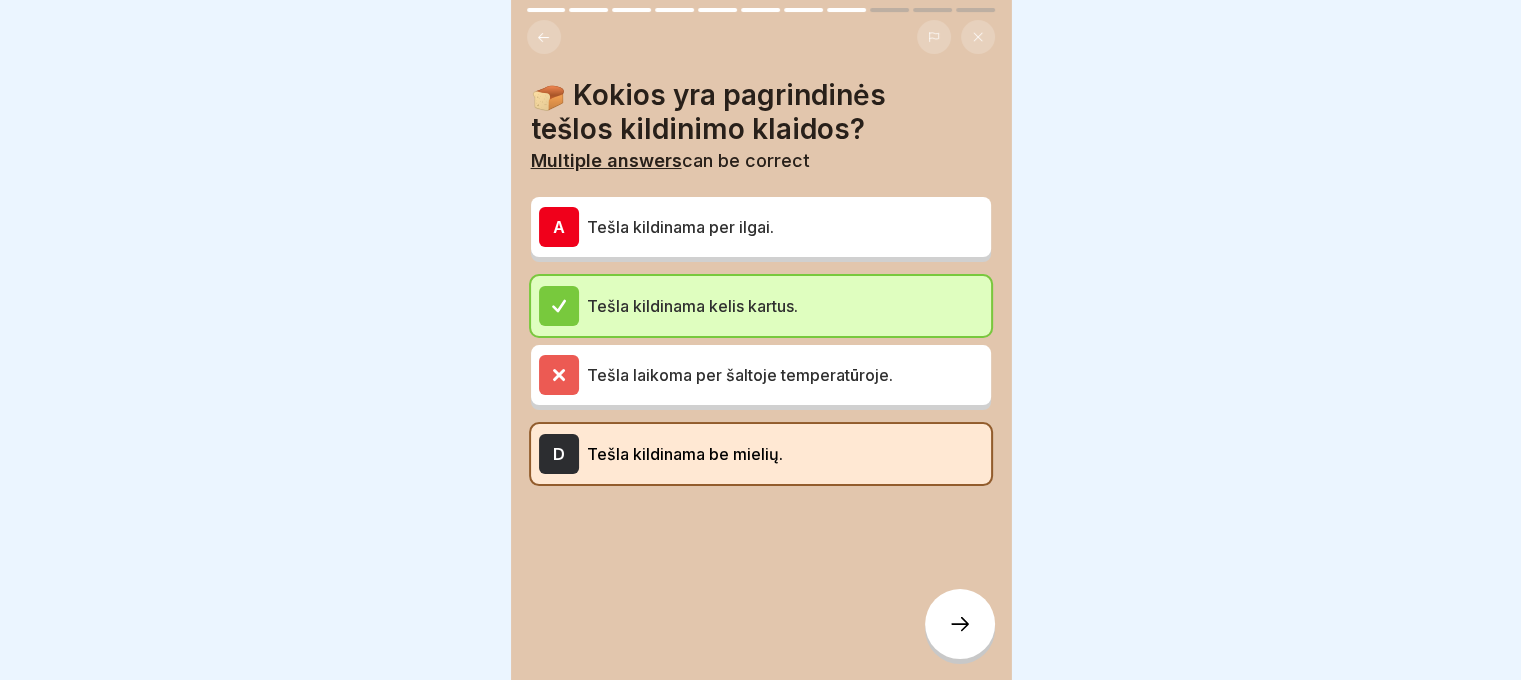 click at bounding box center (960, 624) 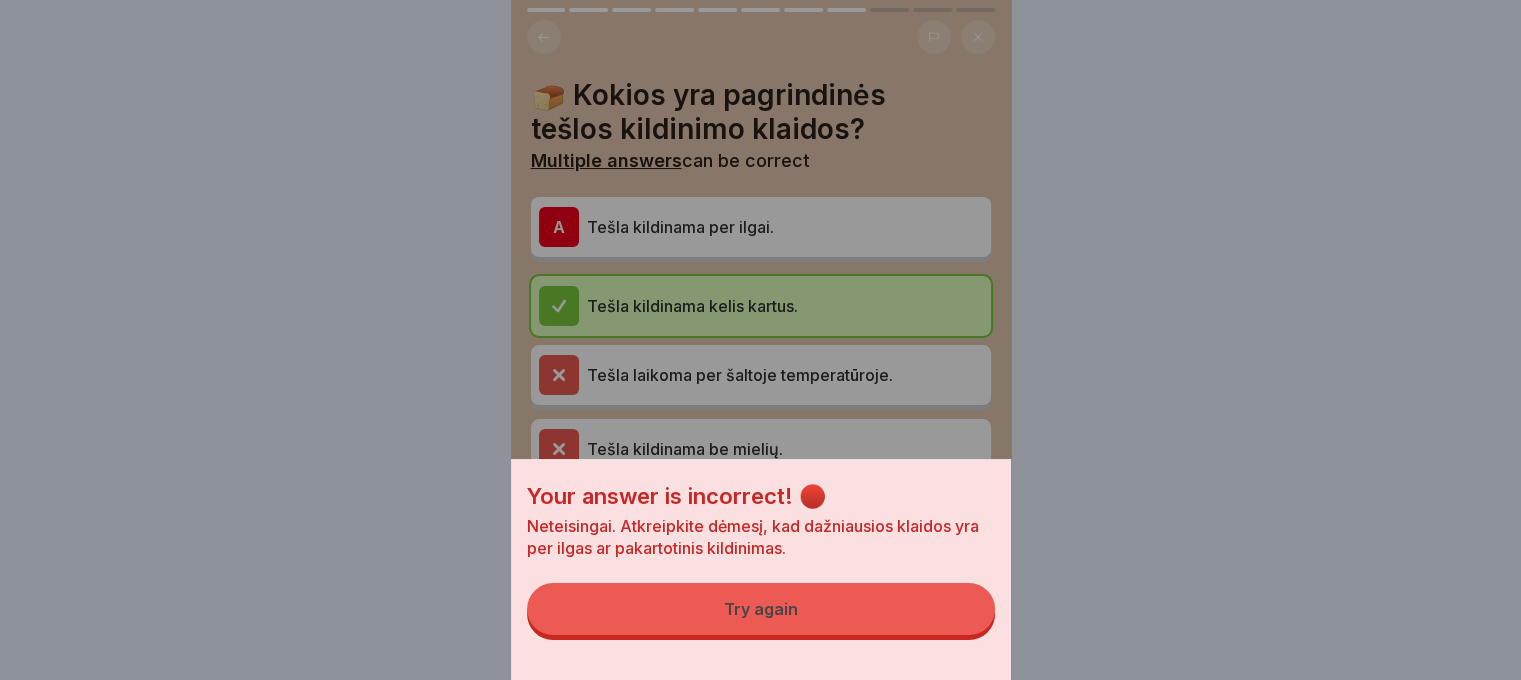 click on "Try again" at bounding box center (761, 609) 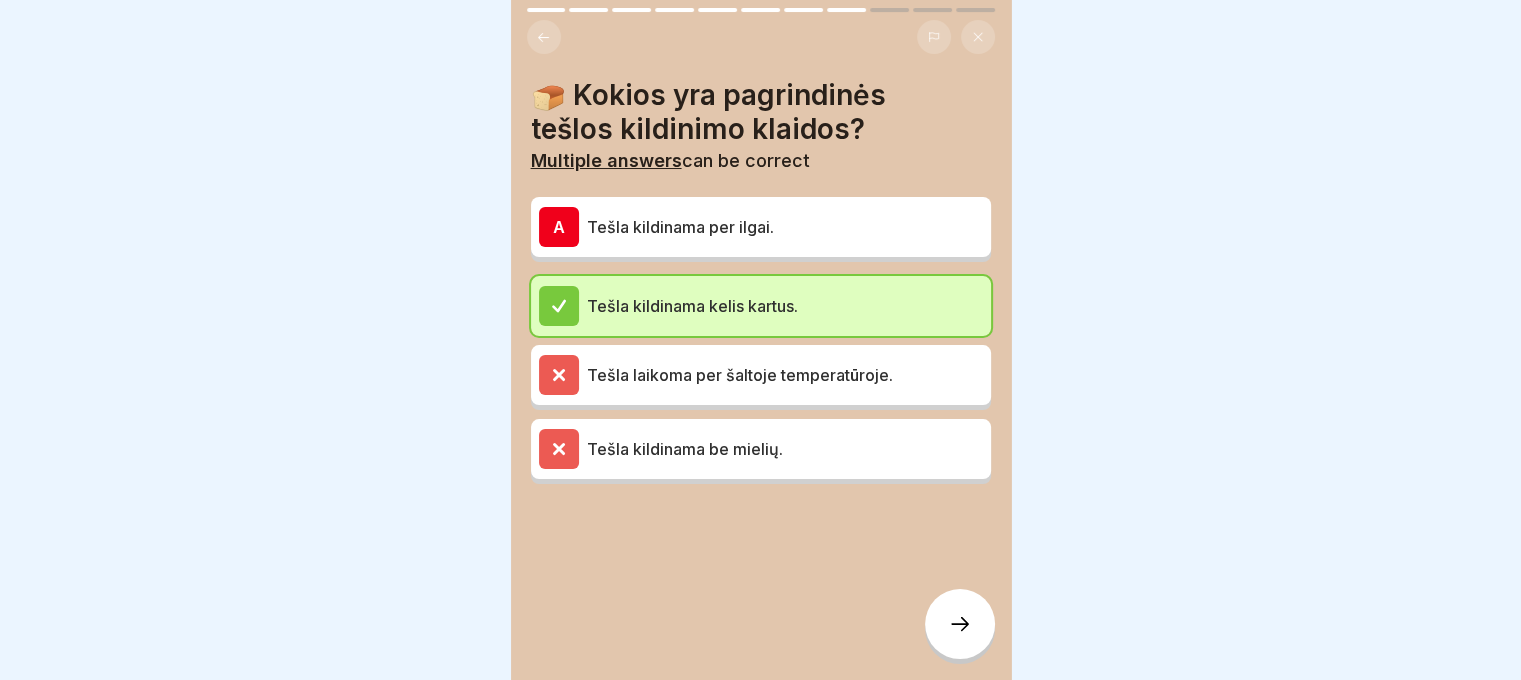 click on "Tešla kildinama per ilgai." at bounding box center (785, 227) 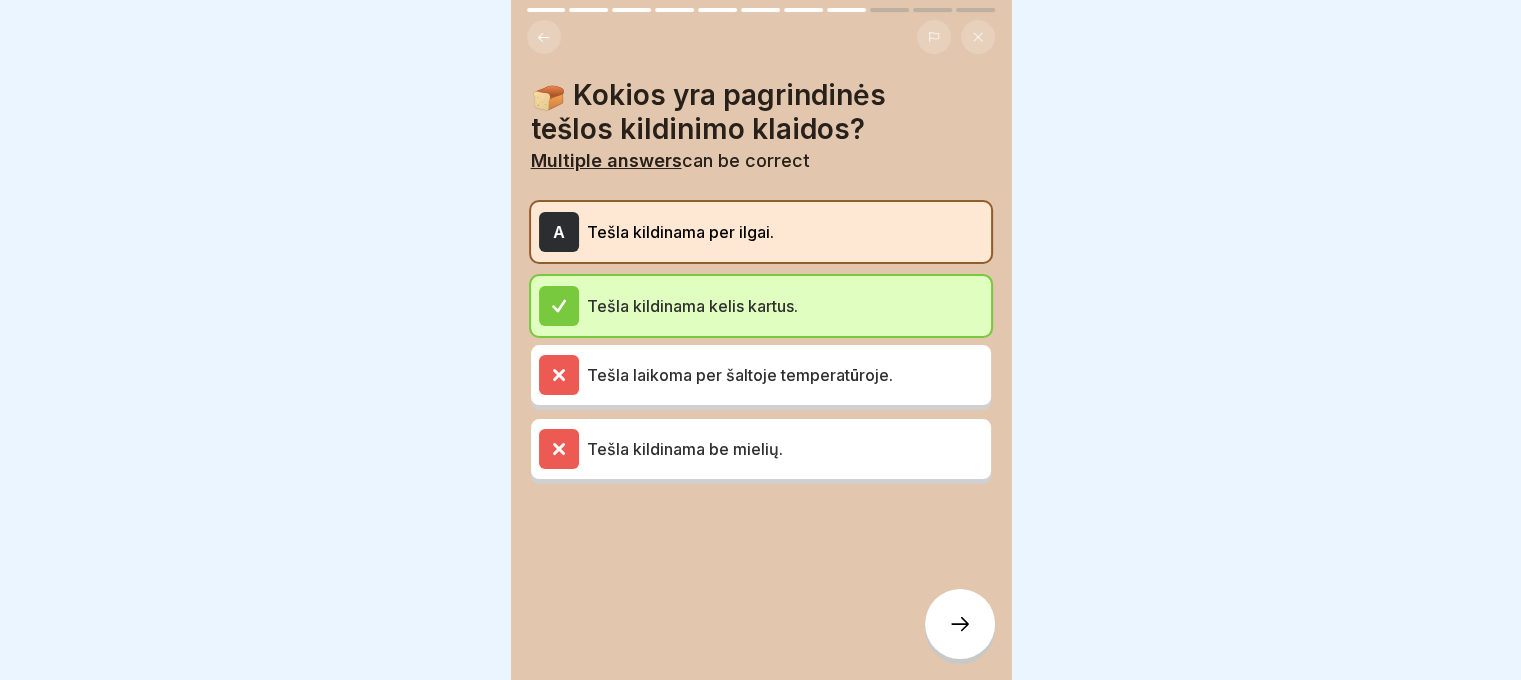 click 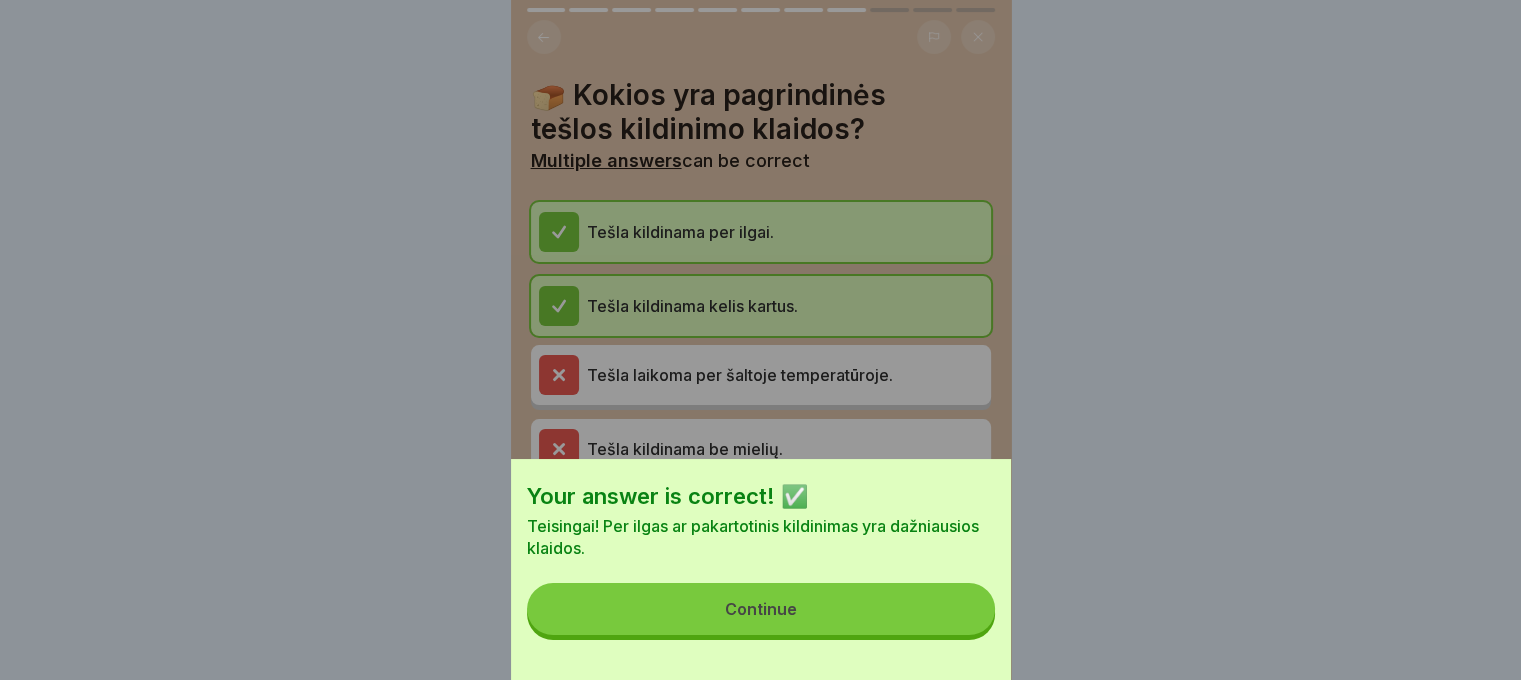 click on "Continue" at bounding box center (761, 609) 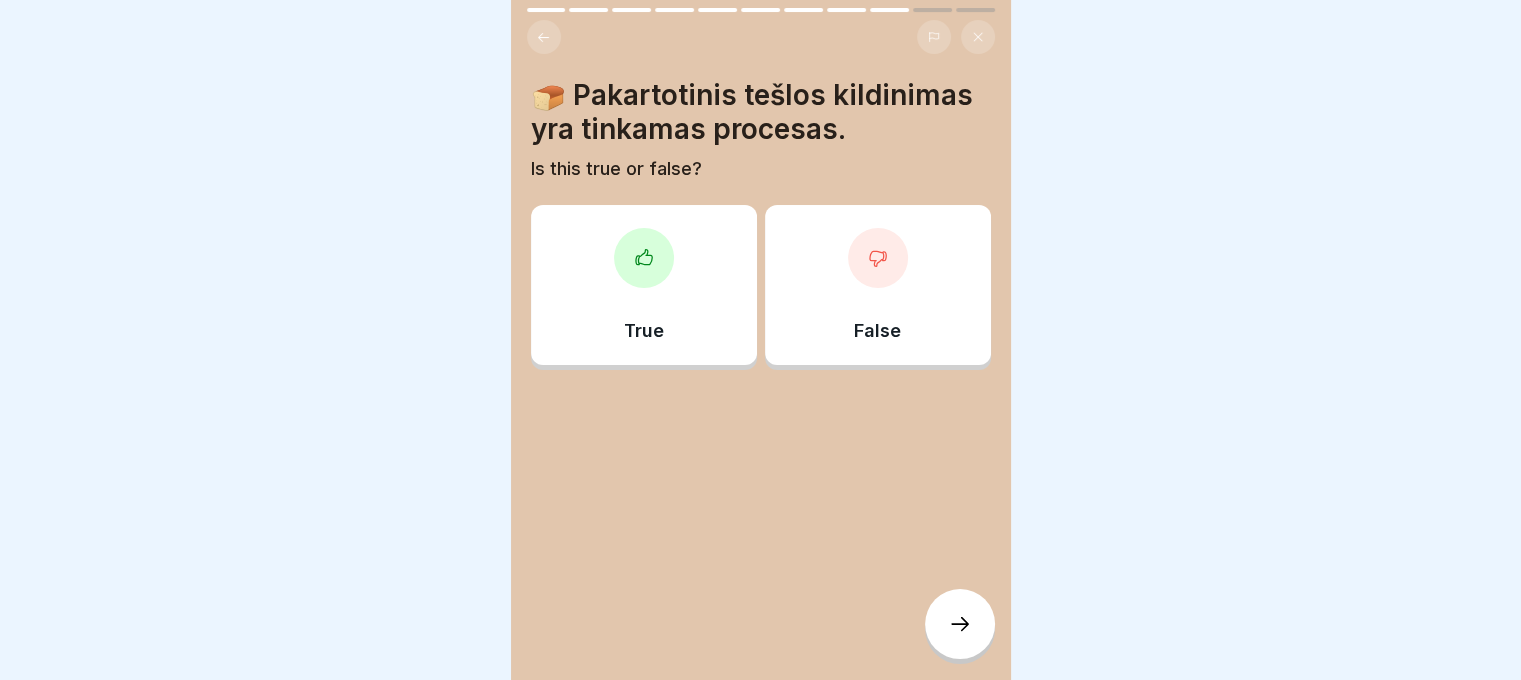 click at bounding box center [644, 258] 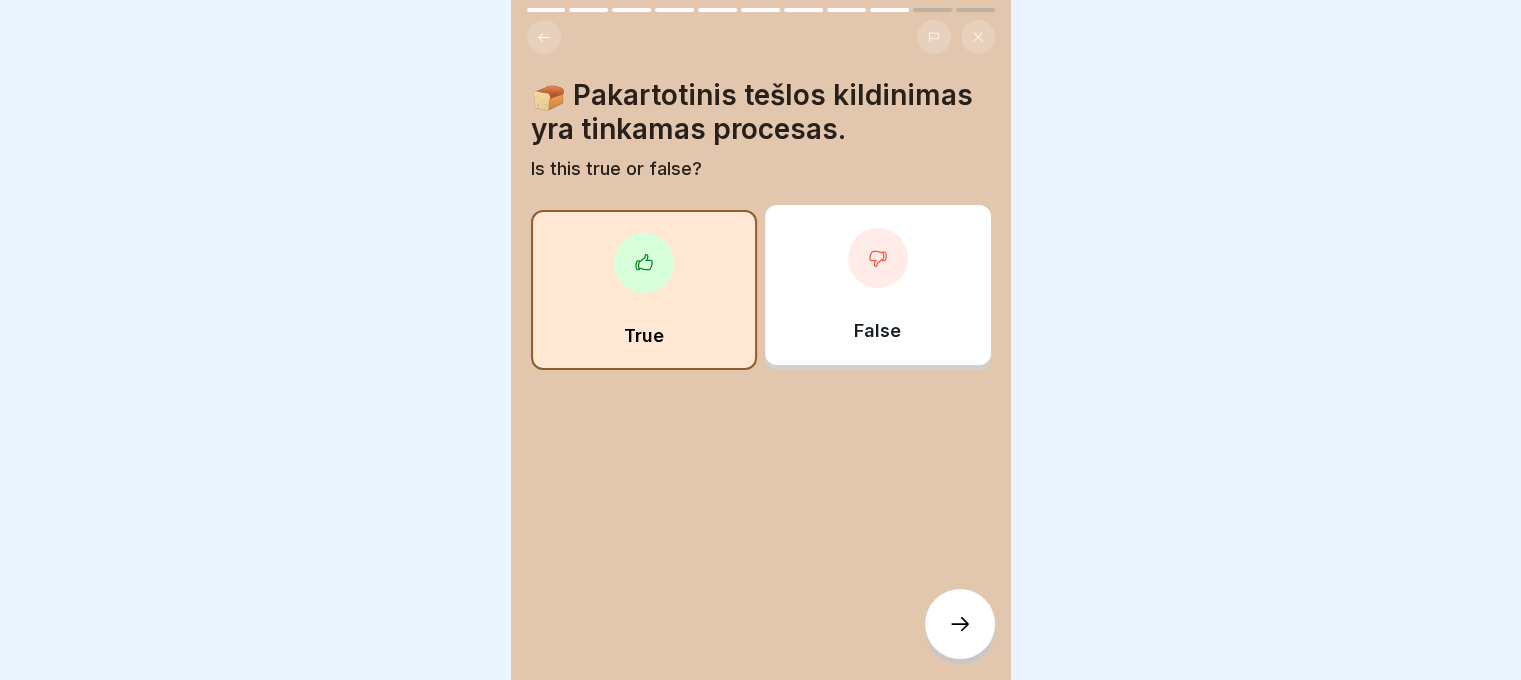 click 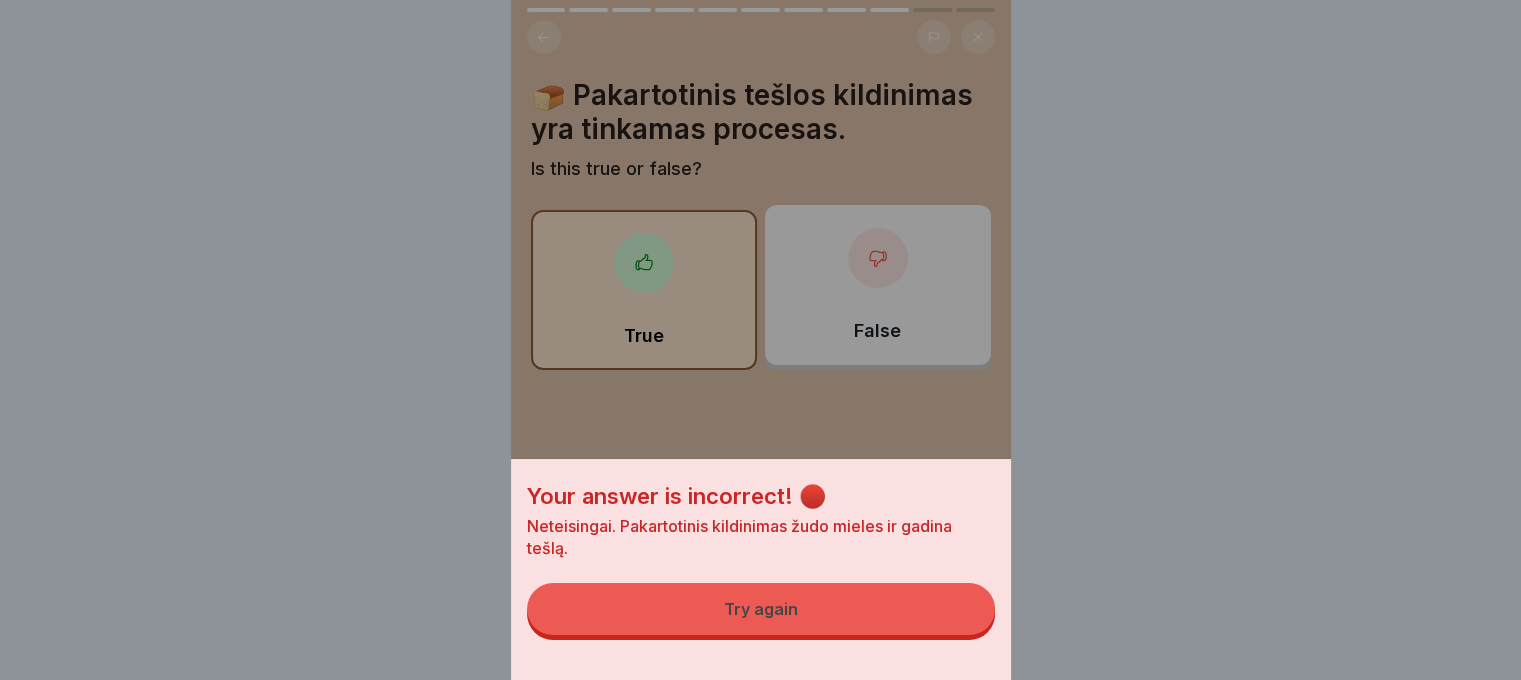click on "Try again" at bounding box center (761, 609) 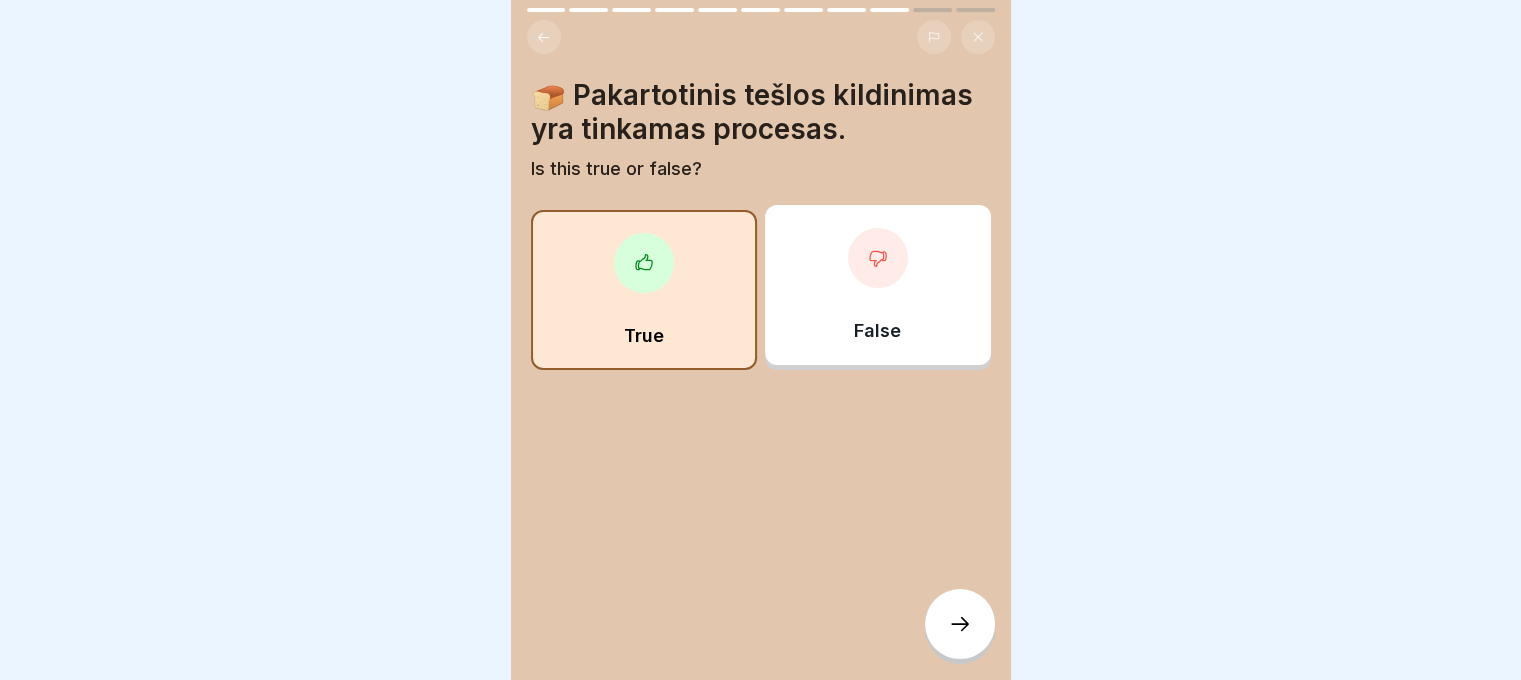 click on "False" at bounding box center (878, 285) 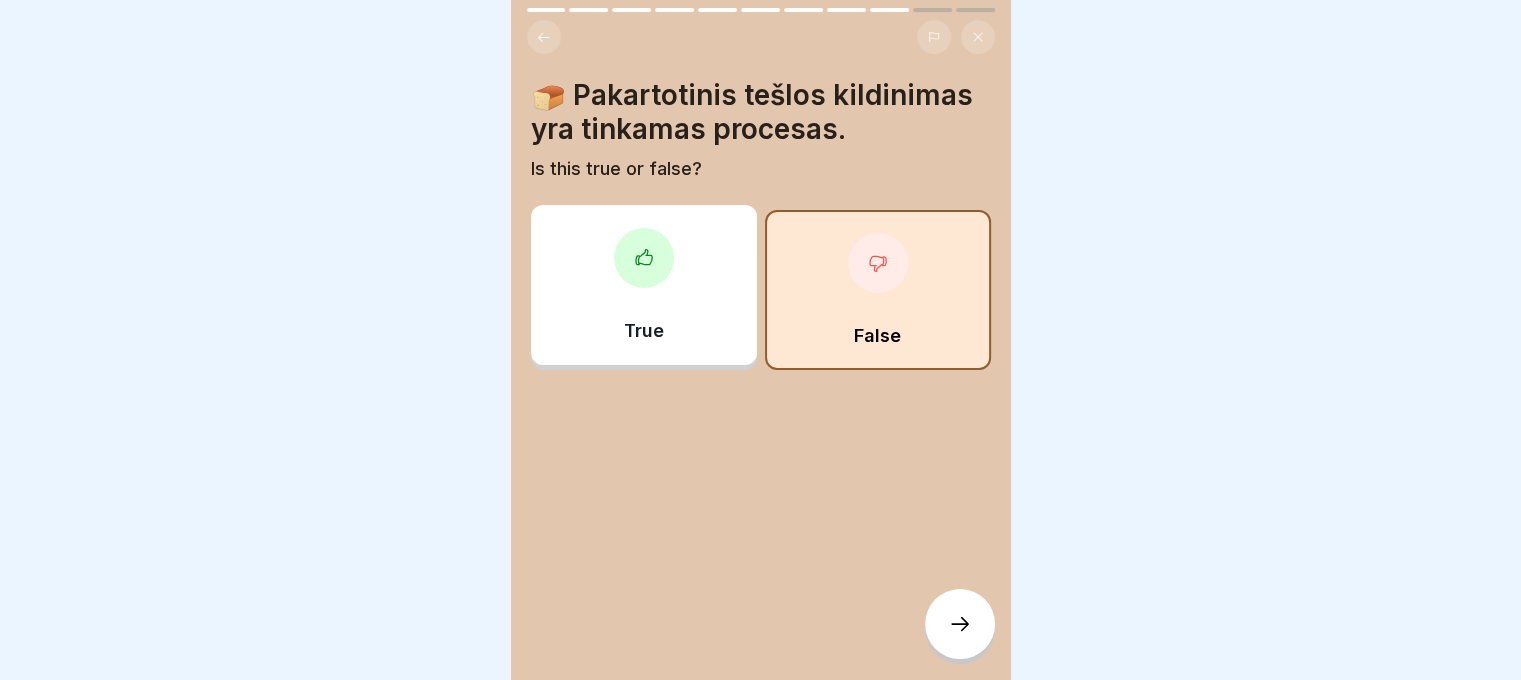 click at bounding box center [960, 624] 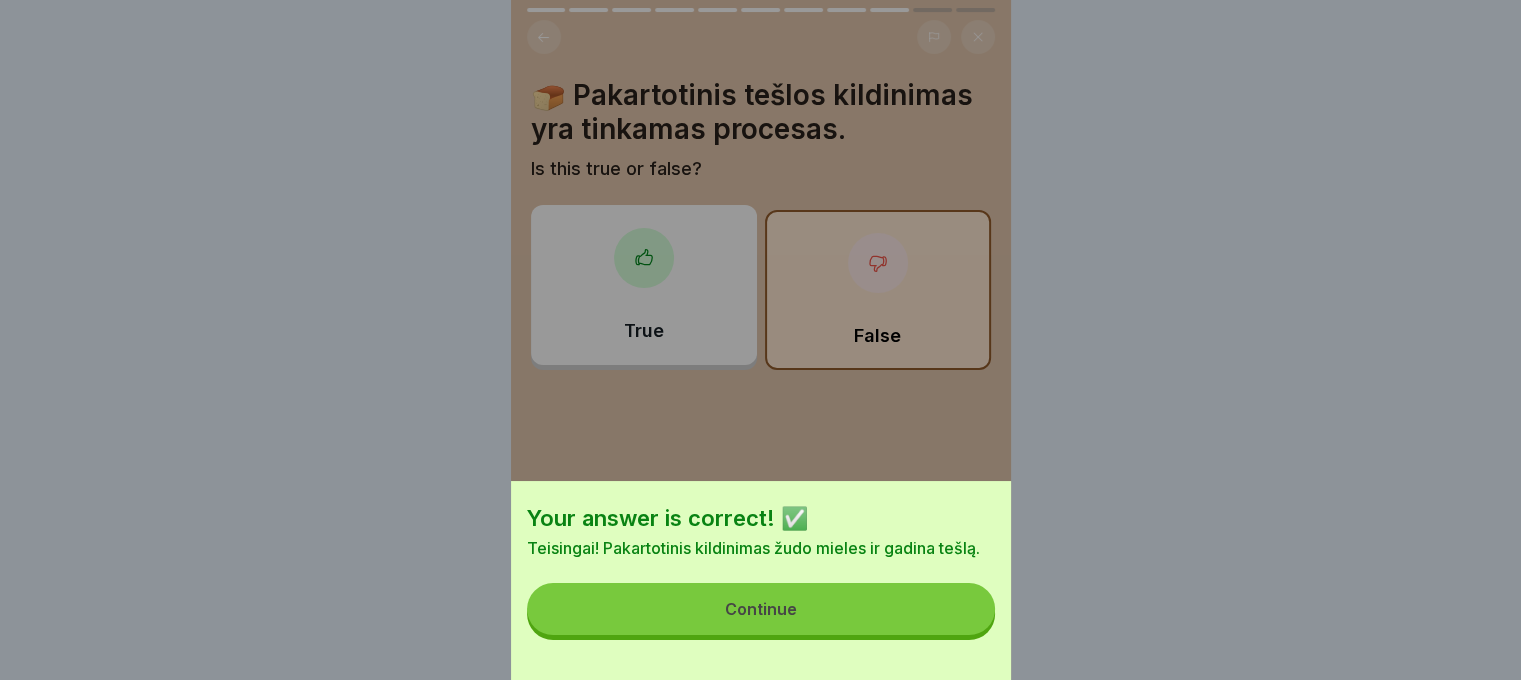 click on "Continue" at bounding box center (761, 609) 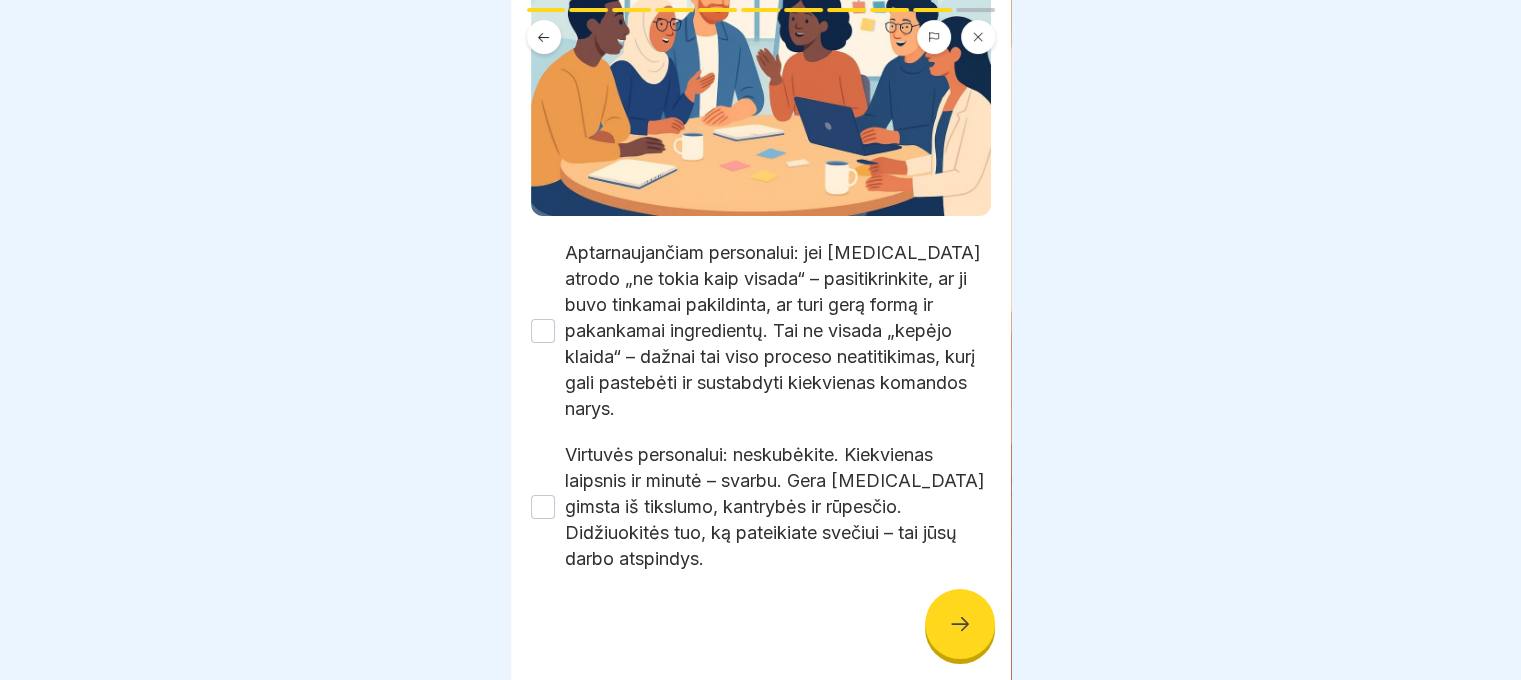 scroll, scrollTop: 327, scrollLeft: 0, axis: vertical 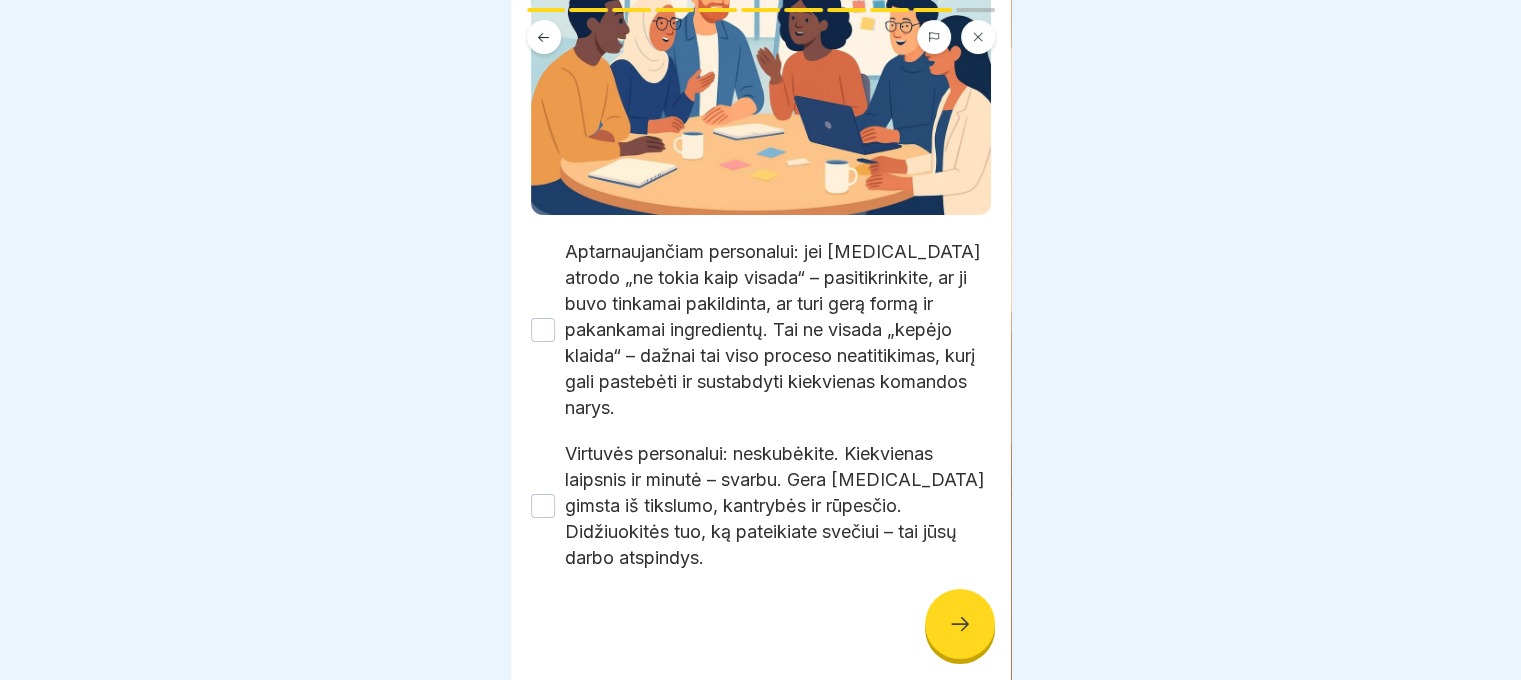 drag, startPoint x: 536, startPoint y: 326, endPoint x: 554, endPoint y: 392, distance: 68.41052 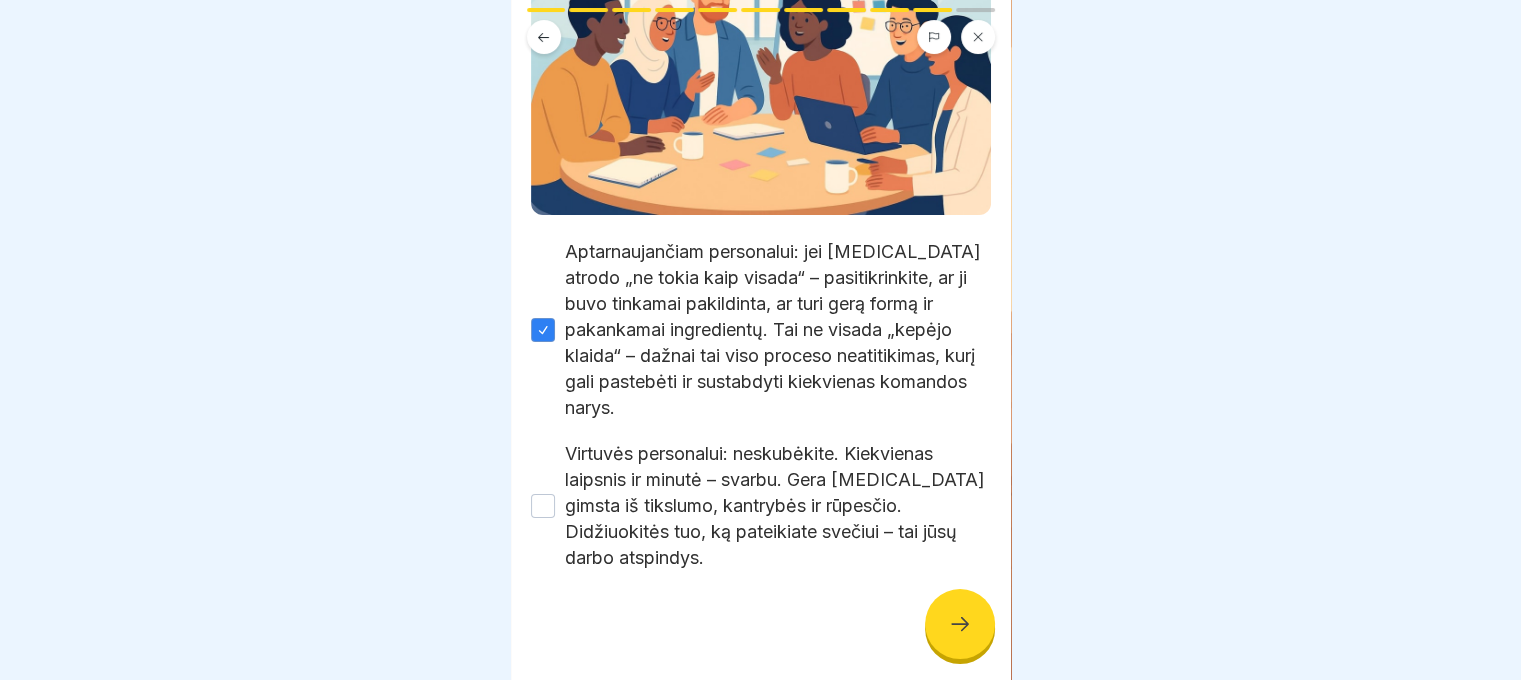 click on "Virtuvės personalui: neskubėkite. Kiekvienas laipsnis ir minutė – svarbu. Gera [MEDICAL_DATA] gimsta iš tikslumo, kantrybės ir rūpesčio. Didžiuokitės tuo, ką pateikiate svečiui – tai jūsų darbo atspindys." at bounding box center [543, 506] 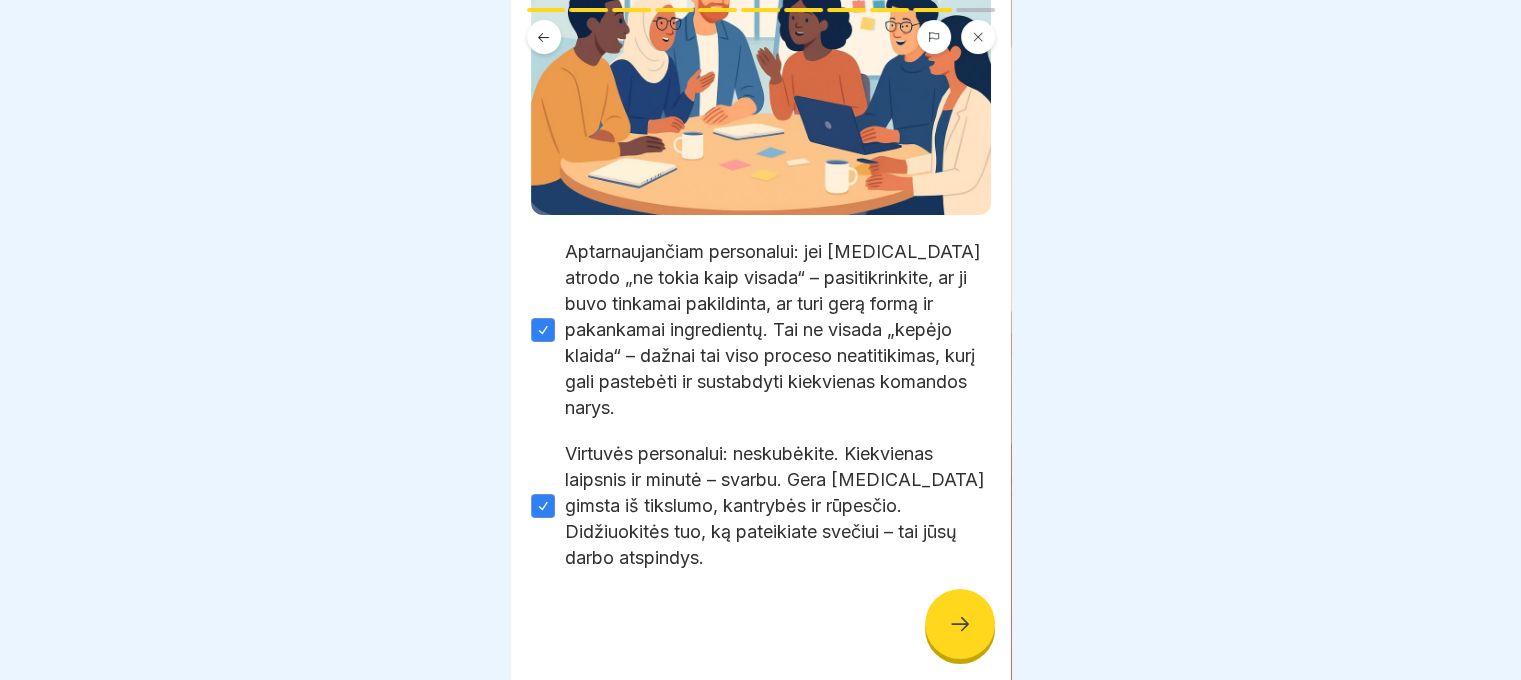 click 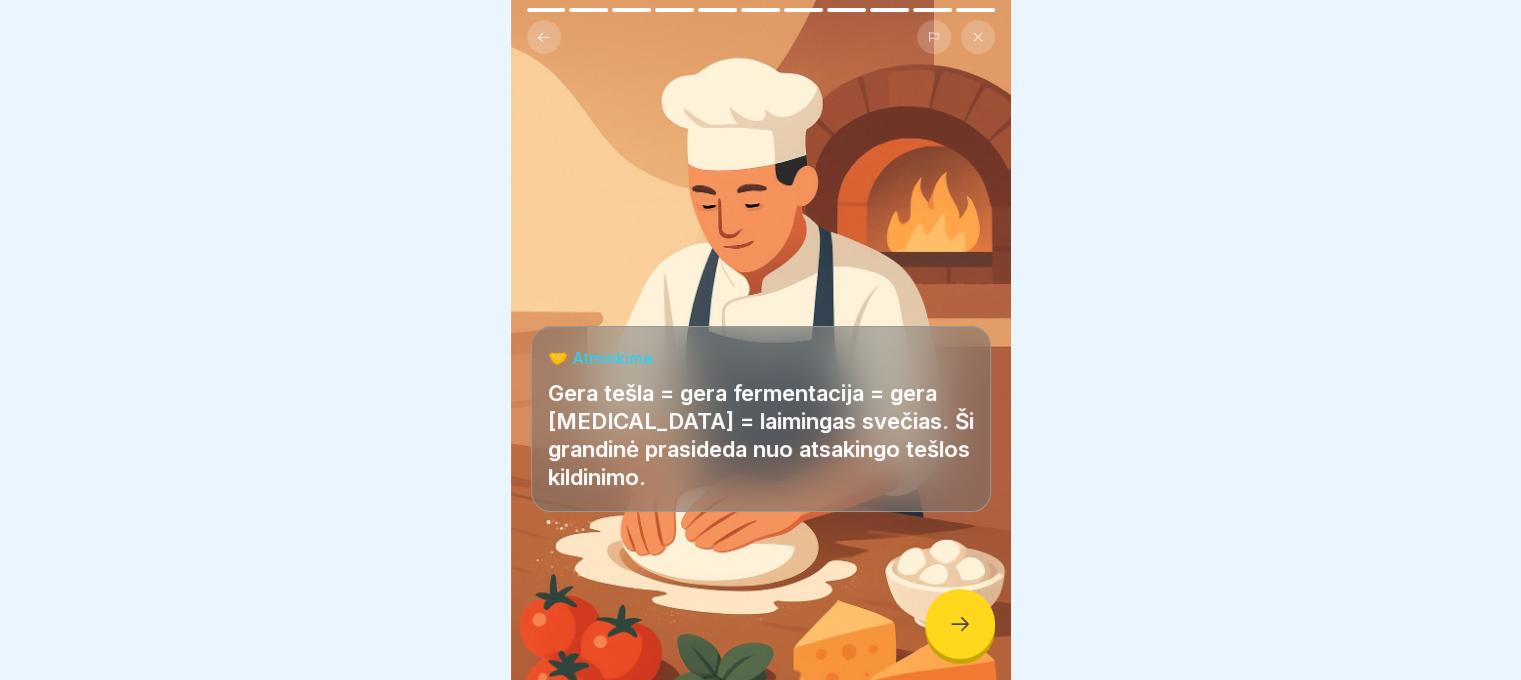 click 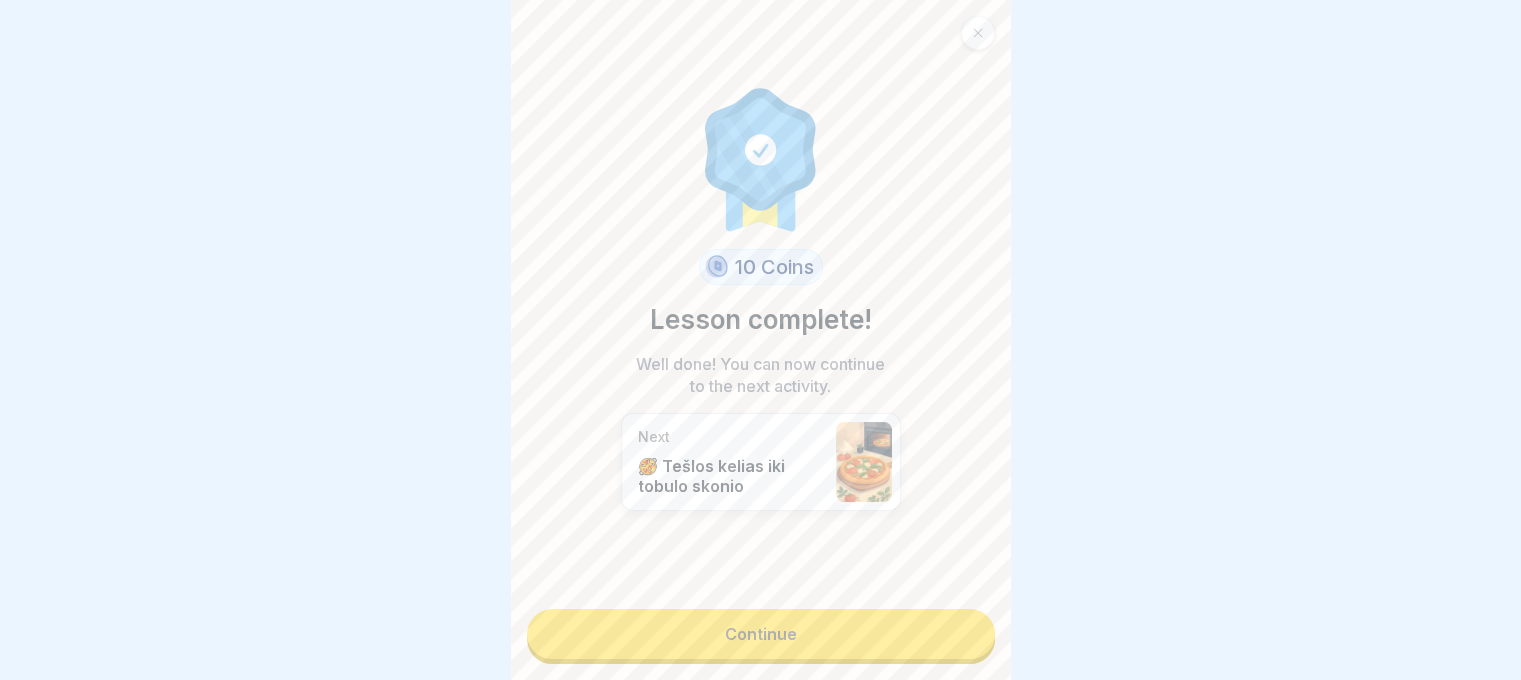 click on "Continue" at bounding box center (761, 634) 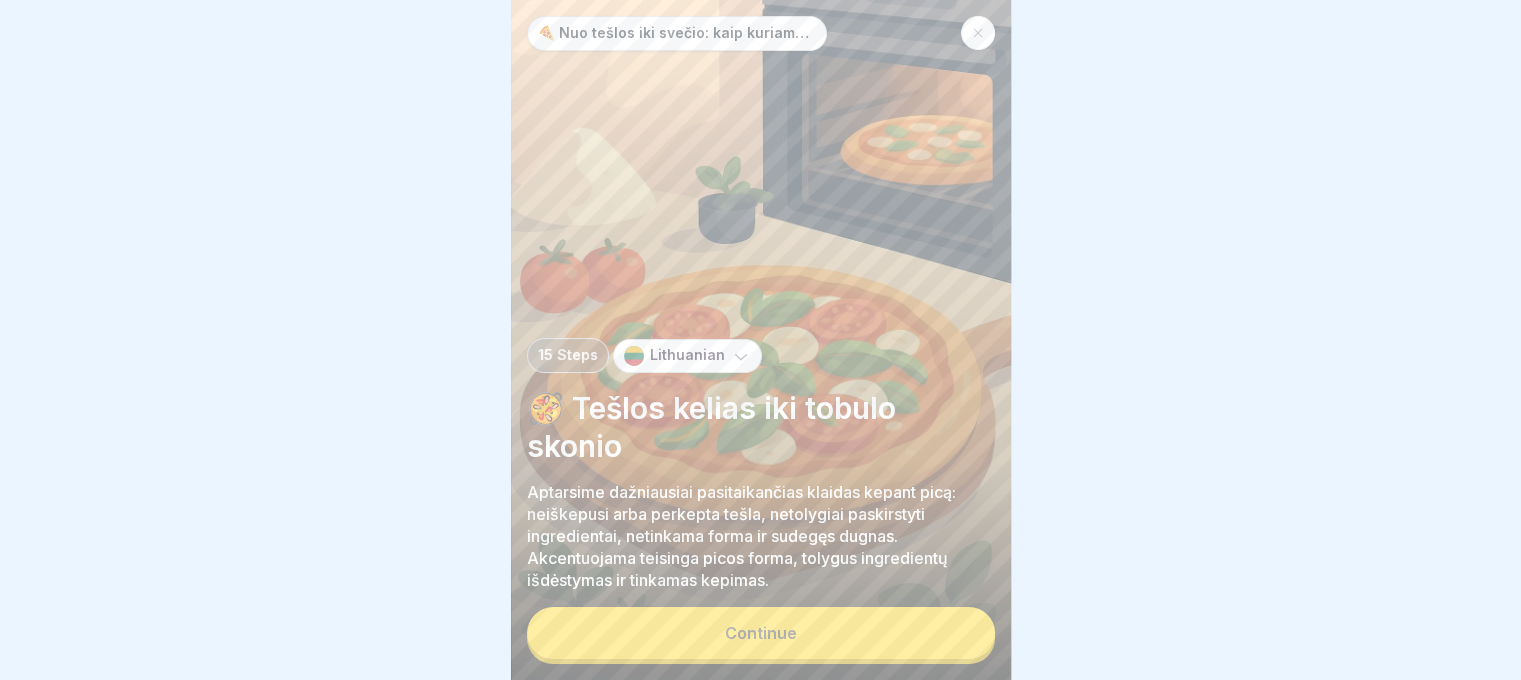 click on "Continue" at bounding box center [761, 633] 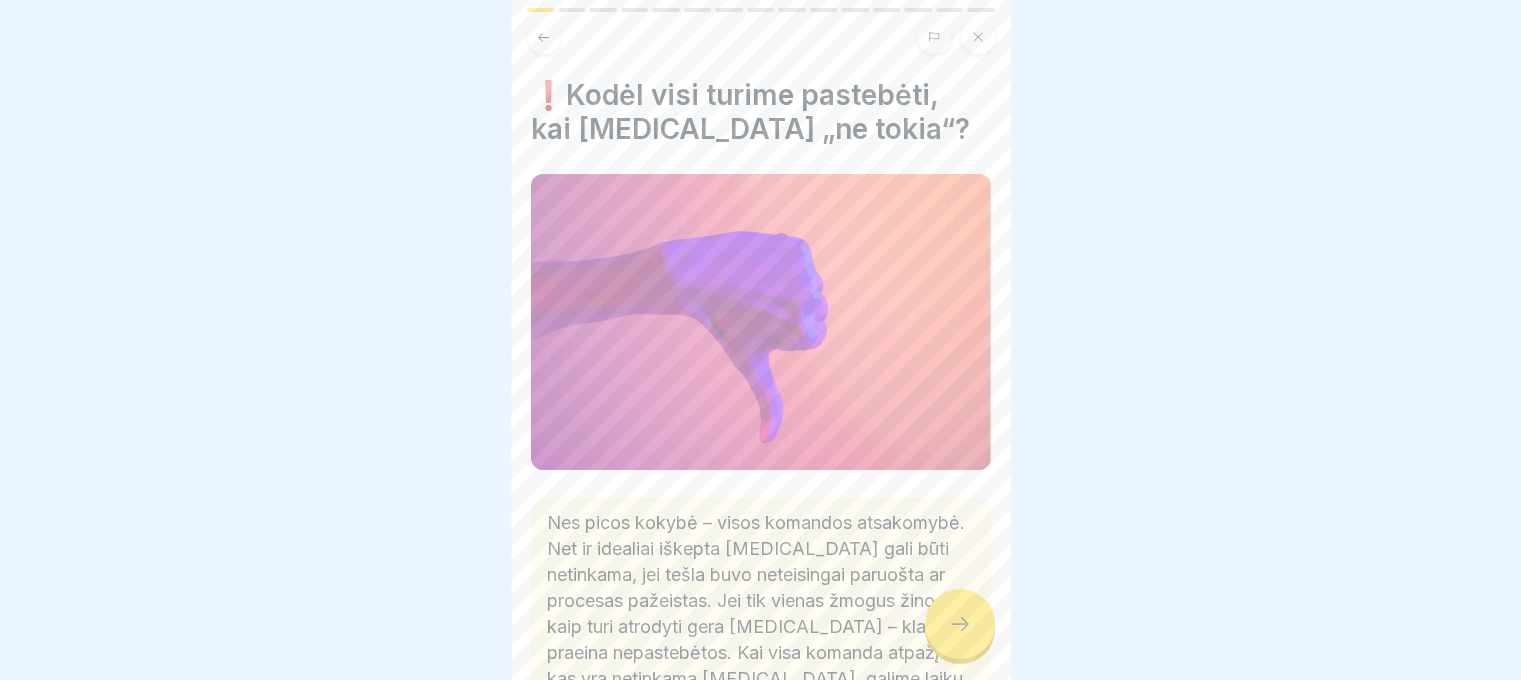 click 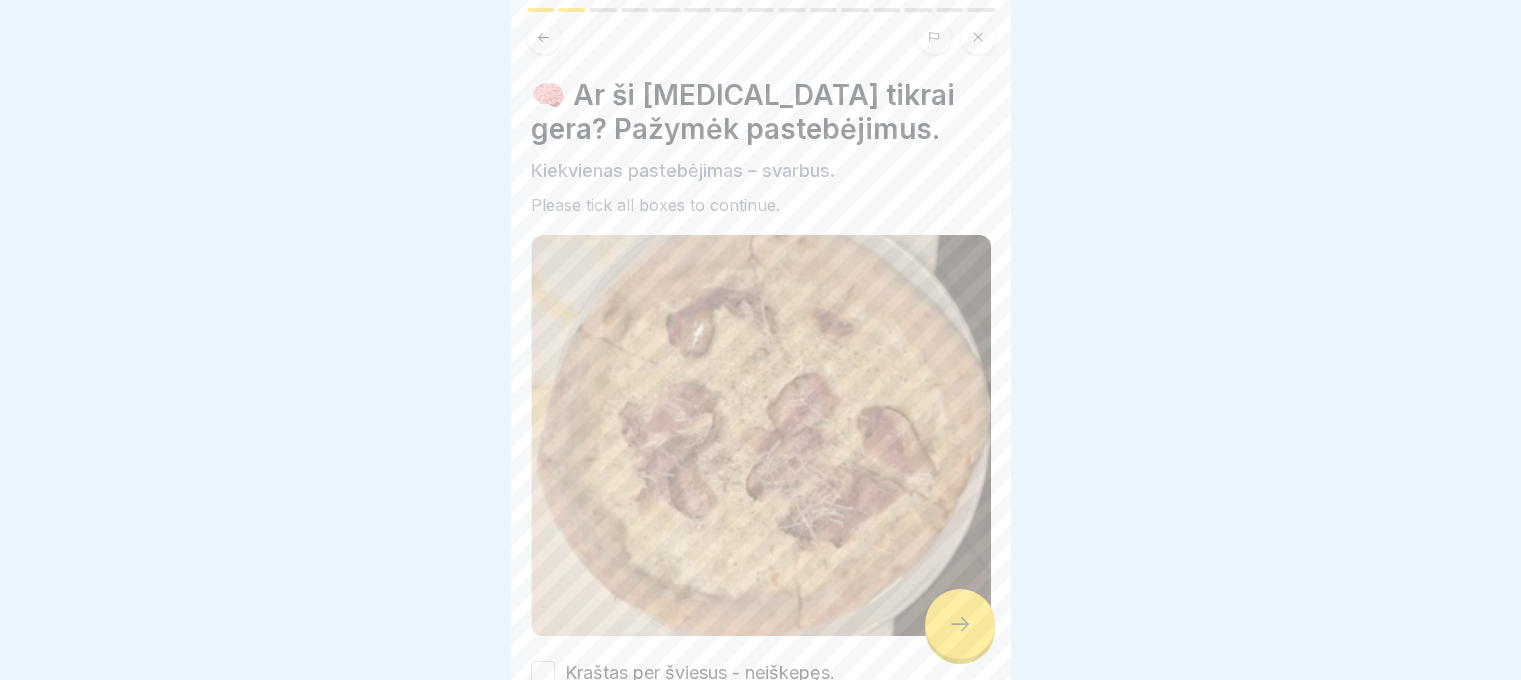 scroll, scrollTop: 15, scrollLeft: 0, axis: vertical 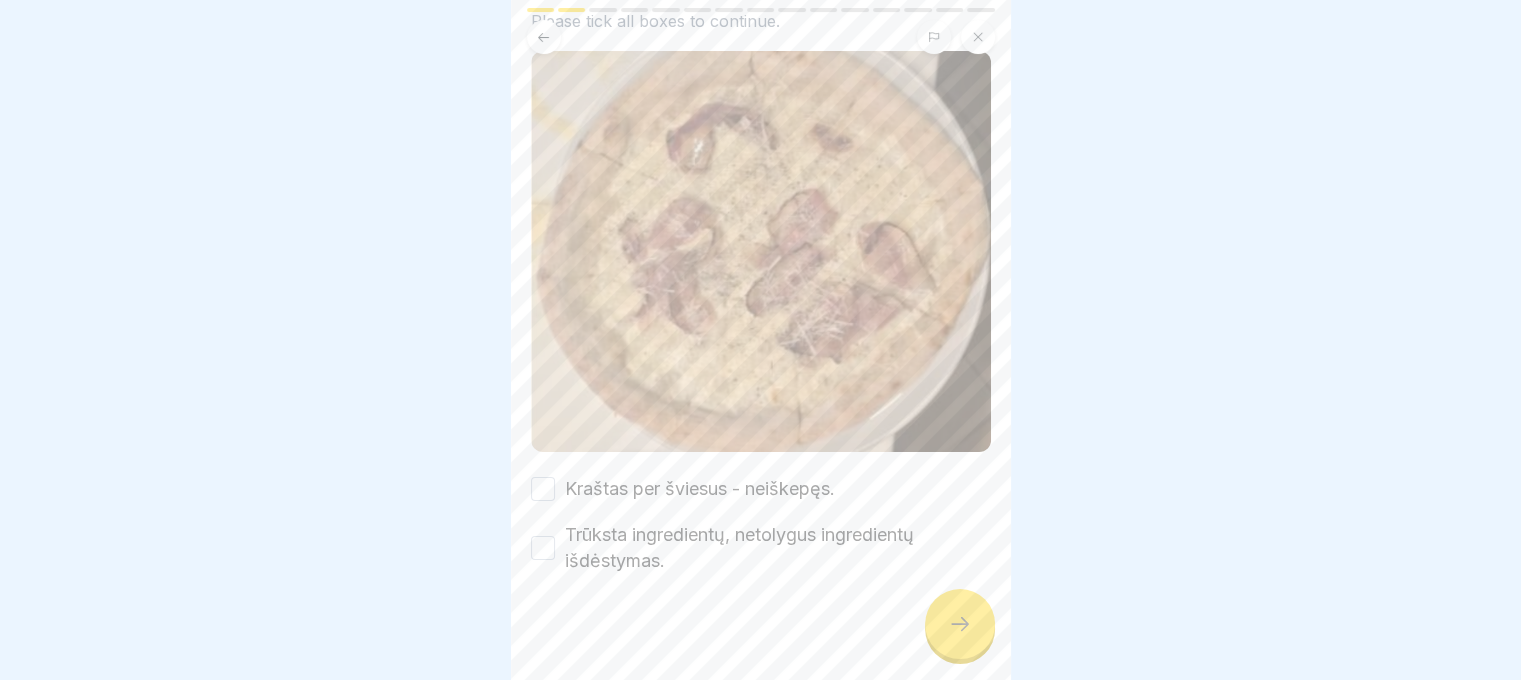 click on "Kraštas per šviesus - neiškepęs. Trūksta ingredientų, netolygus ingredientų išdėstymas." at bounding box center [761, 525] 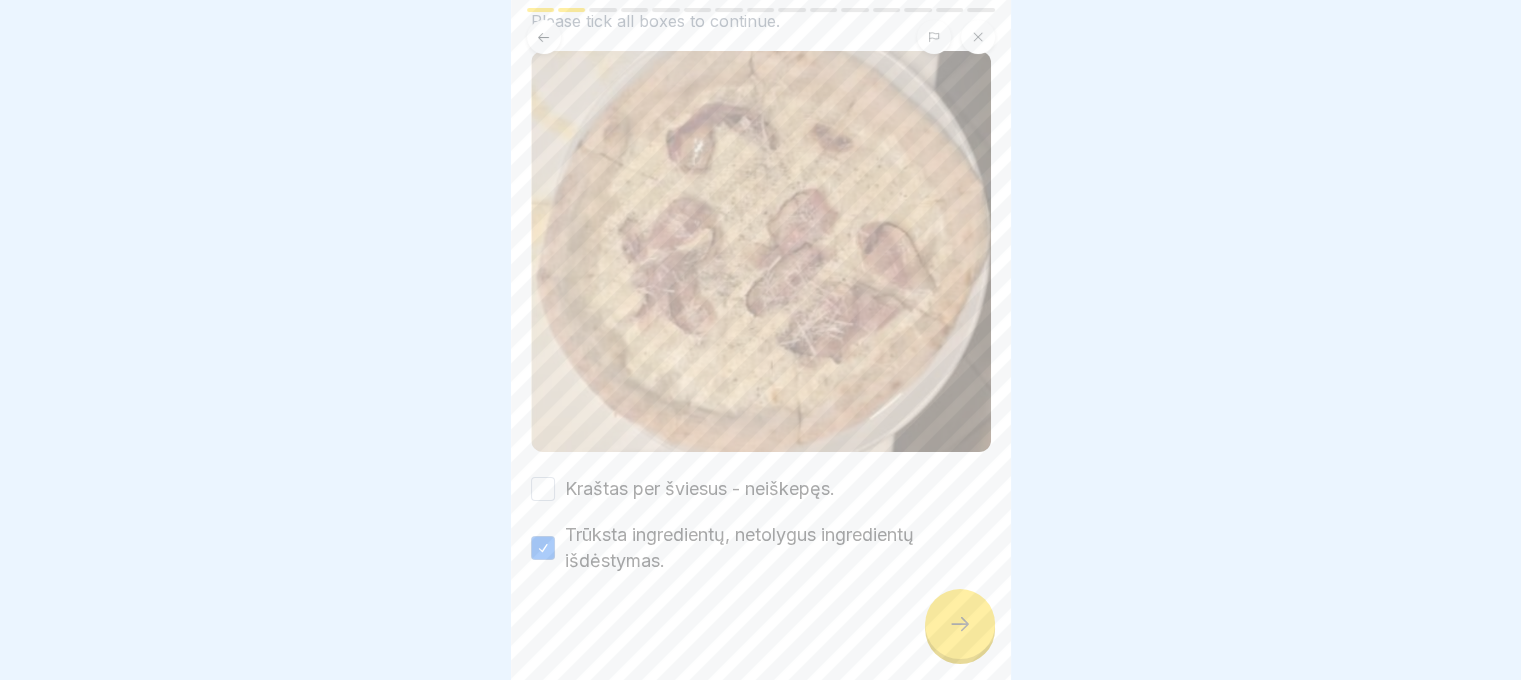 click on "Kraštas per šviesus - neiškepęs." at bounding box center (543, 489) 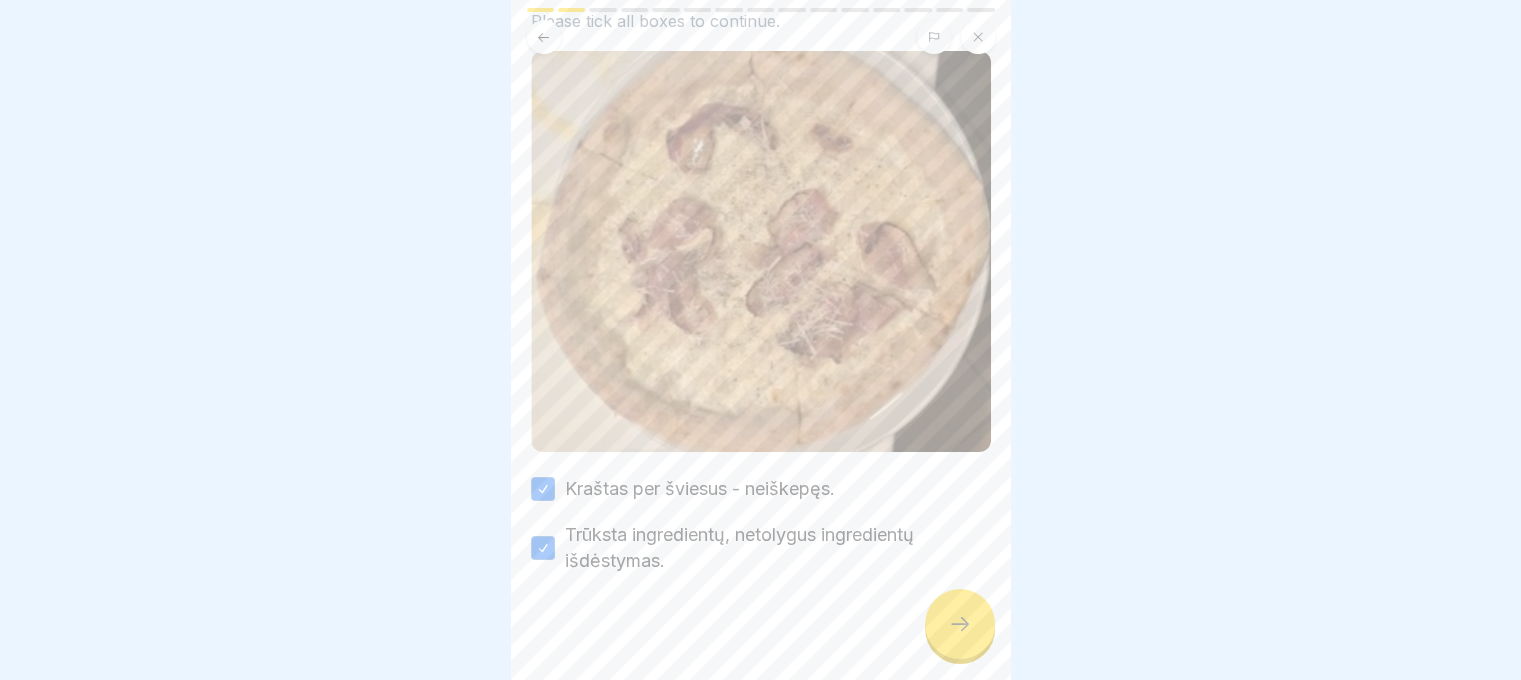 click at bounding box center (960, 624) 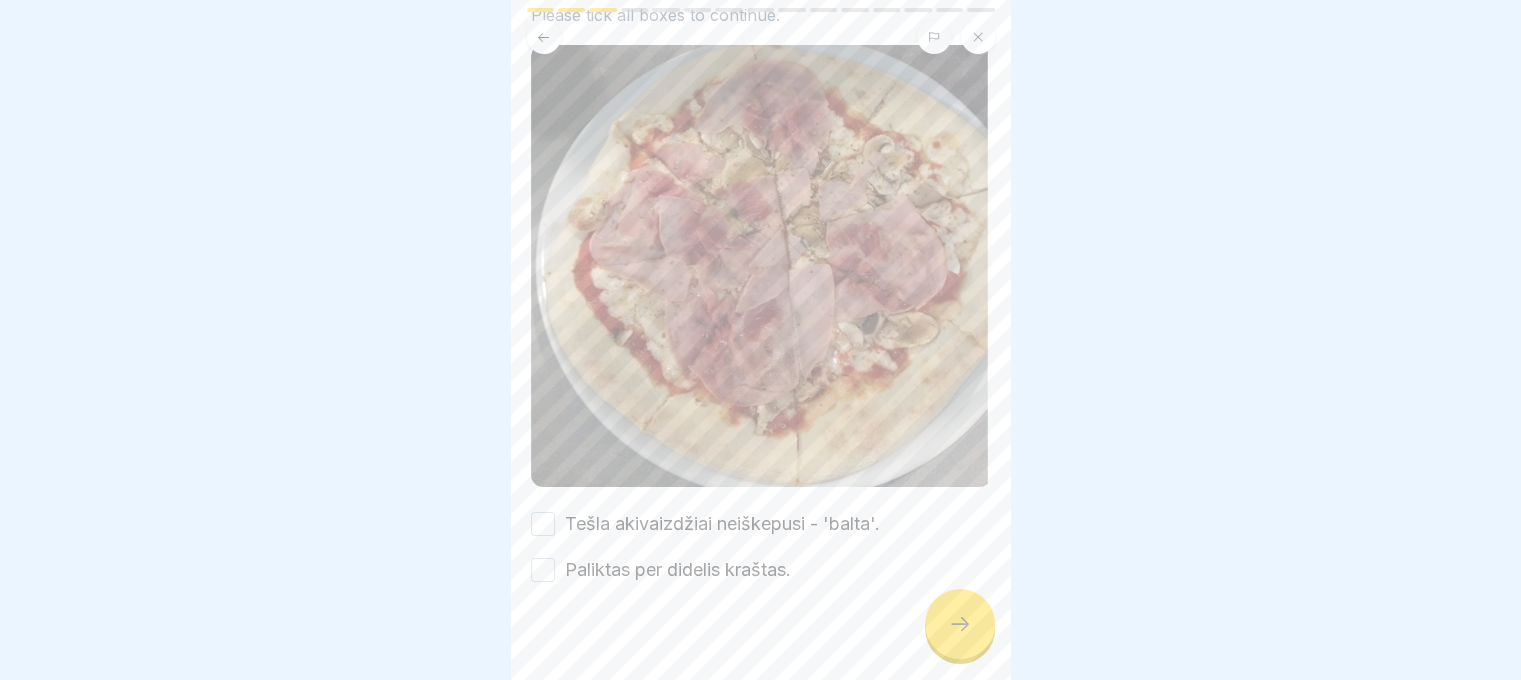 scroll, scrollTop: 224, scrollLeft: 0, axis: vertical 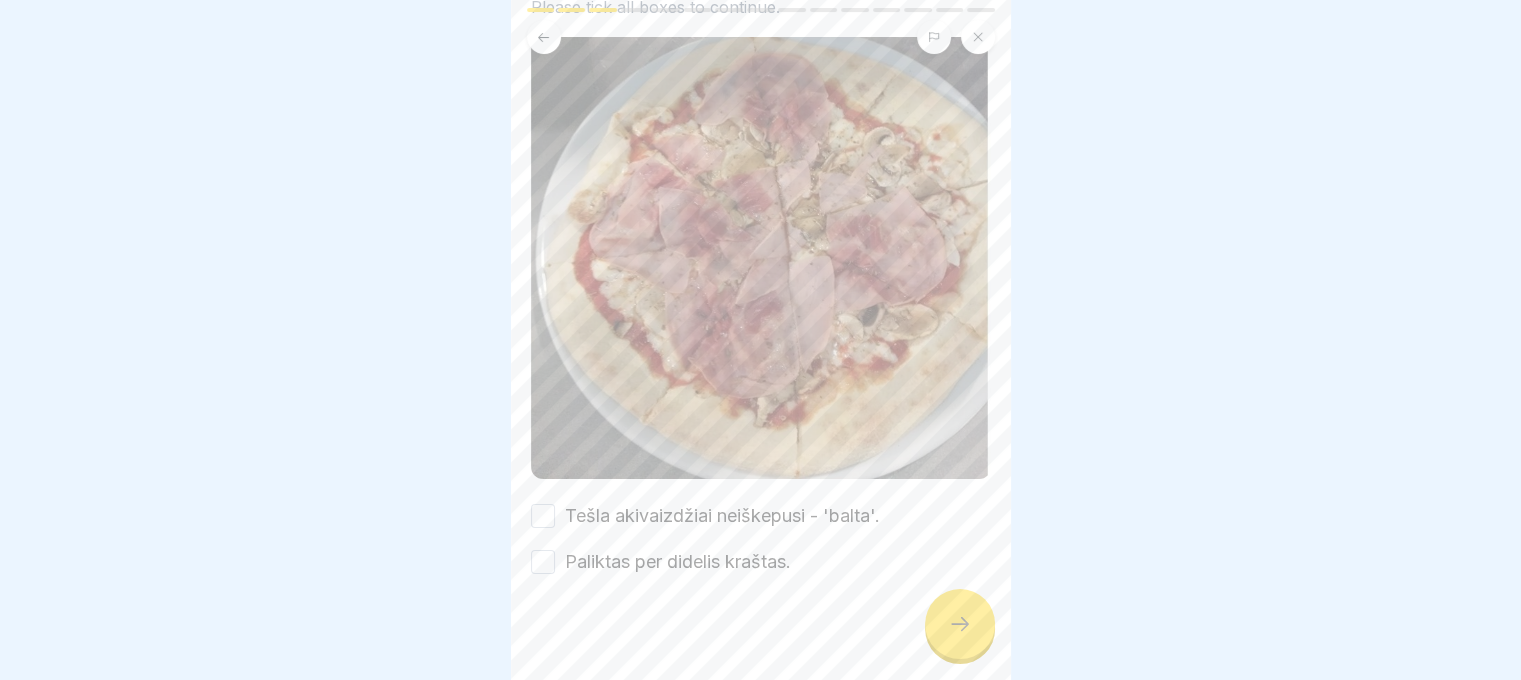 click on "Tešla akivaizdžiai neiškepusi - 'balta'." at bounding box center (543, 516) 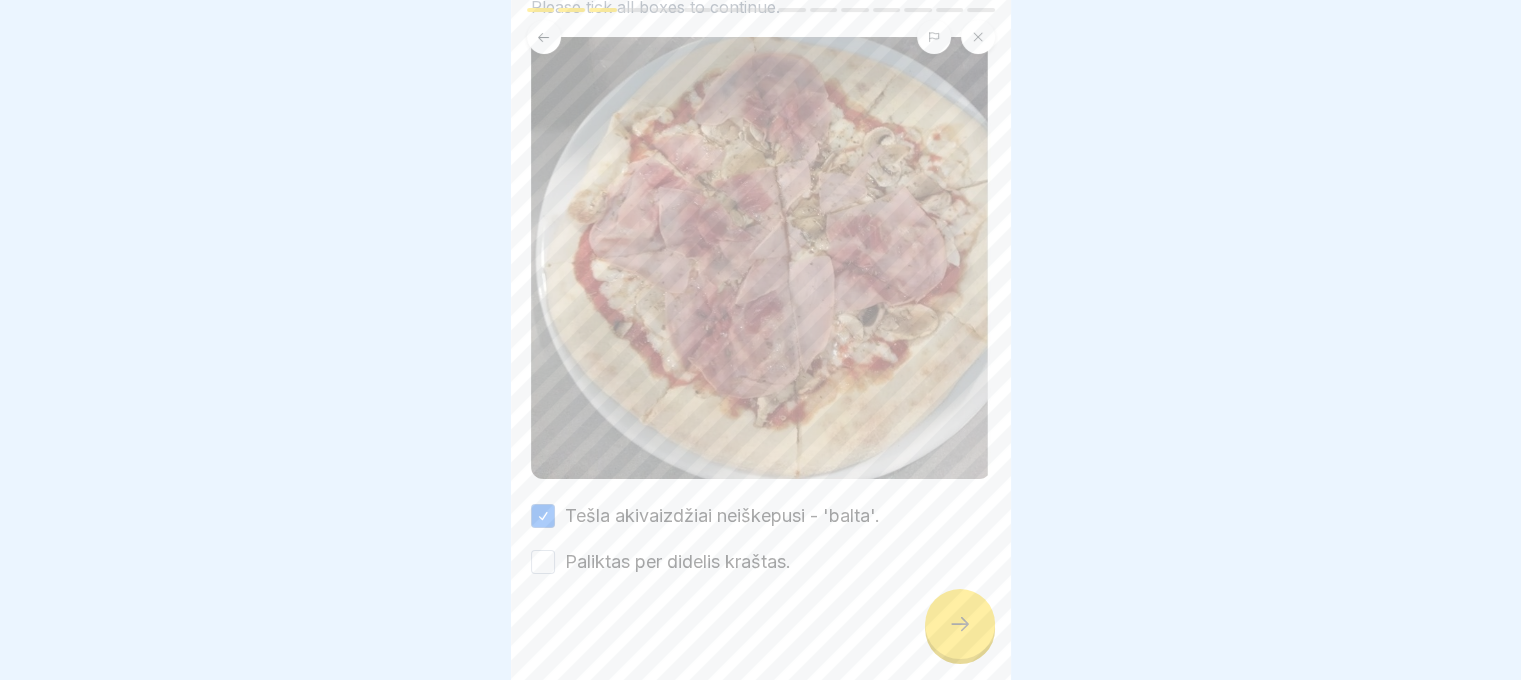 click on "Paliktas per didelis kraštas." at bounding box center (543, 562) 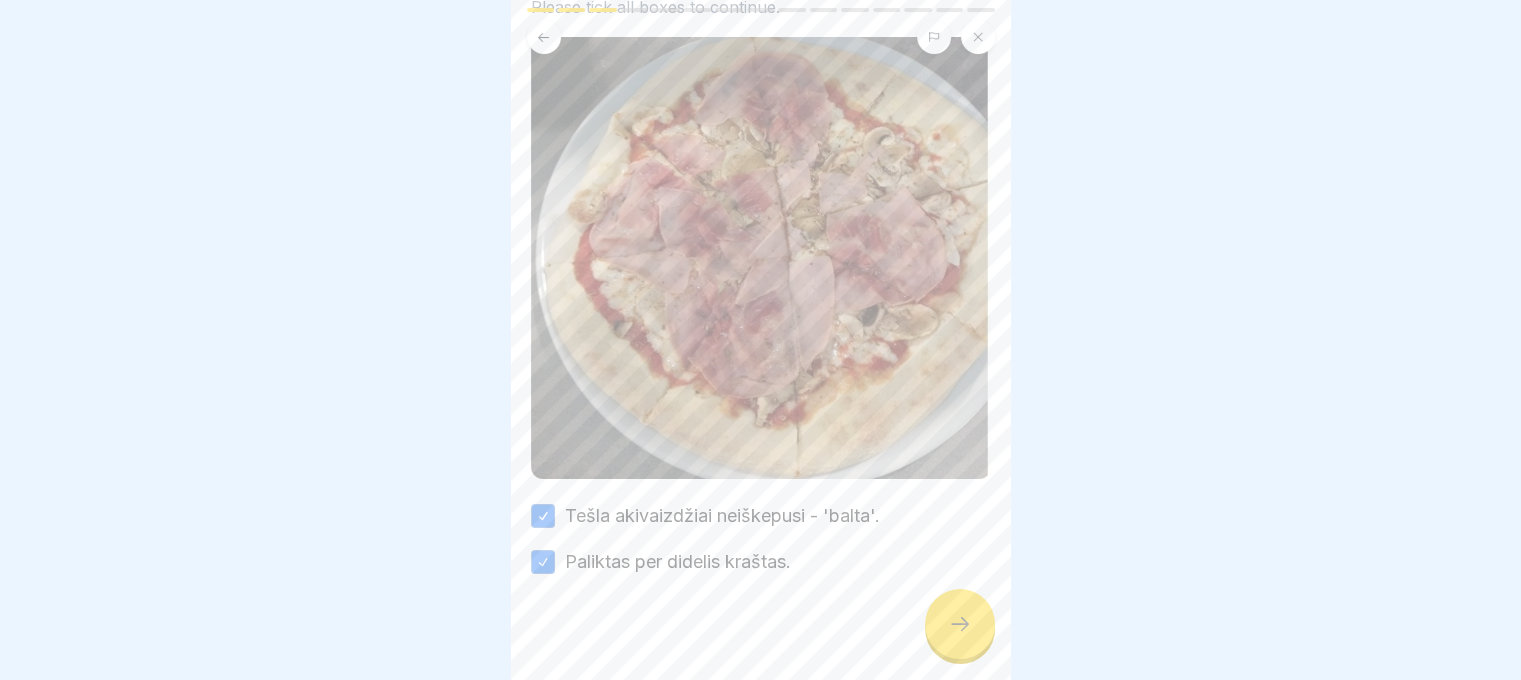 click 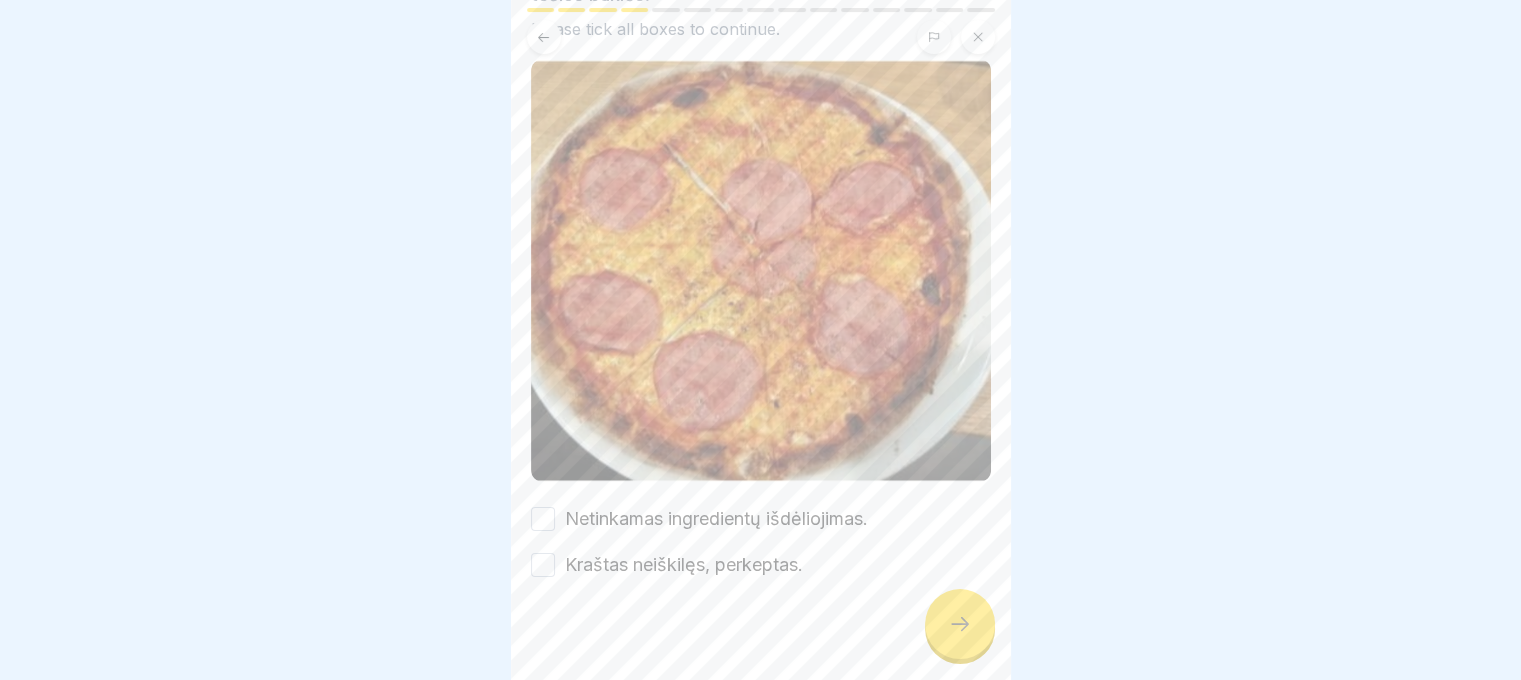 scroll, scrollTop: 205, scrollLeft: 0, axis: vertical 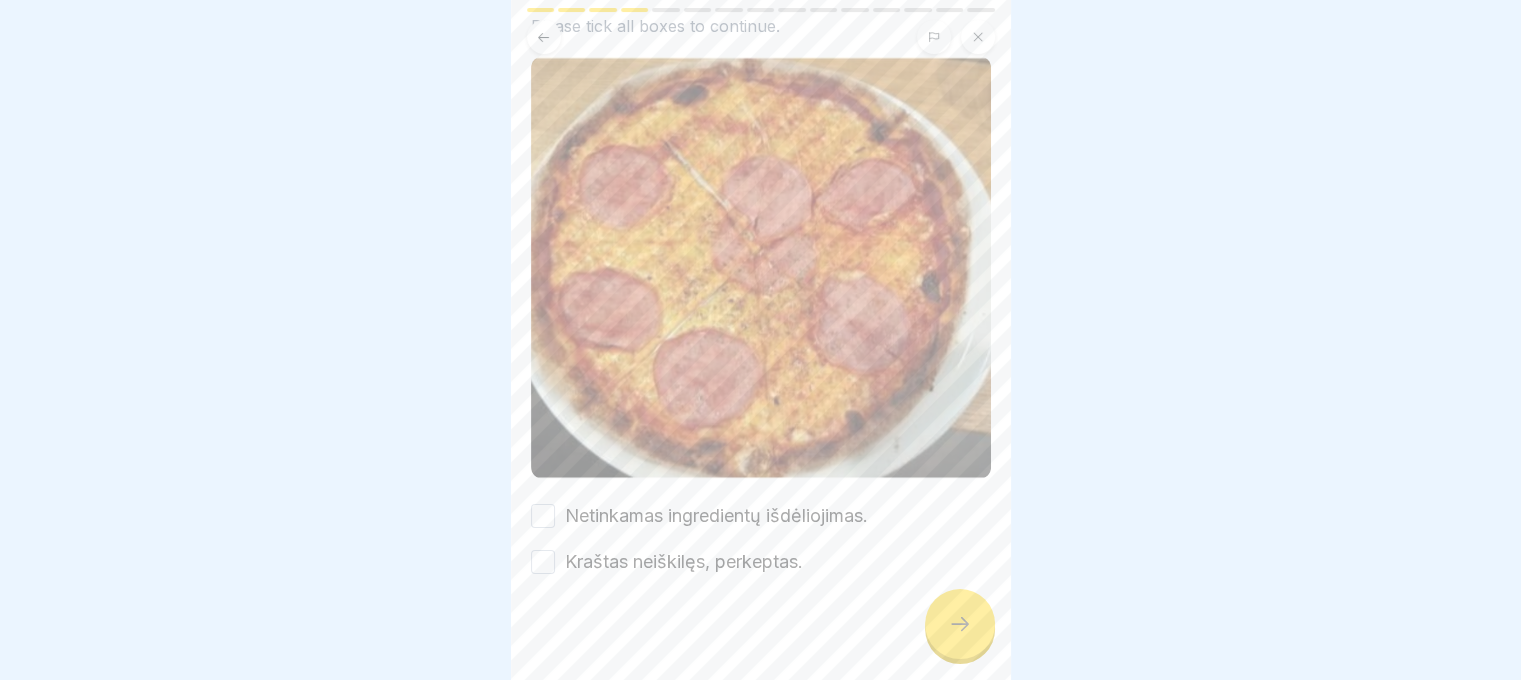 click on "Netinkamas ingredientų išdėliojimas." at bounding box center [761, 516] 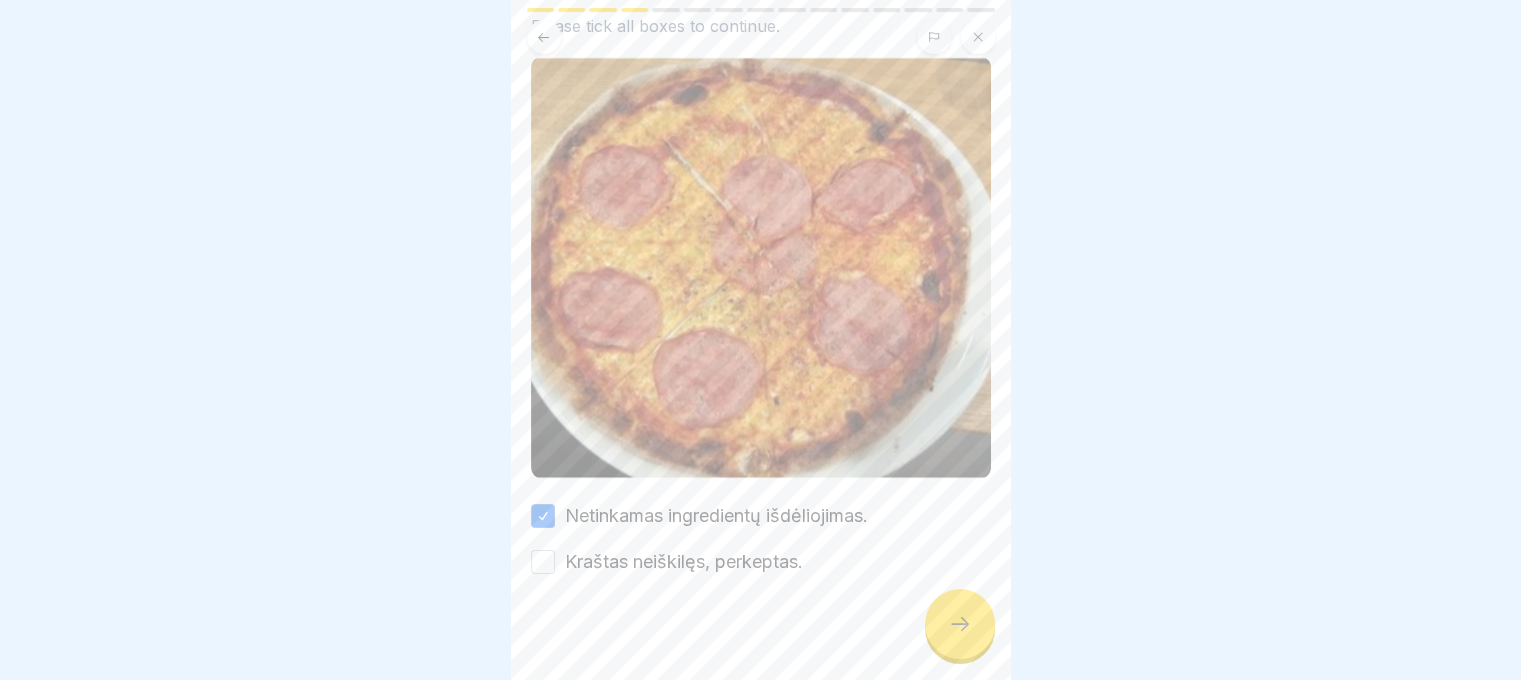 click on "Kraštas neiškilęs, perkeptas." at bounding box center [543, 562] 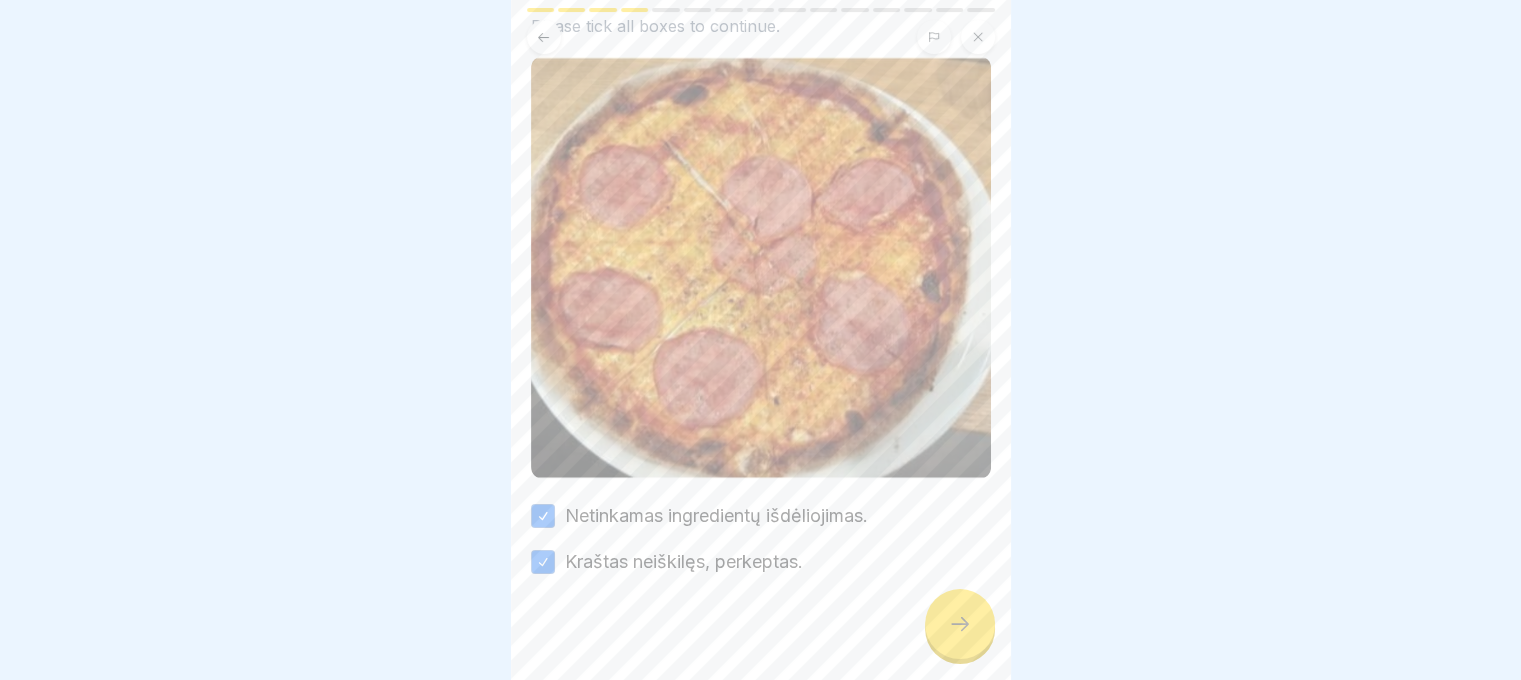 click 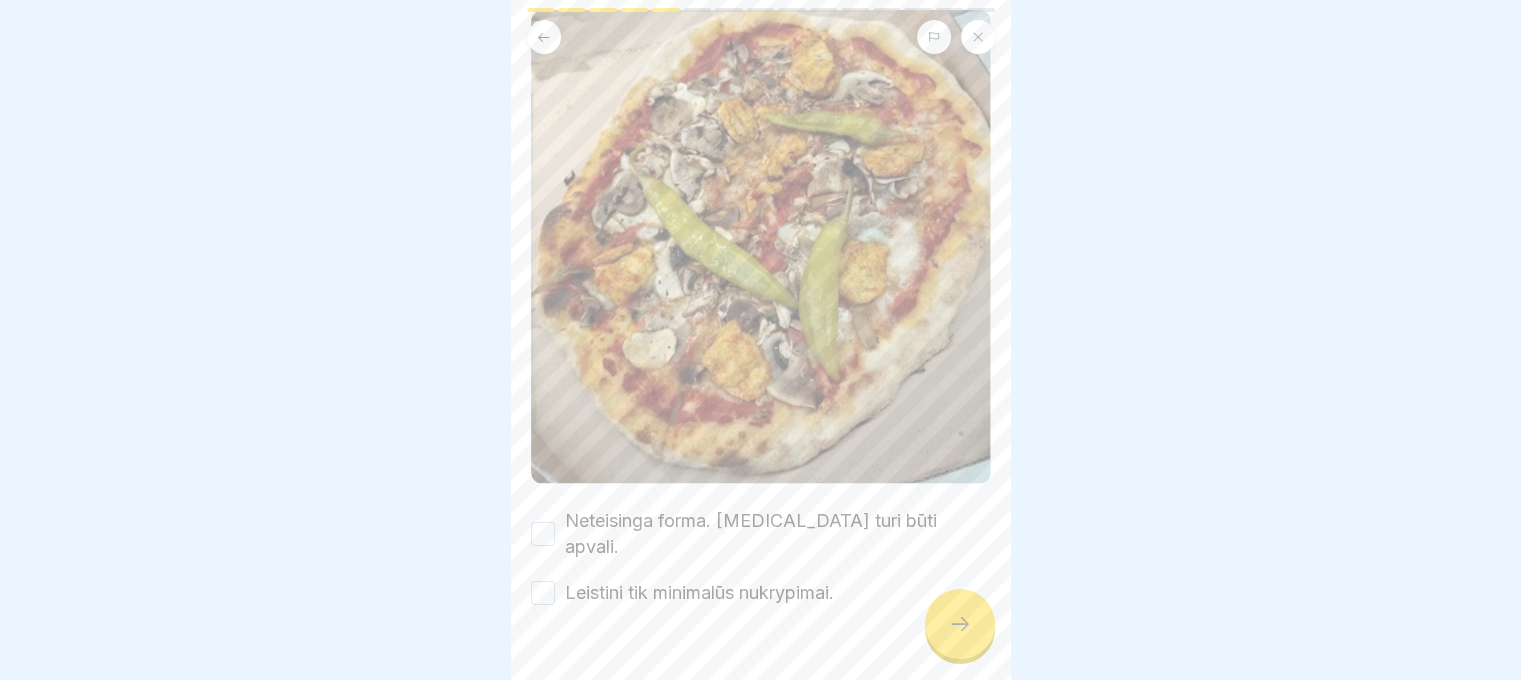 scroll, scrollTop: 255, scrollLeft: 0, axis: vertical 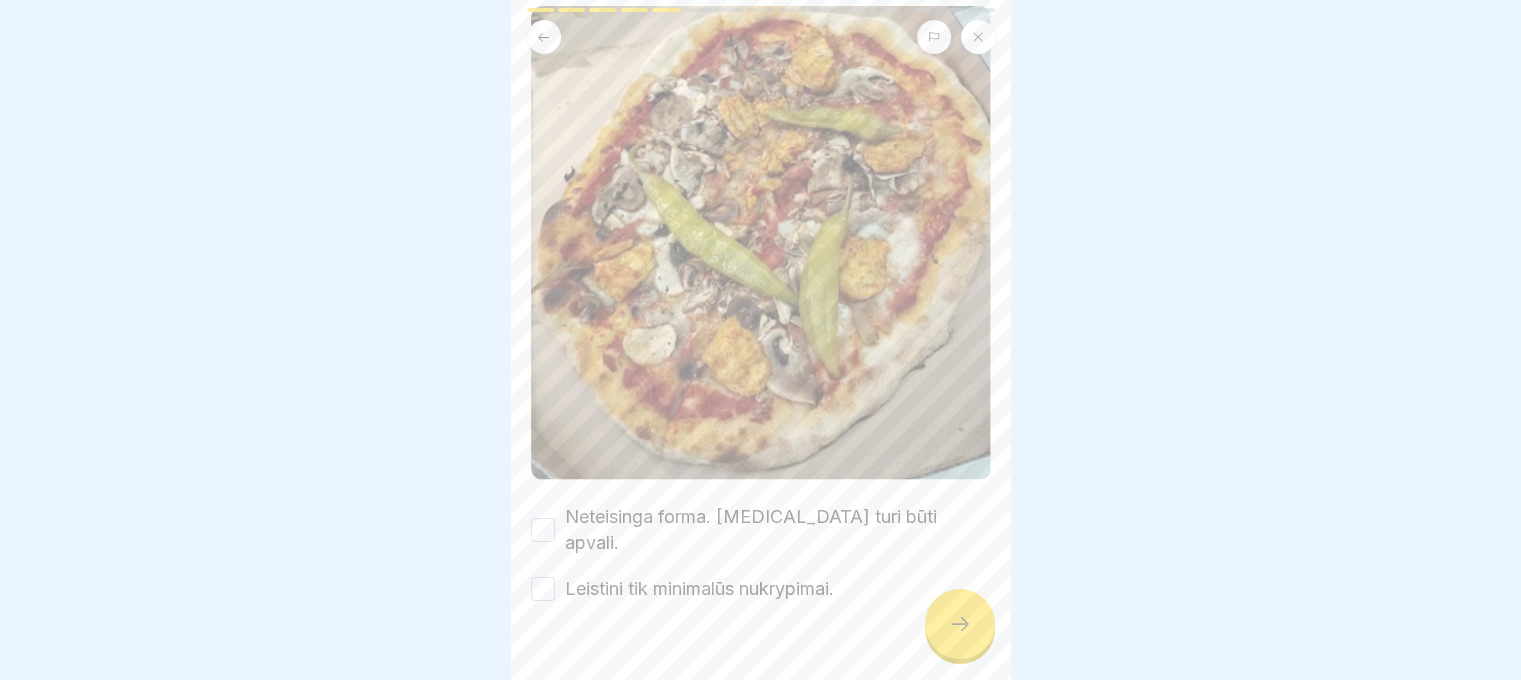 click on "Neteisinga forma. [MEDICAL_DATA] turi būti apvali." at bounding box center [543, 530] 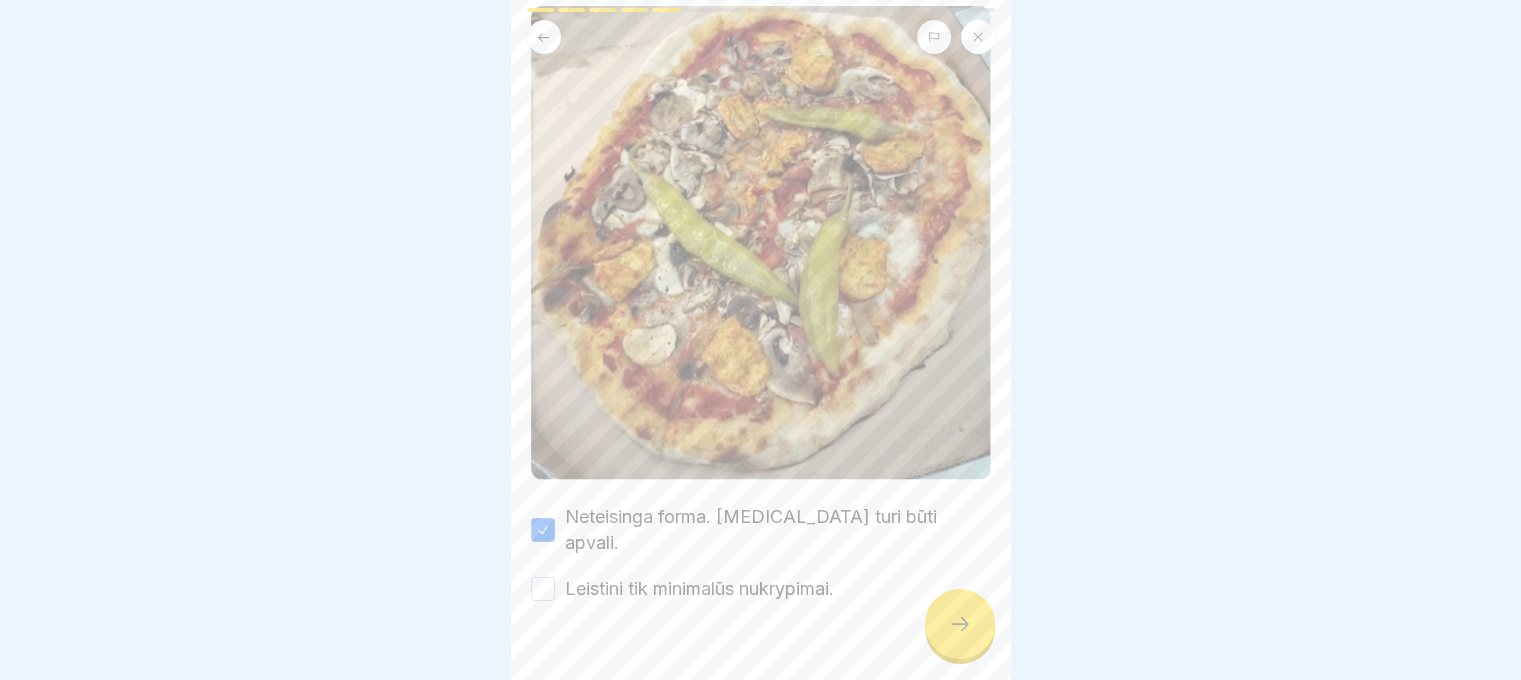 click on "Leistini tik minimalūs nukrypimai." at bounding box center (543, 589) 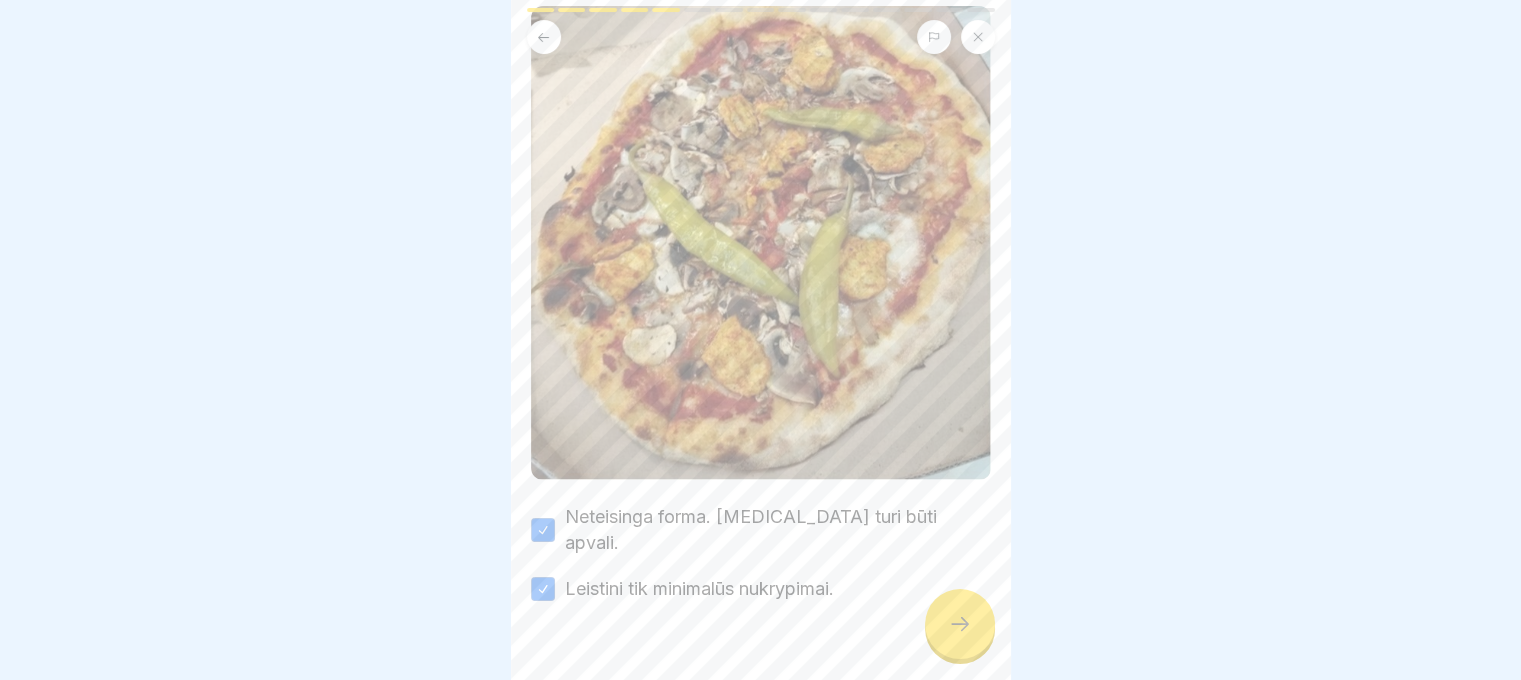 click at bounding box center [960, 624] 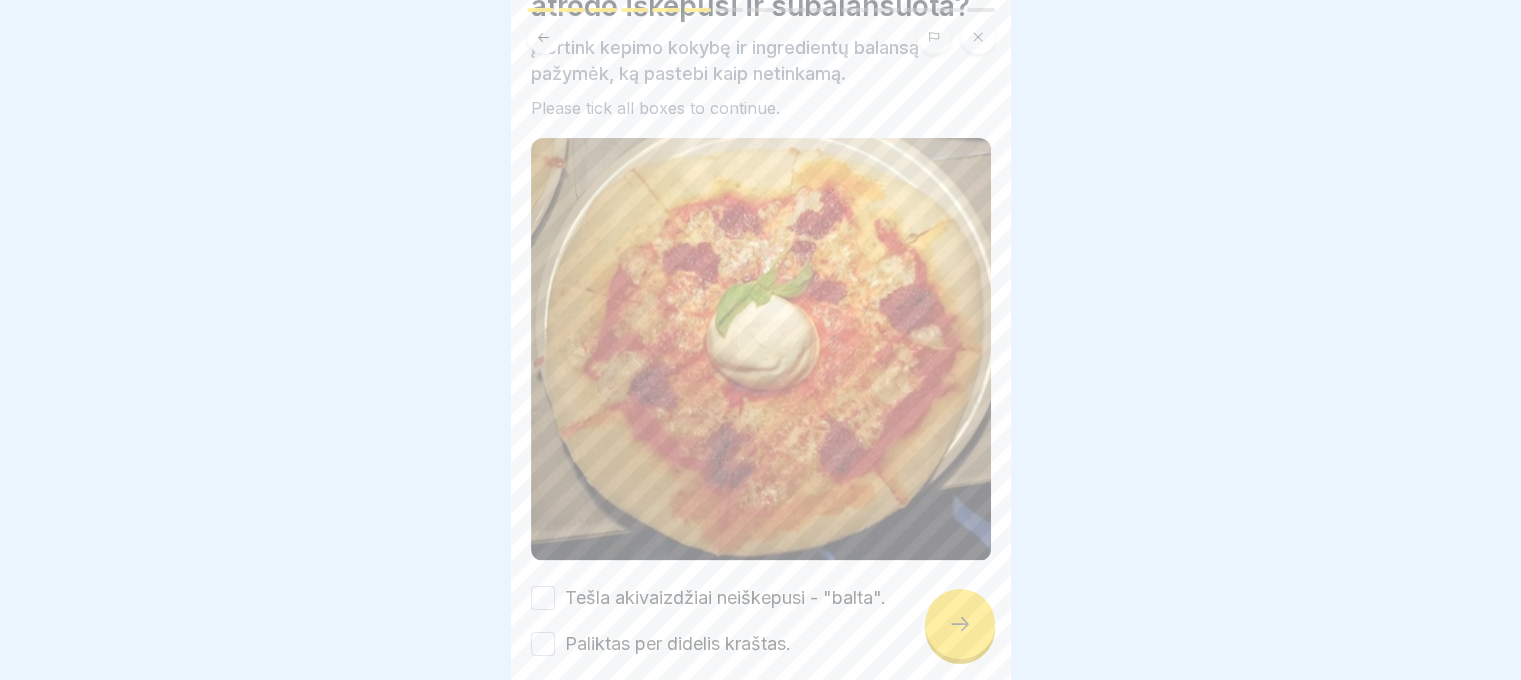 scroll, scrollTop: 205, scrollLeft: 0, axis: vertical 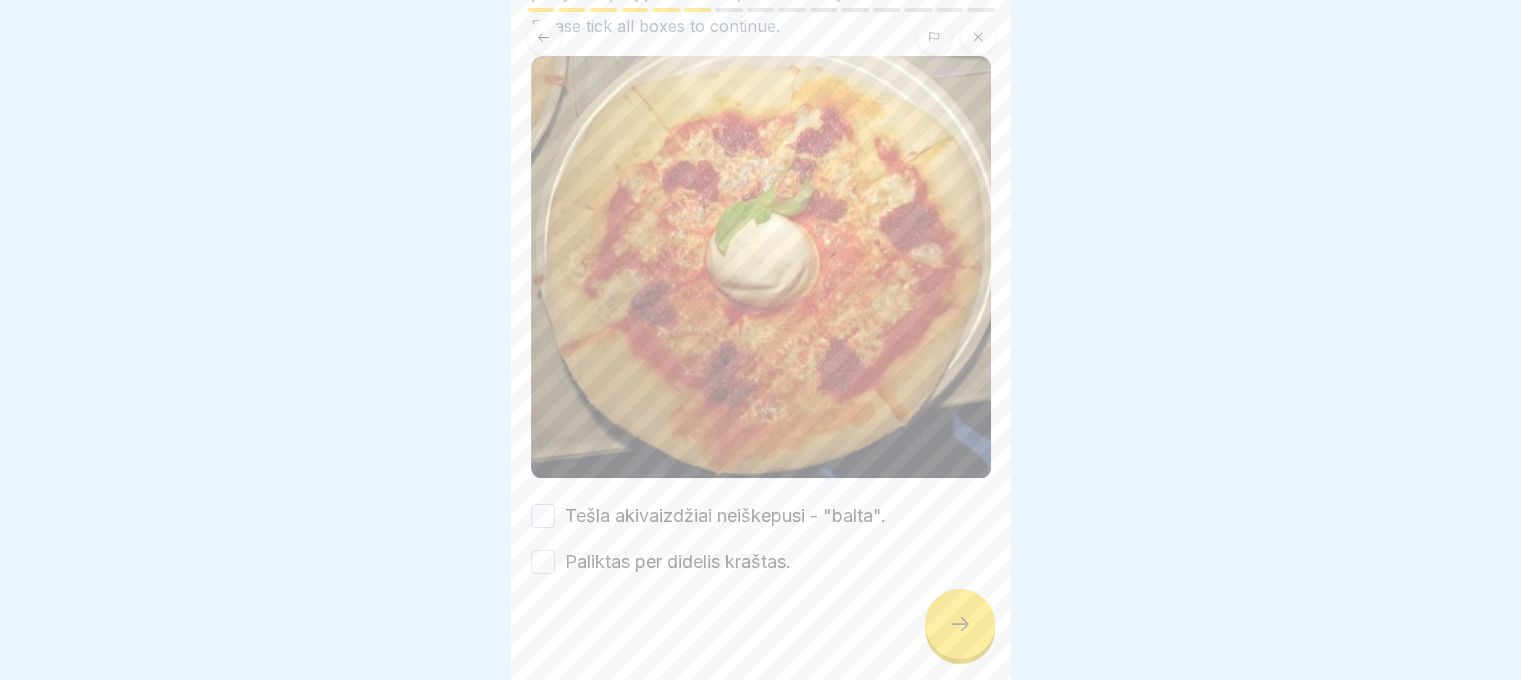 click on "Tešla akivaizdžiai neiškepusi - "balta"." at bounding box center (543, 516) 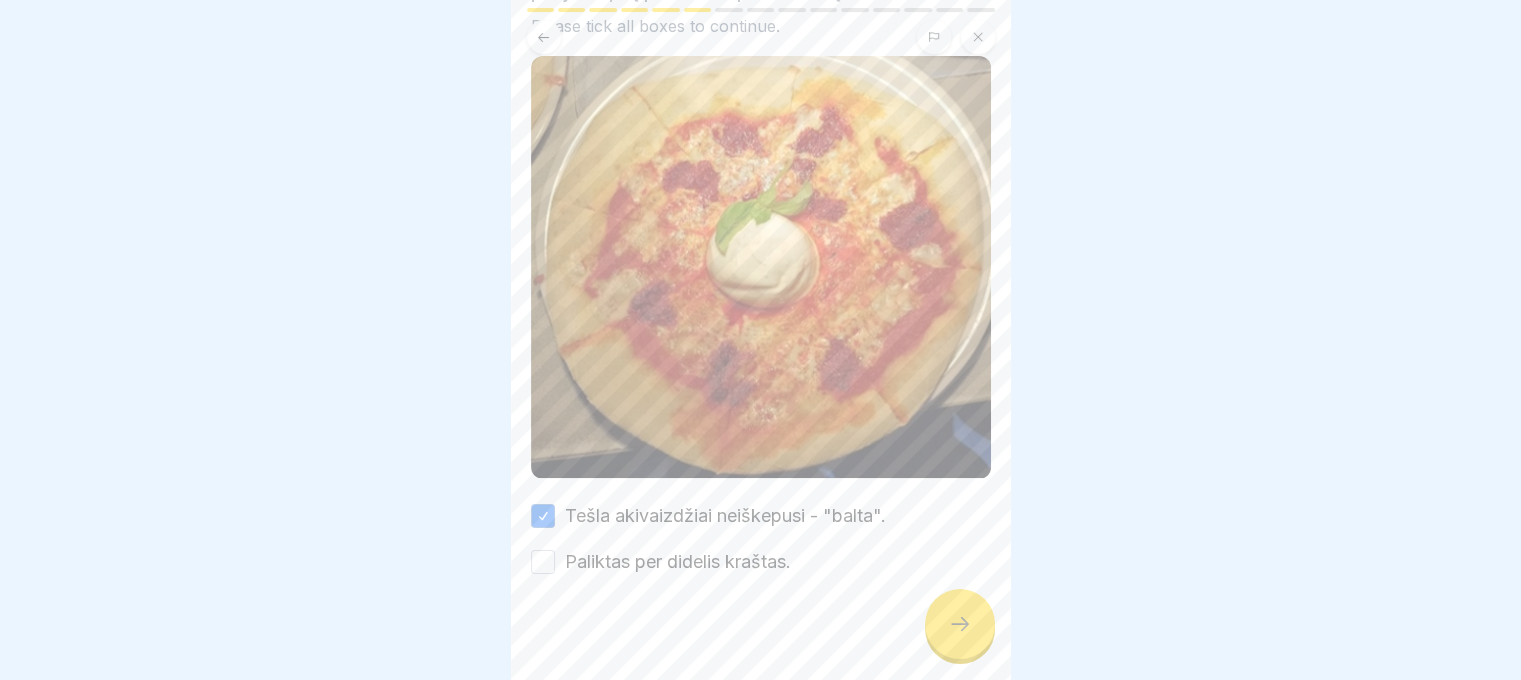 click on "Paliktas per didelis kraštas." at bounding box center (543, 562) 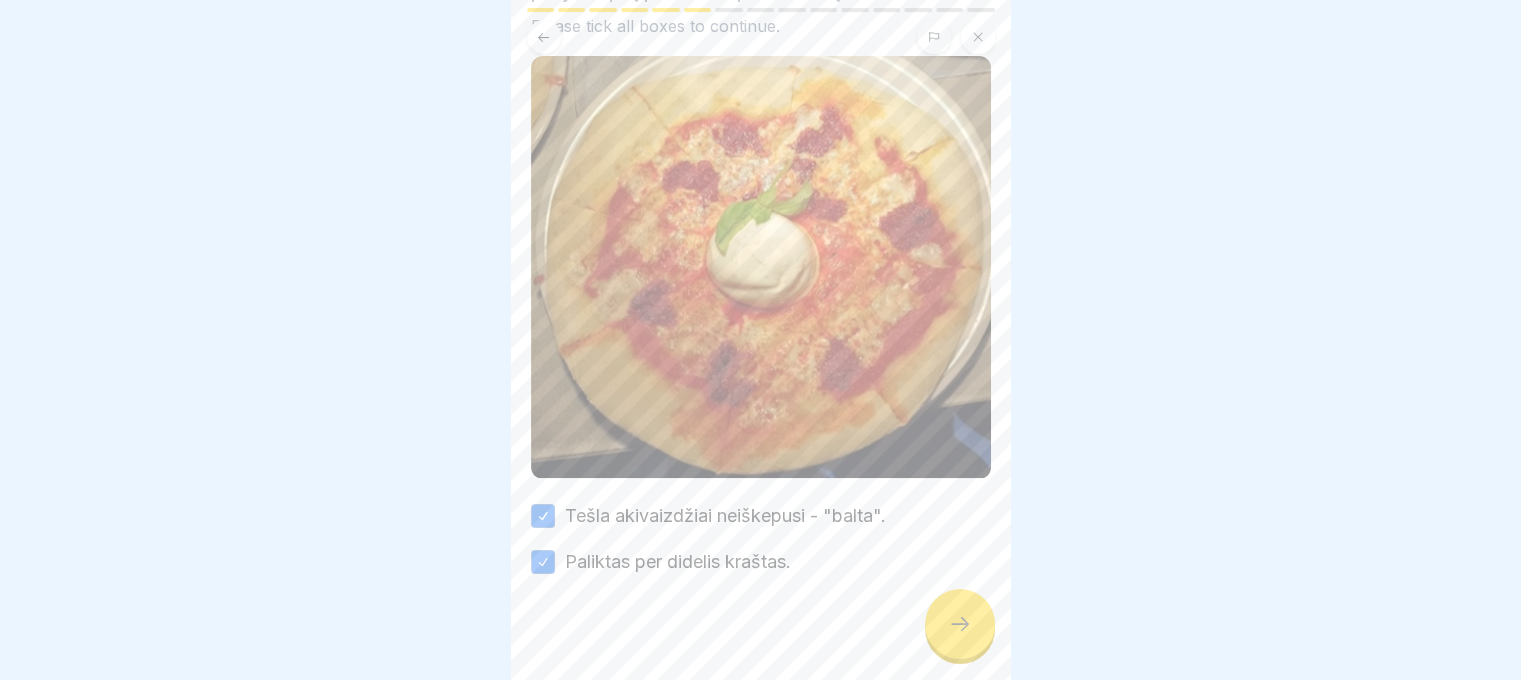 click 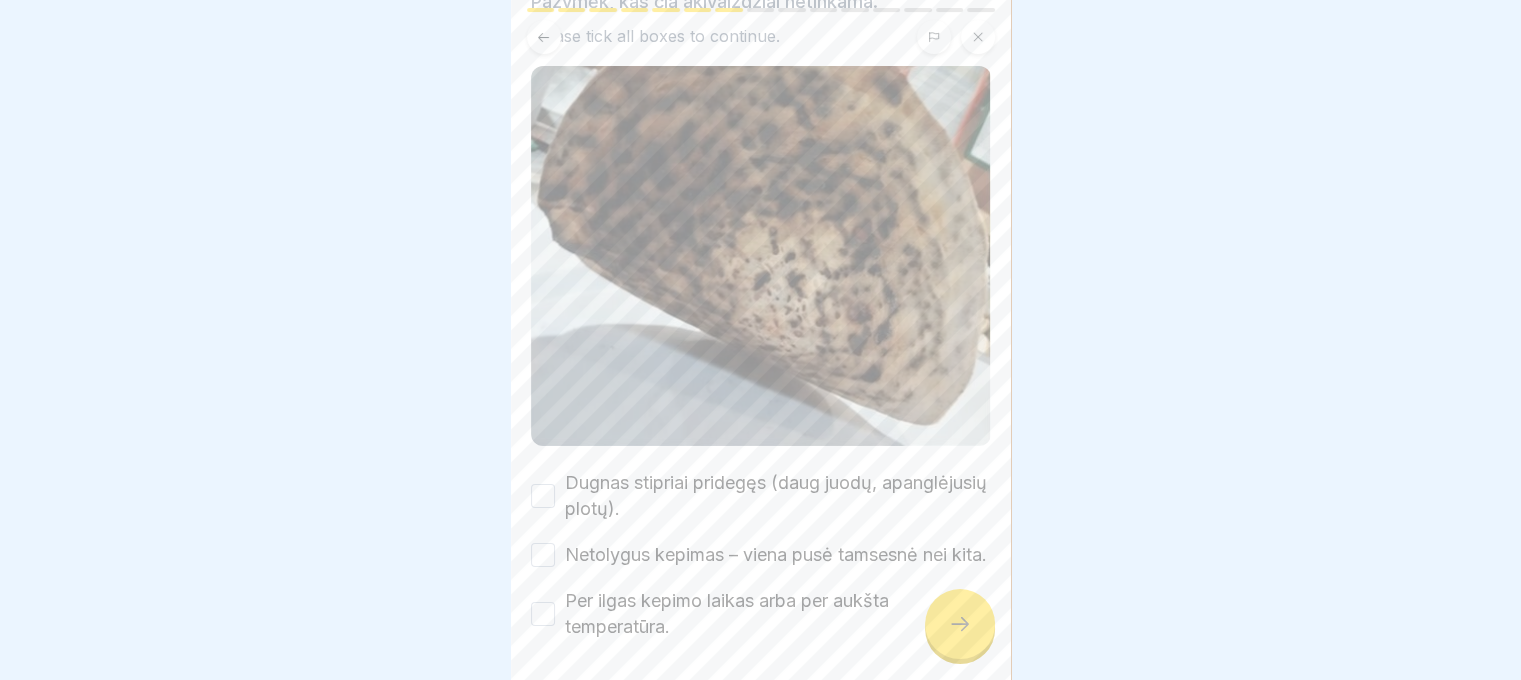 scroll, scrollTop: 288, scrollLeft: 0, axis: vertical 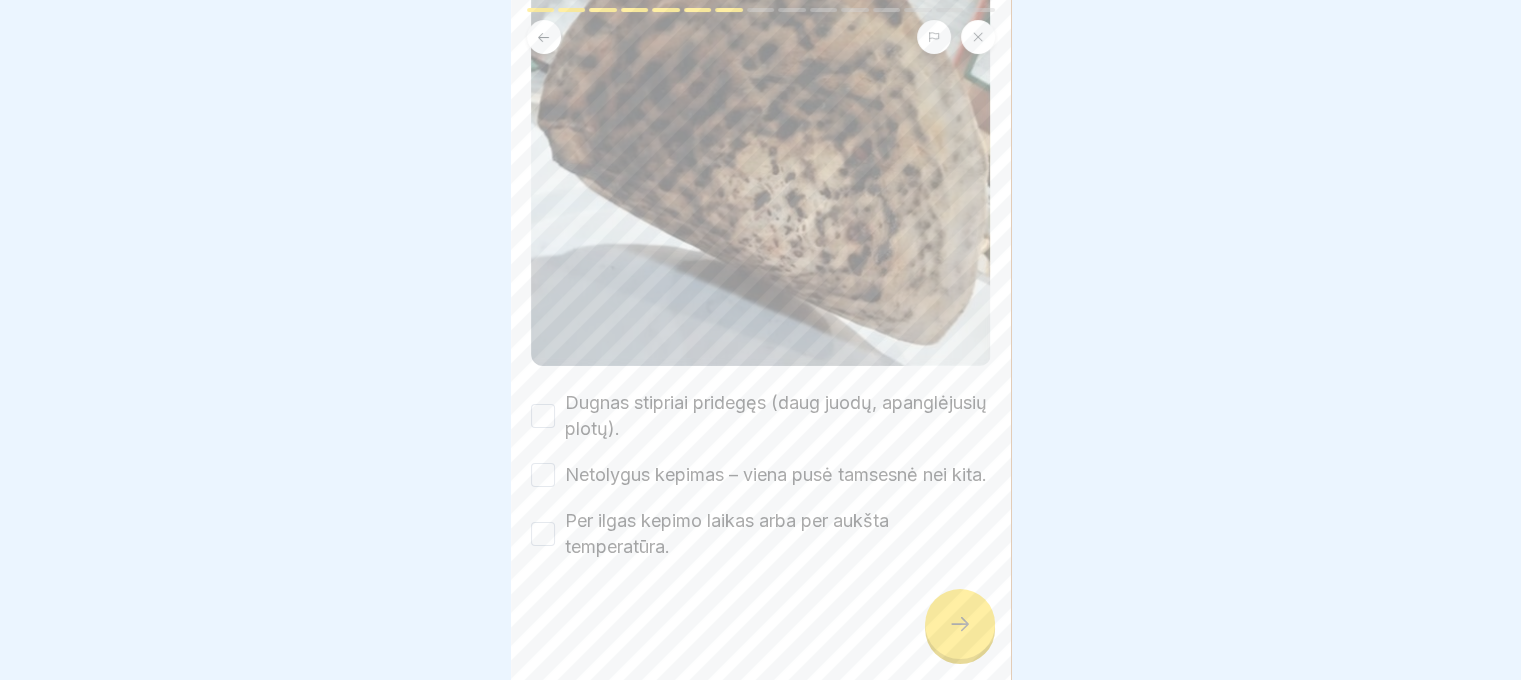 click on "Dugnas stipriai pridegęs (daug juodų, apanglėjusių plotų)." at bounding box center (761, 416) 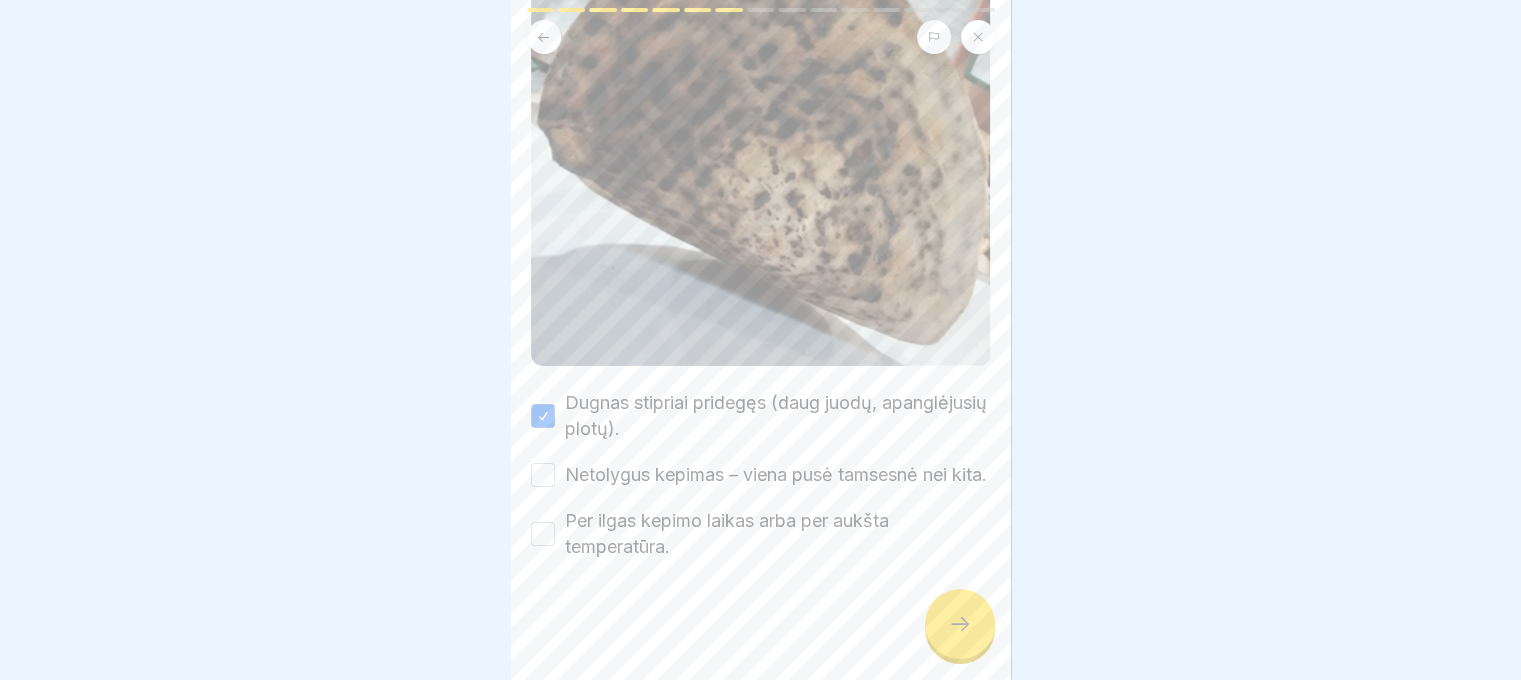 click on "Netolygus kepimas – viena pusė tamsesnė nei kita." at bounding box center [543, 475] 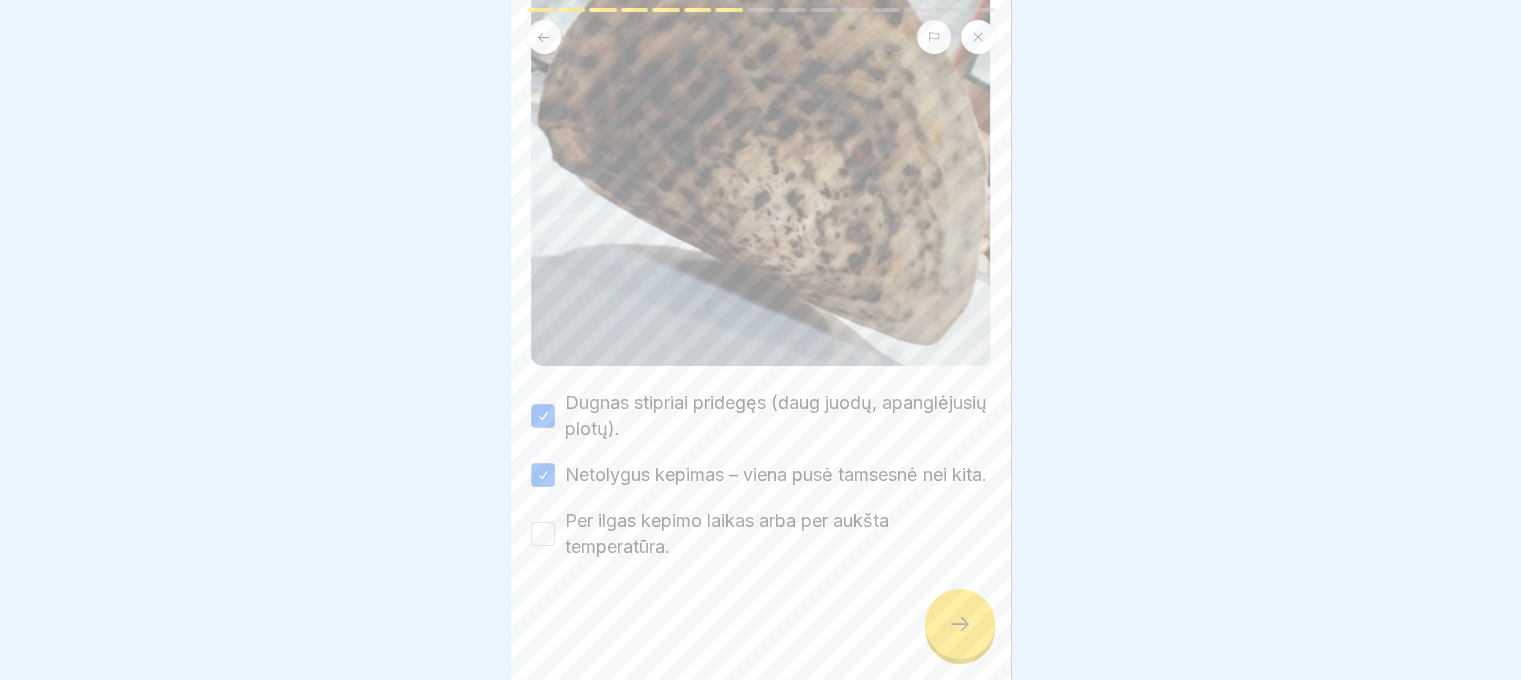 click on "🔥 Ar šis picos dugnas vis dar tinkamas? Tokie defektai tiesiogiai veikia skonį ir svečio patirtį. Pažymėk, kas čia akivaizdžiai netinkama. Please tick all boxes to continue. Dugnas stipriai pridegęs (daug juodų, apanglėjusių plotų). Netolygus kepimas – viena pusė tamsesnė nei kita. Per ilgas kepimo laikas arba per aukšta temperatūra." at bounding box center [761, 340] 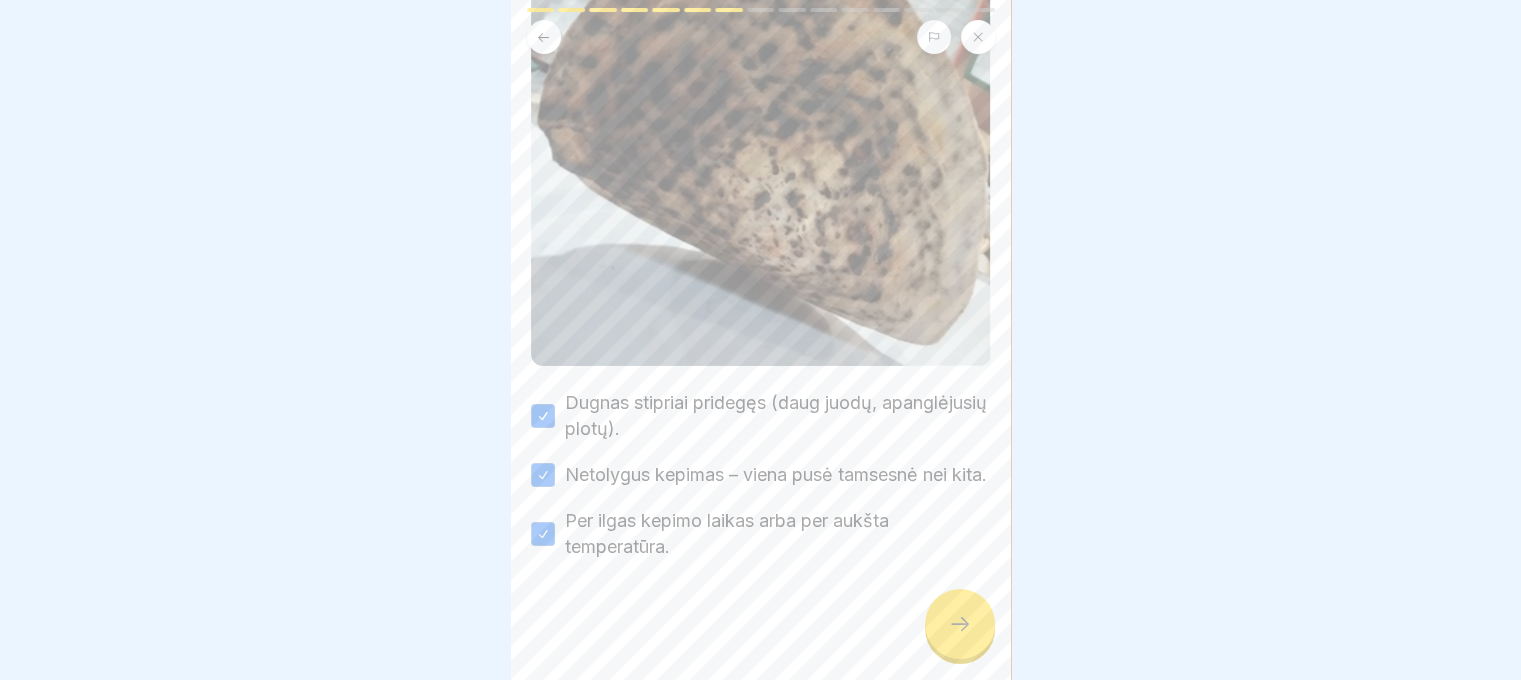 click at bounding box center (960, 624) 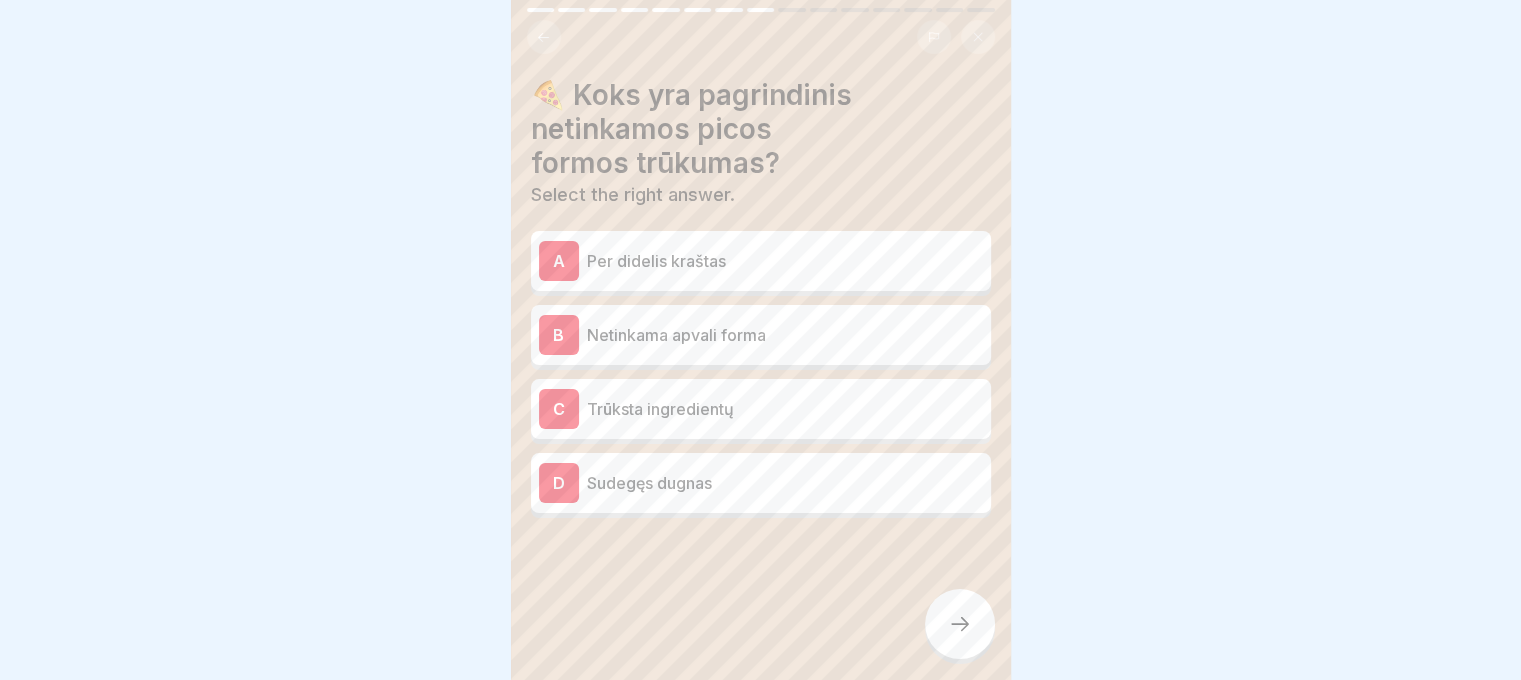 click on "Per didelis kraštas" at bounding box center [785, 261] 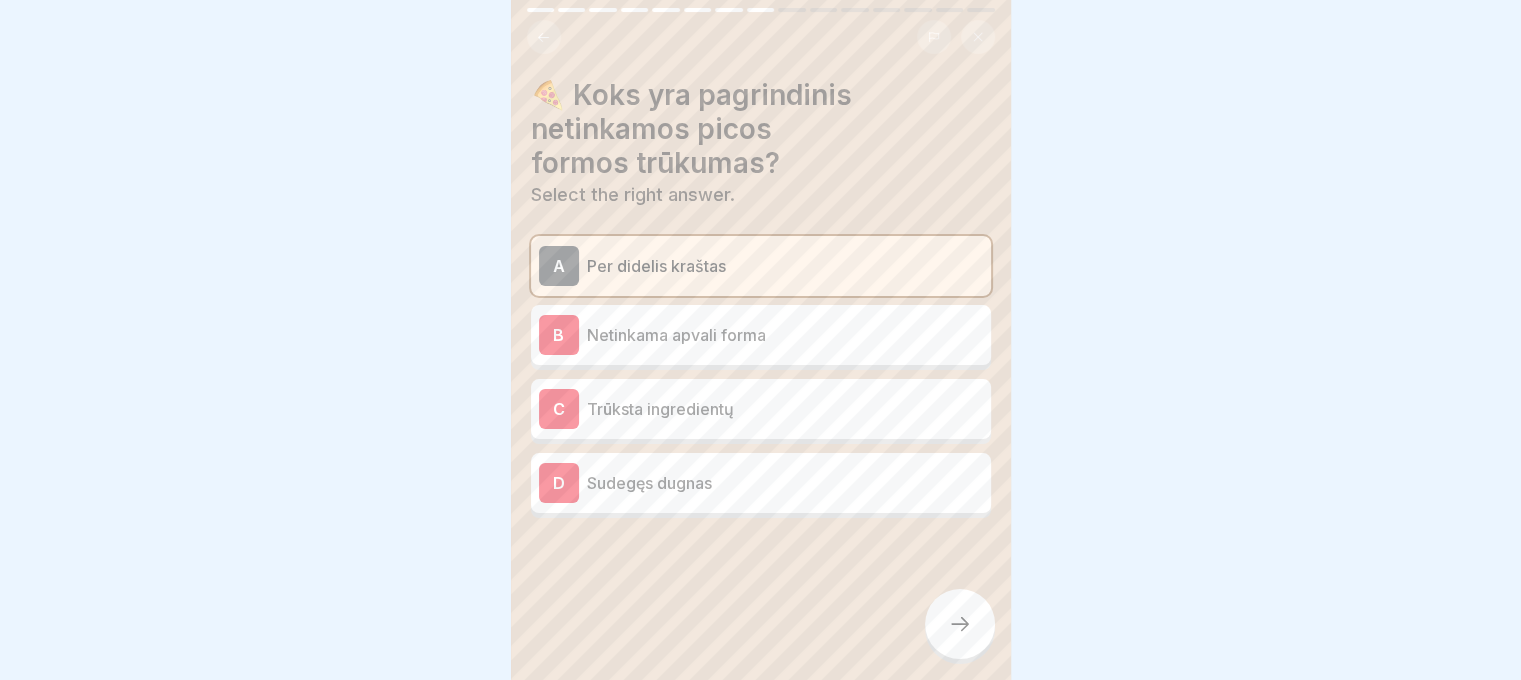 click on "Netinkama apvali forma" at bounding box center (785, 335) 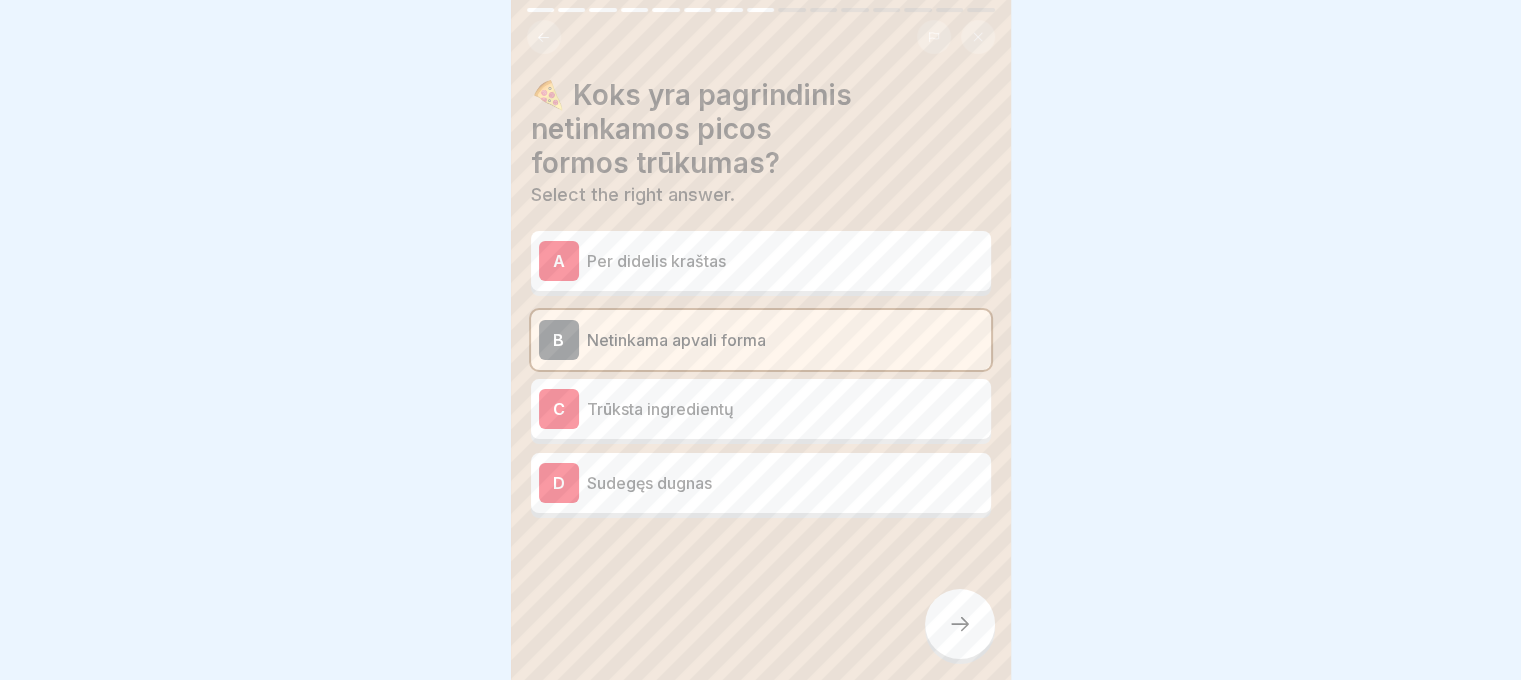 click 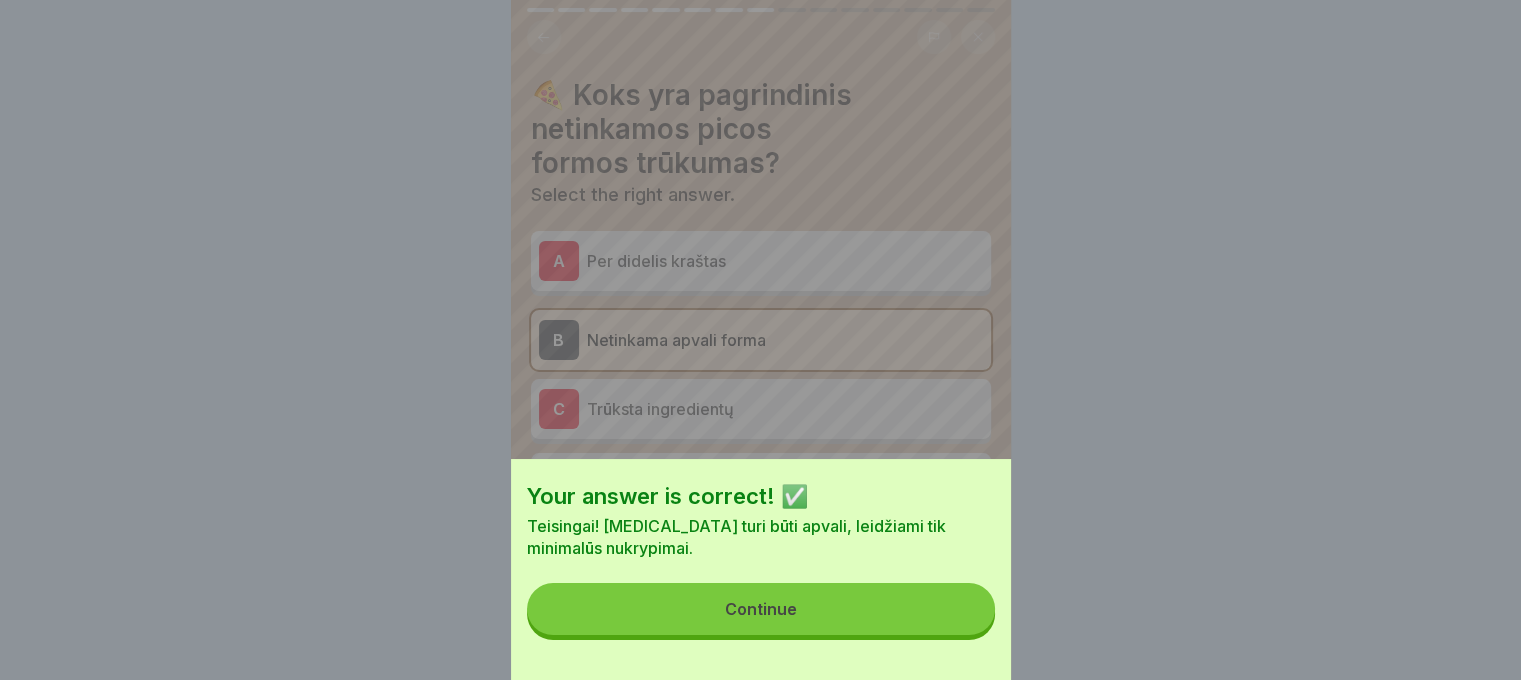 click on "Continue" at bounding box center (761, 609) 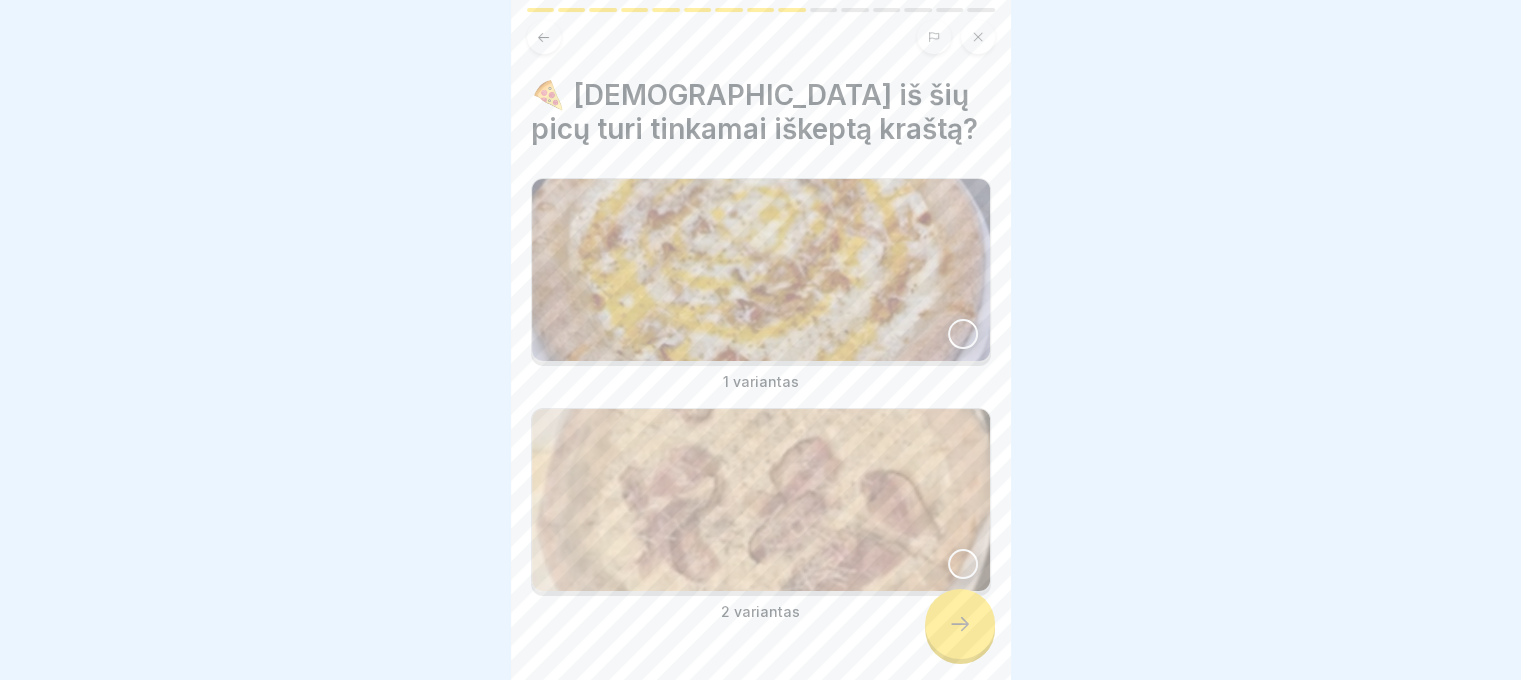 click at bounding box center [963, 334] 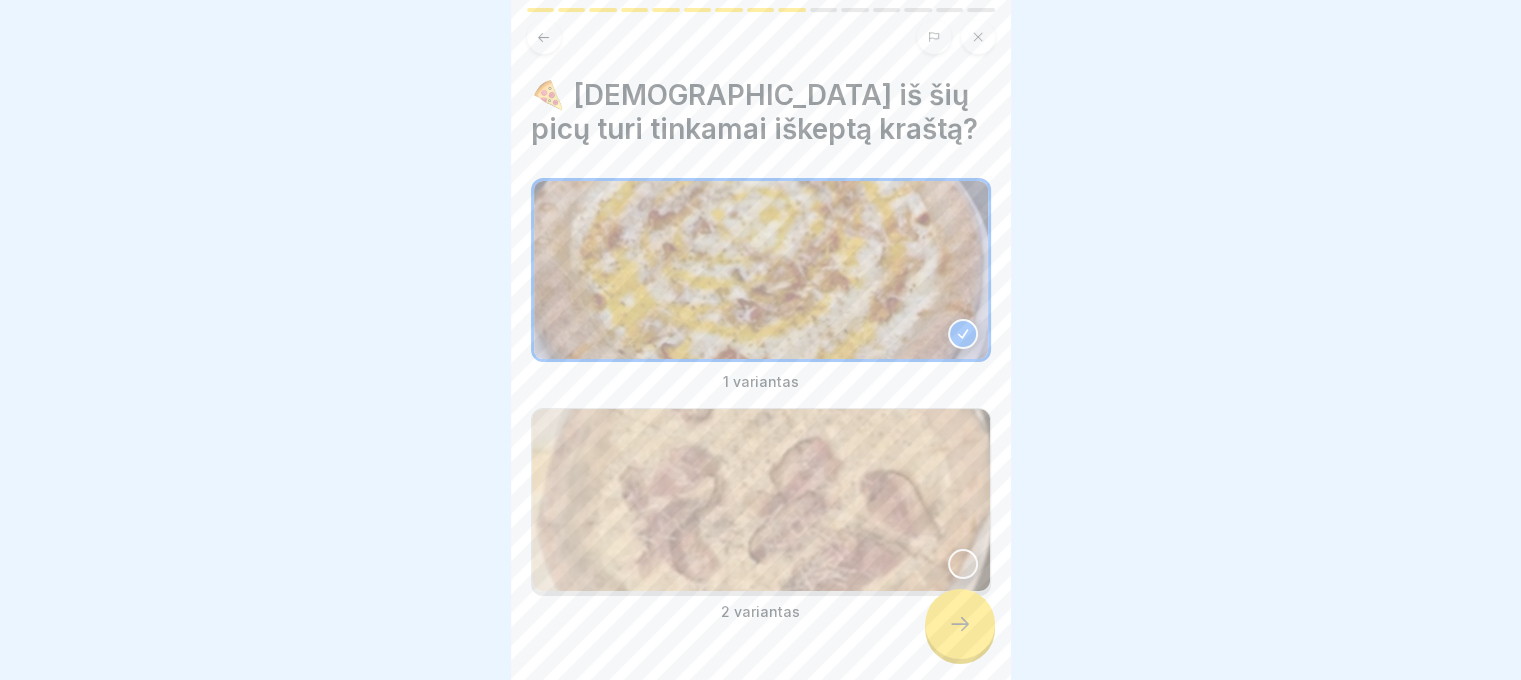 click 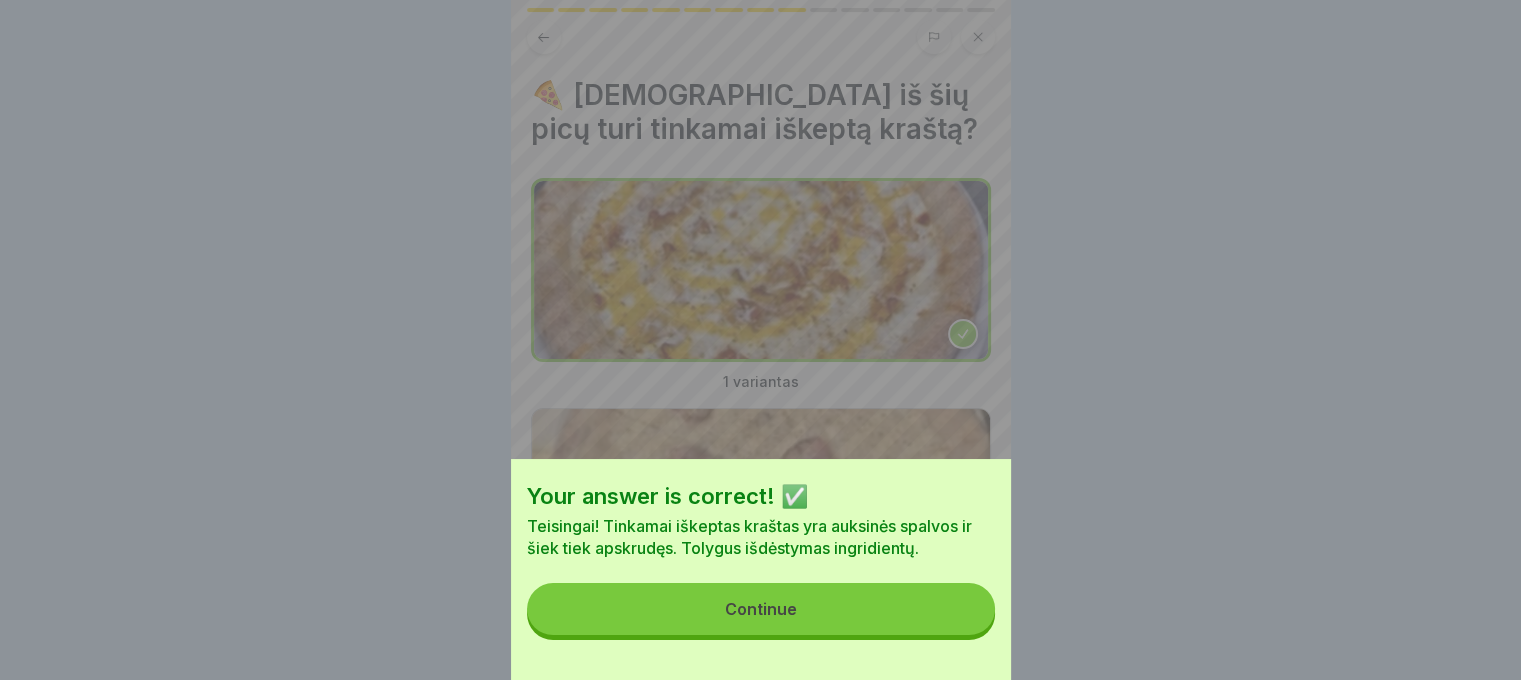 click on "Continue" at bounding box center (761, 609) 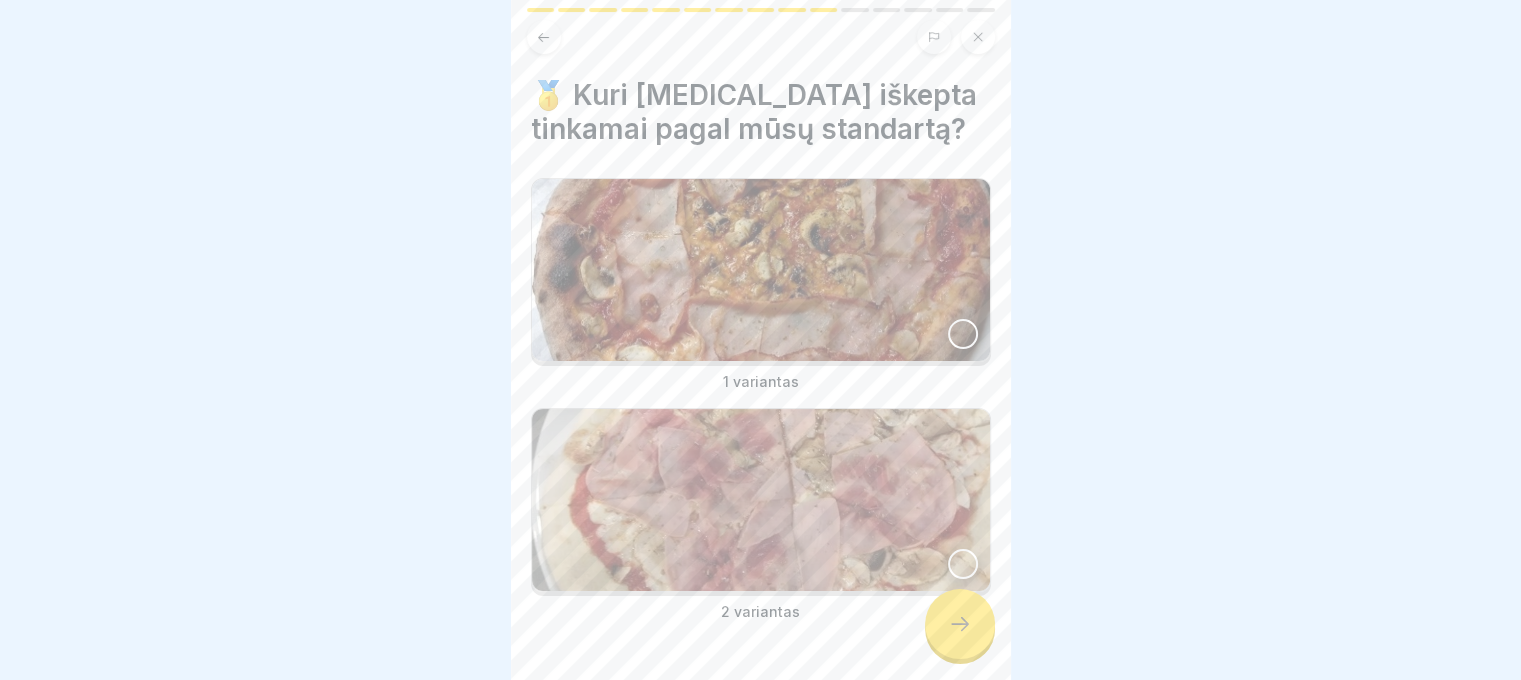 click at bounding box center (761, 270) 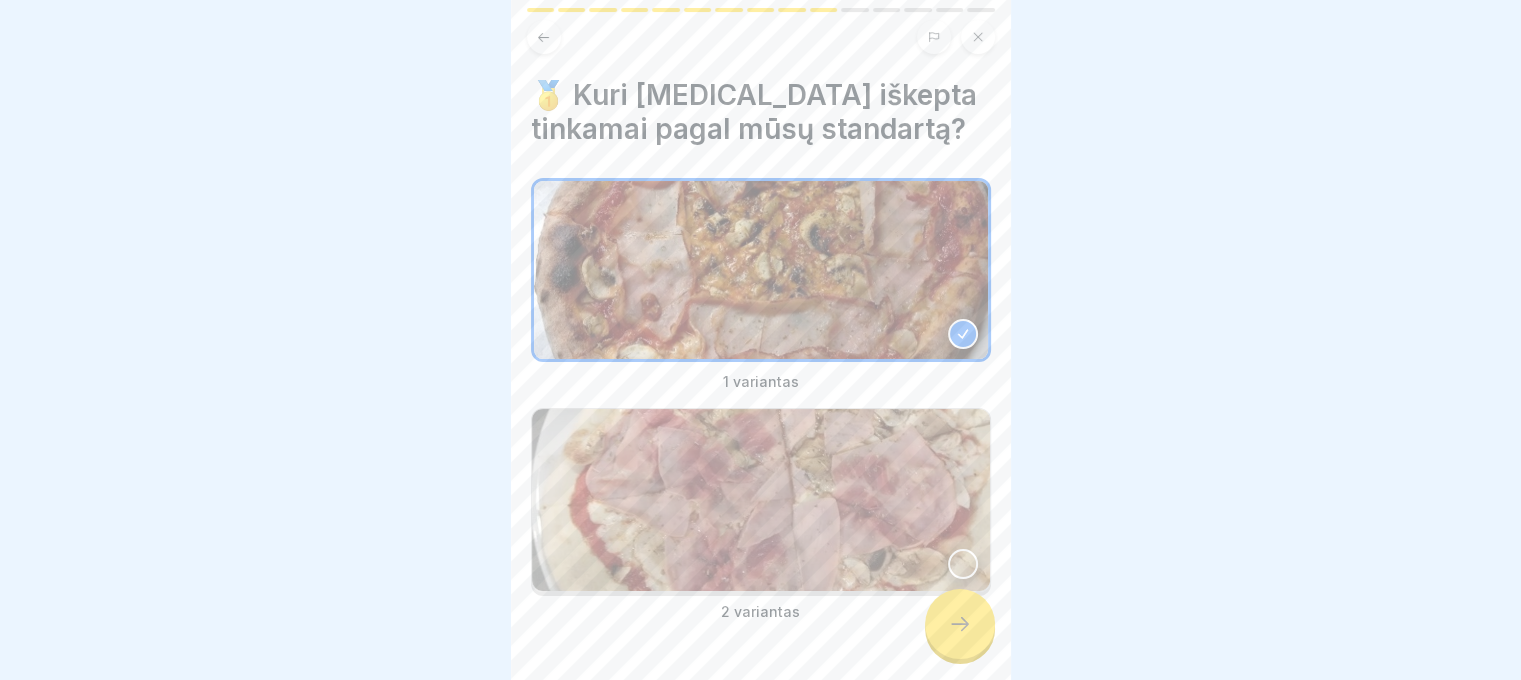 click at bounding box center [960, 624] 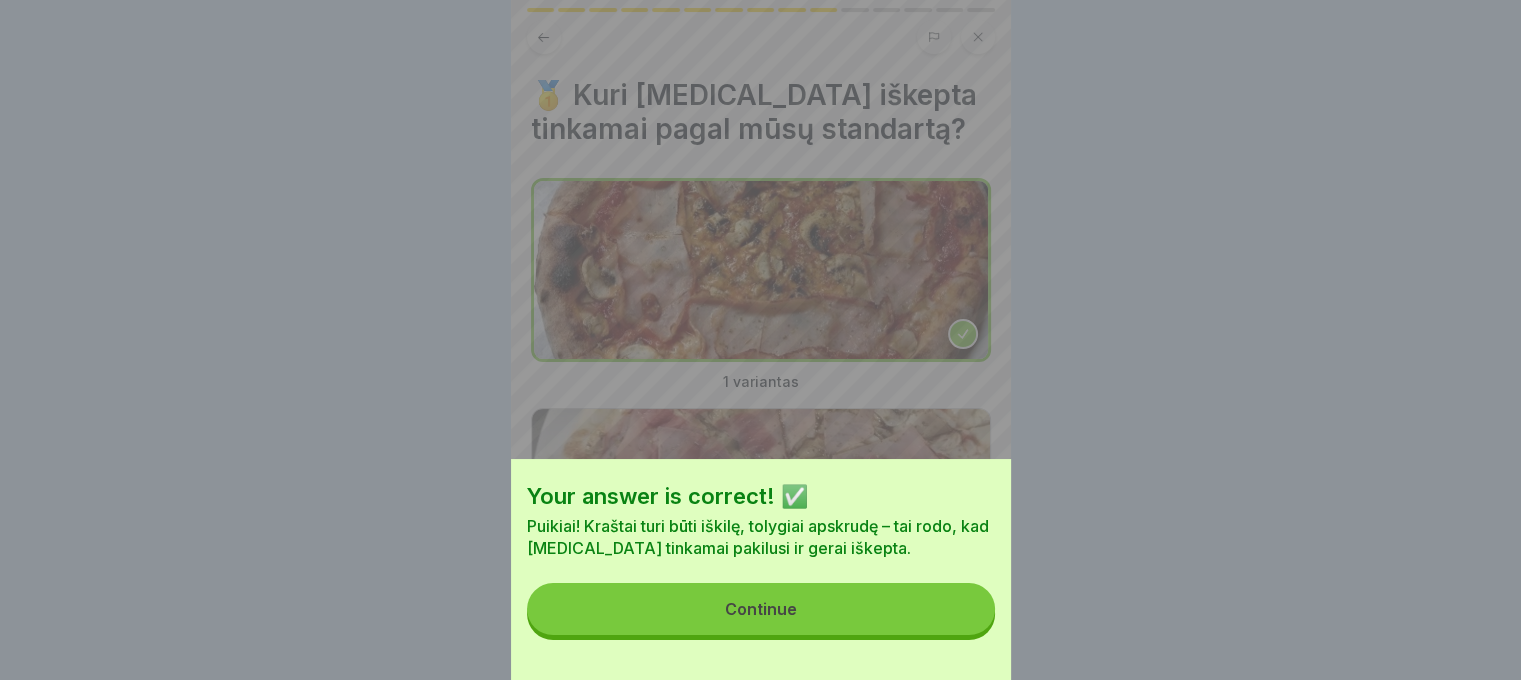click on "Continue" at bounding box center [761, 609] 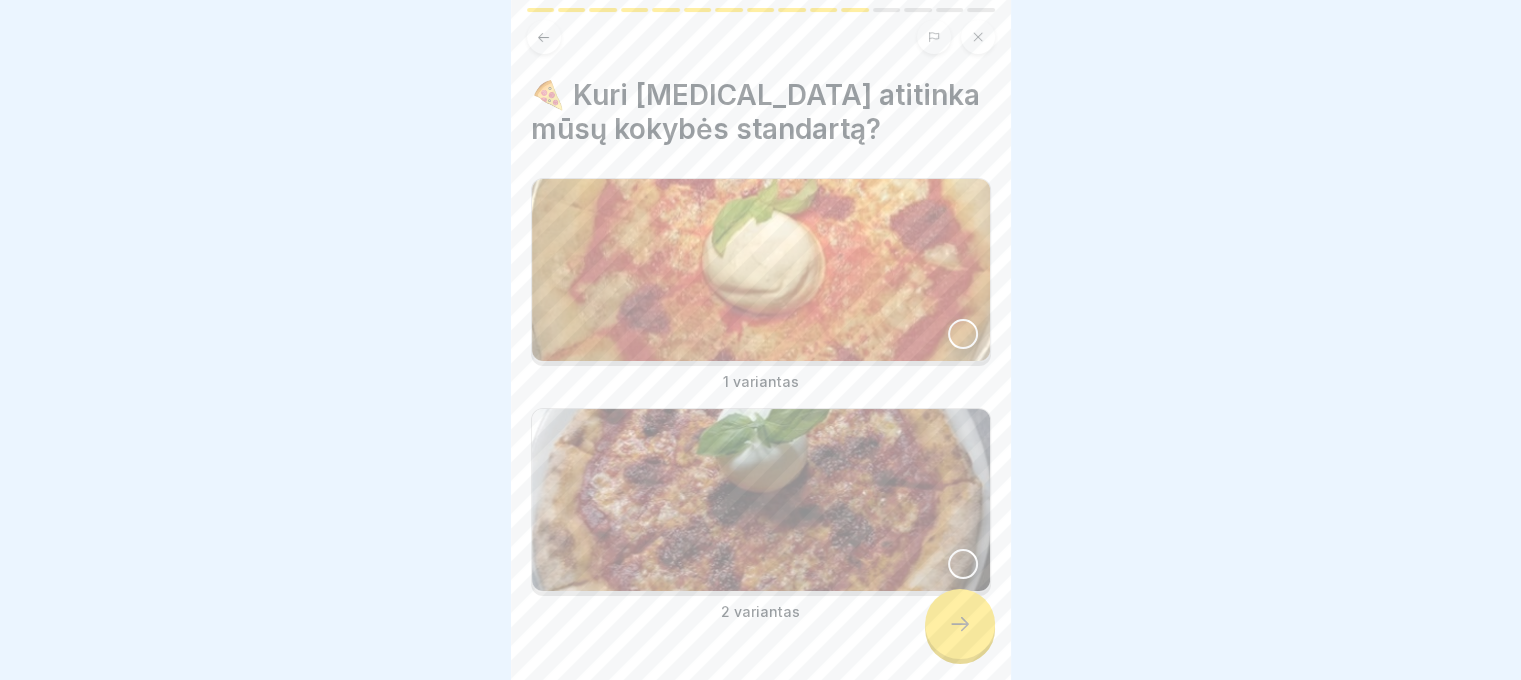 click at bounding box center (963, 334) 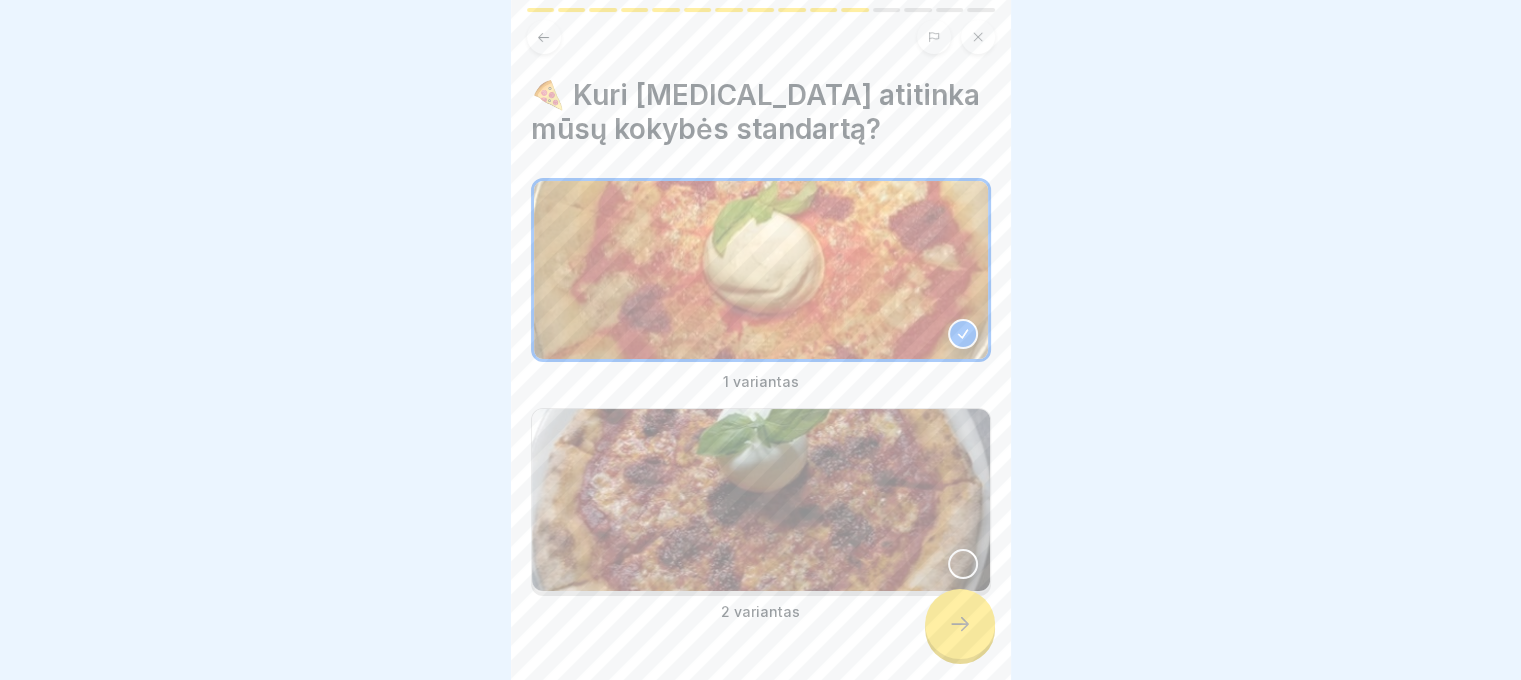 click at bounding box center [761, 500] 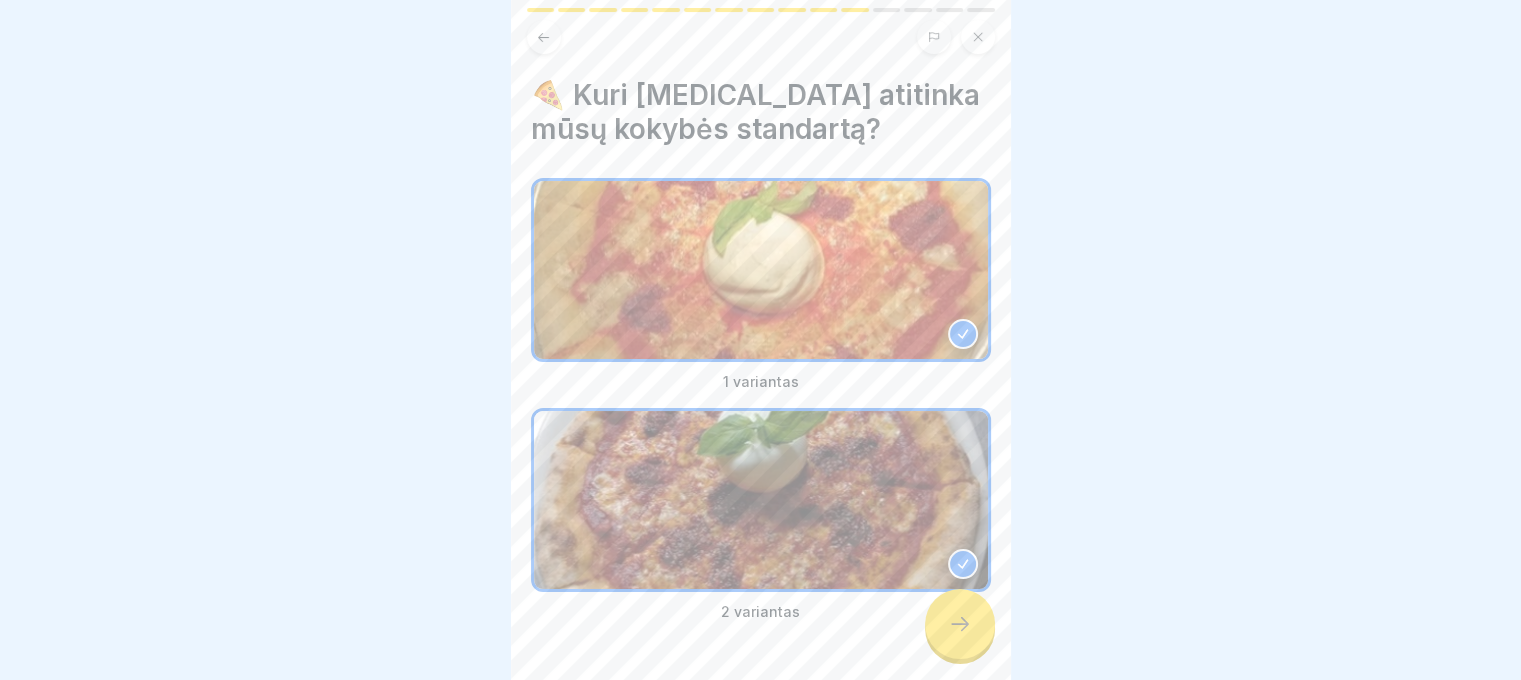 click at bounding box center (963, 334) 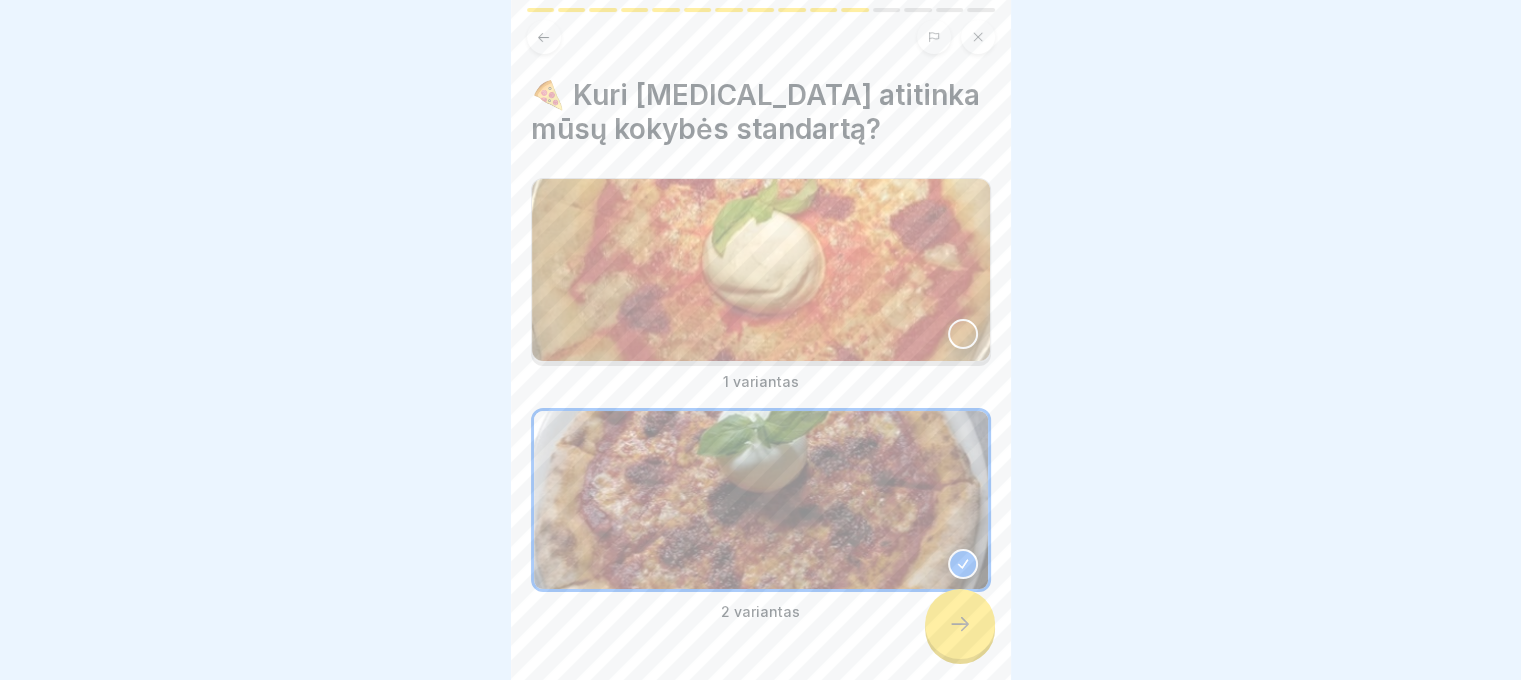 click 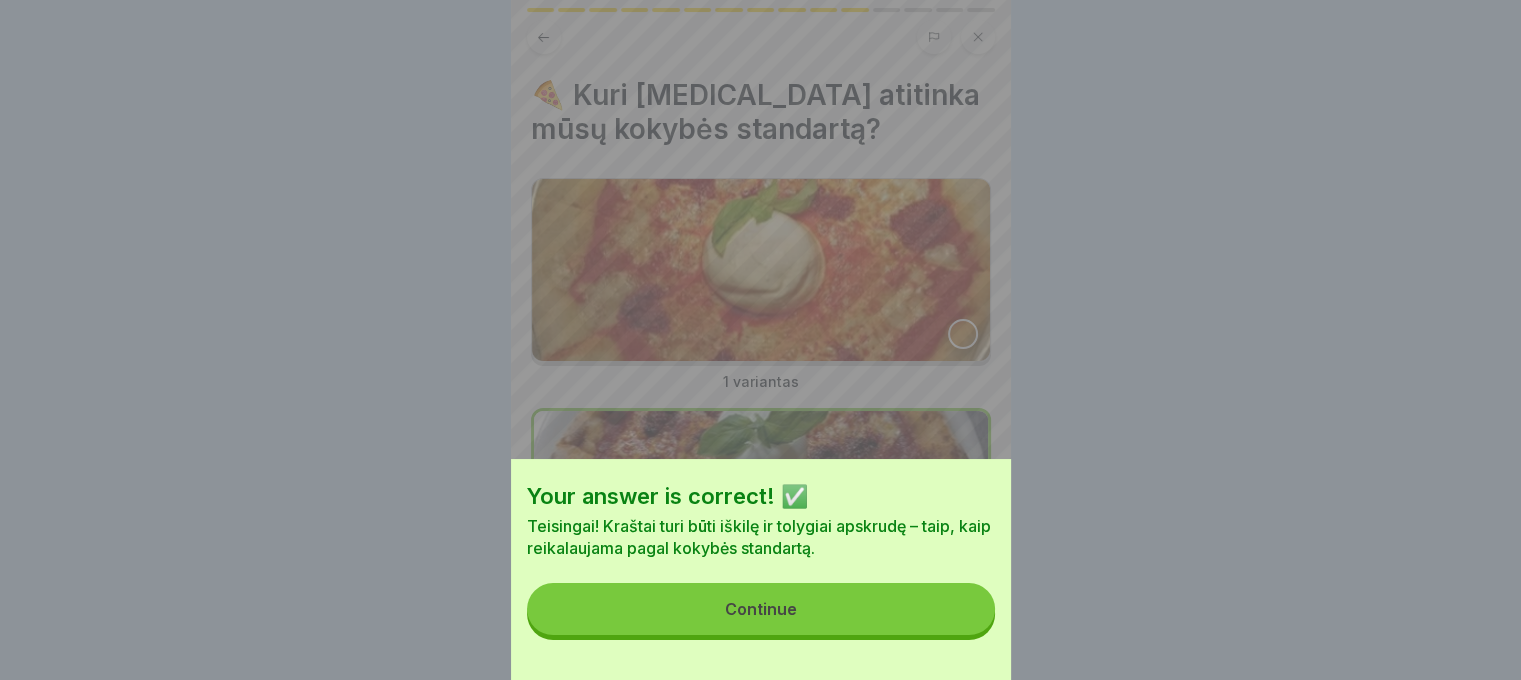click on "Continue" at bounding box center [761, 609] 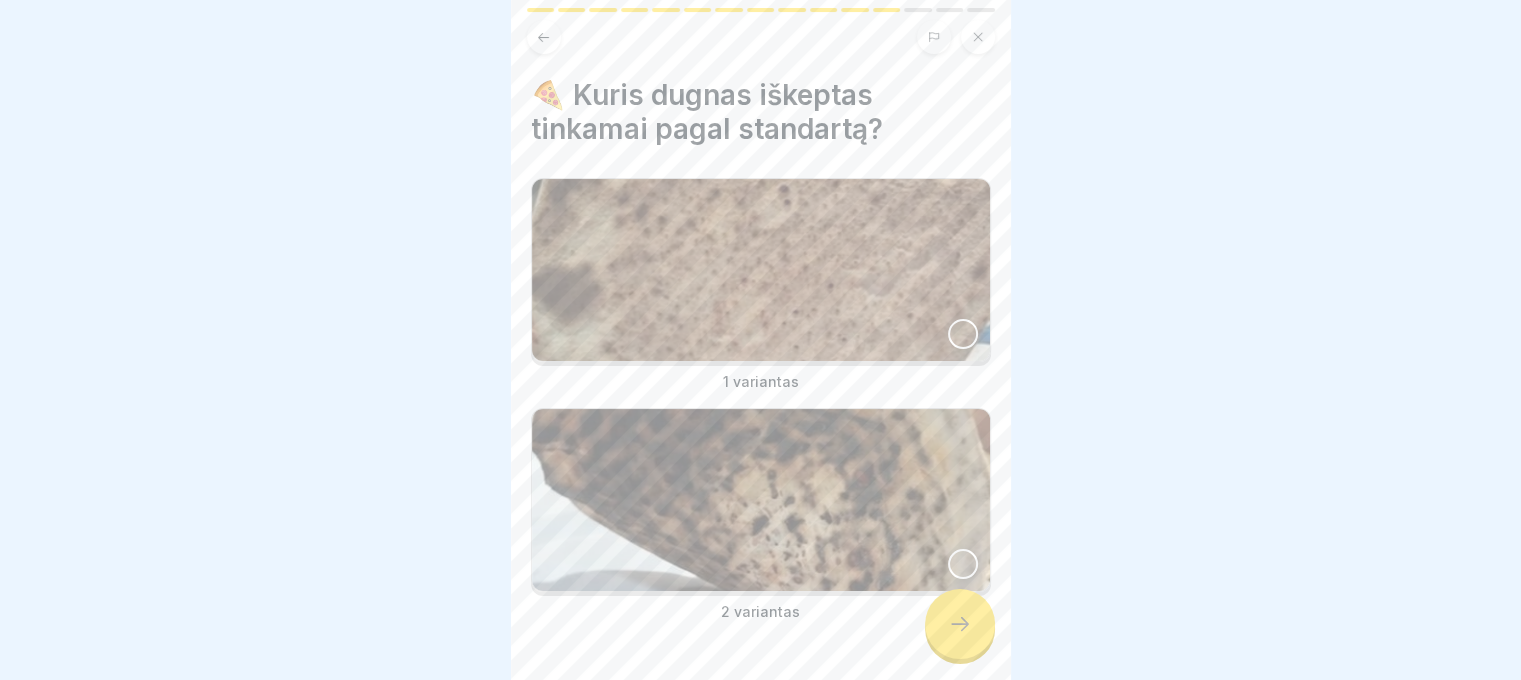 click at bounding box center [963, 334] 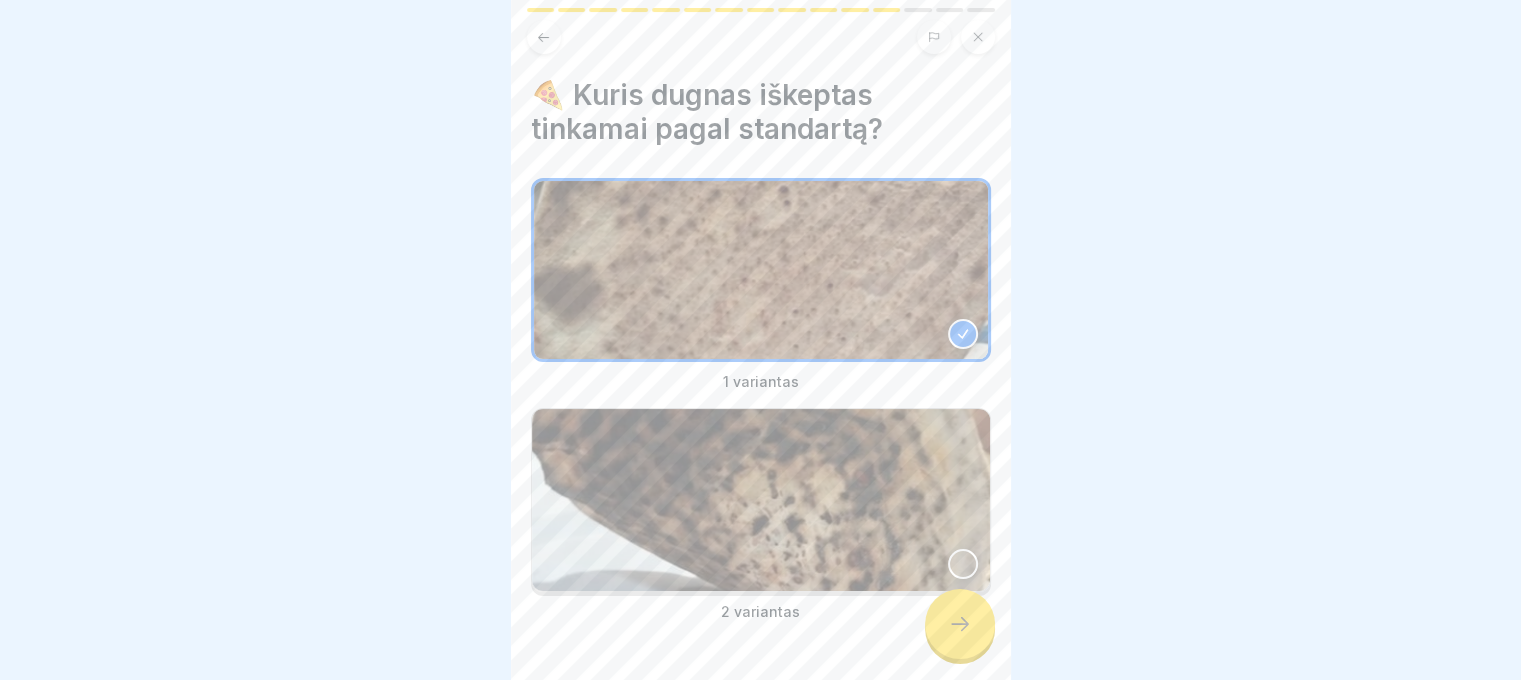 click 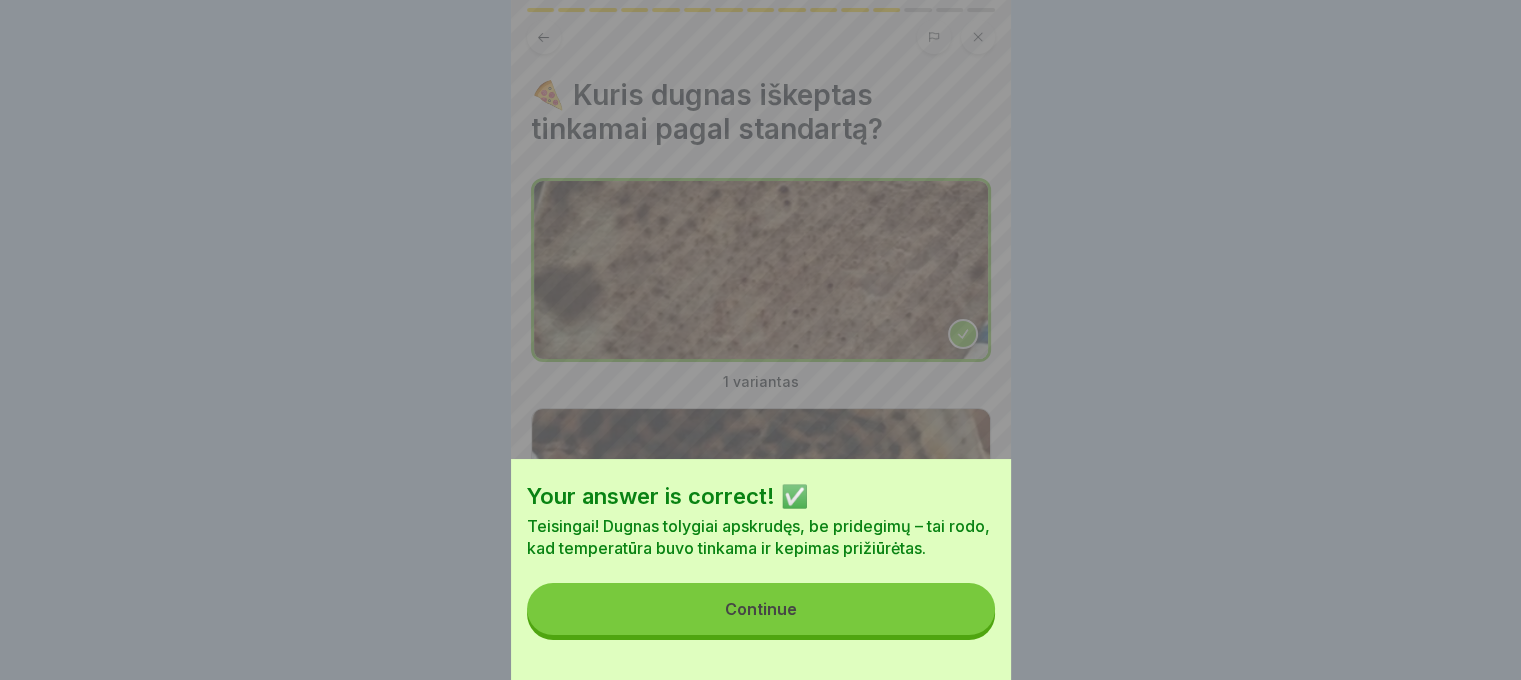 click on "Continue" at bounding box center [761, 609] 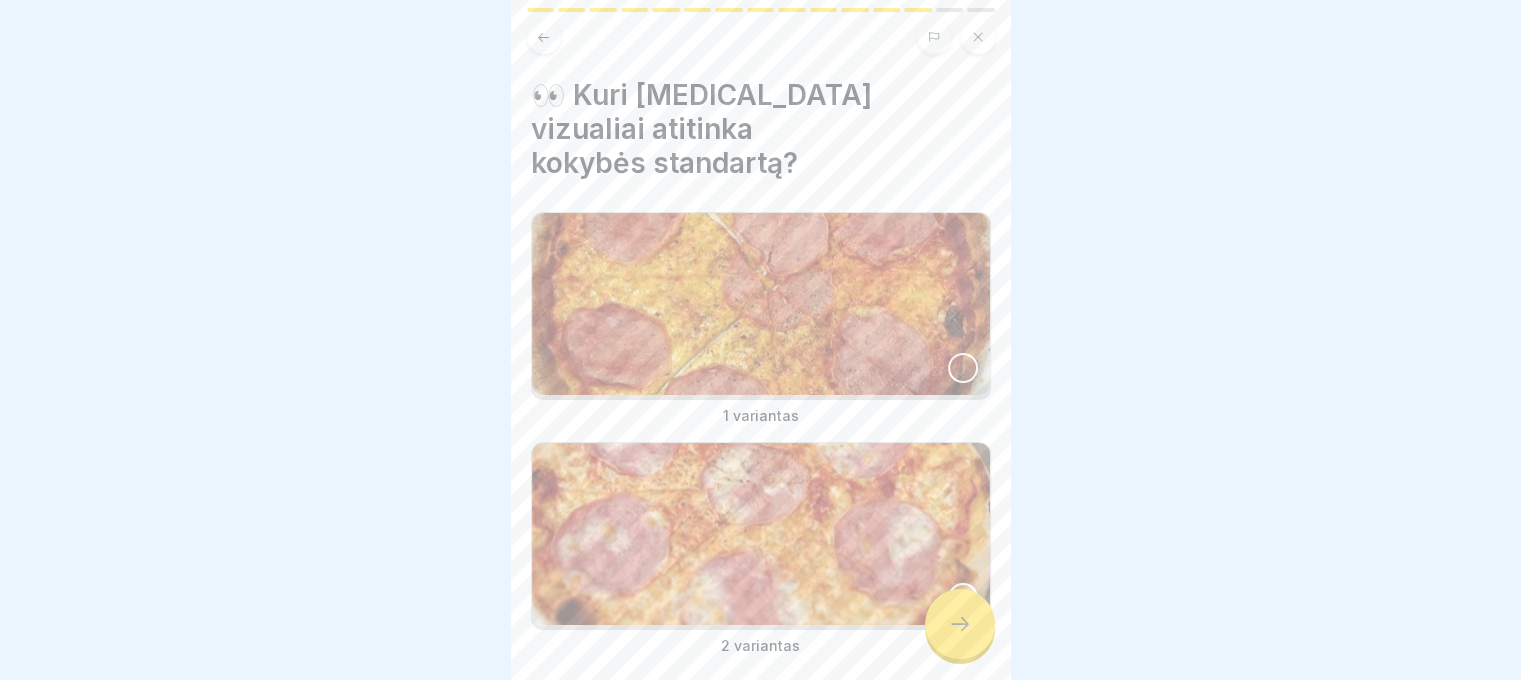 click at bounding box center (963, 598) 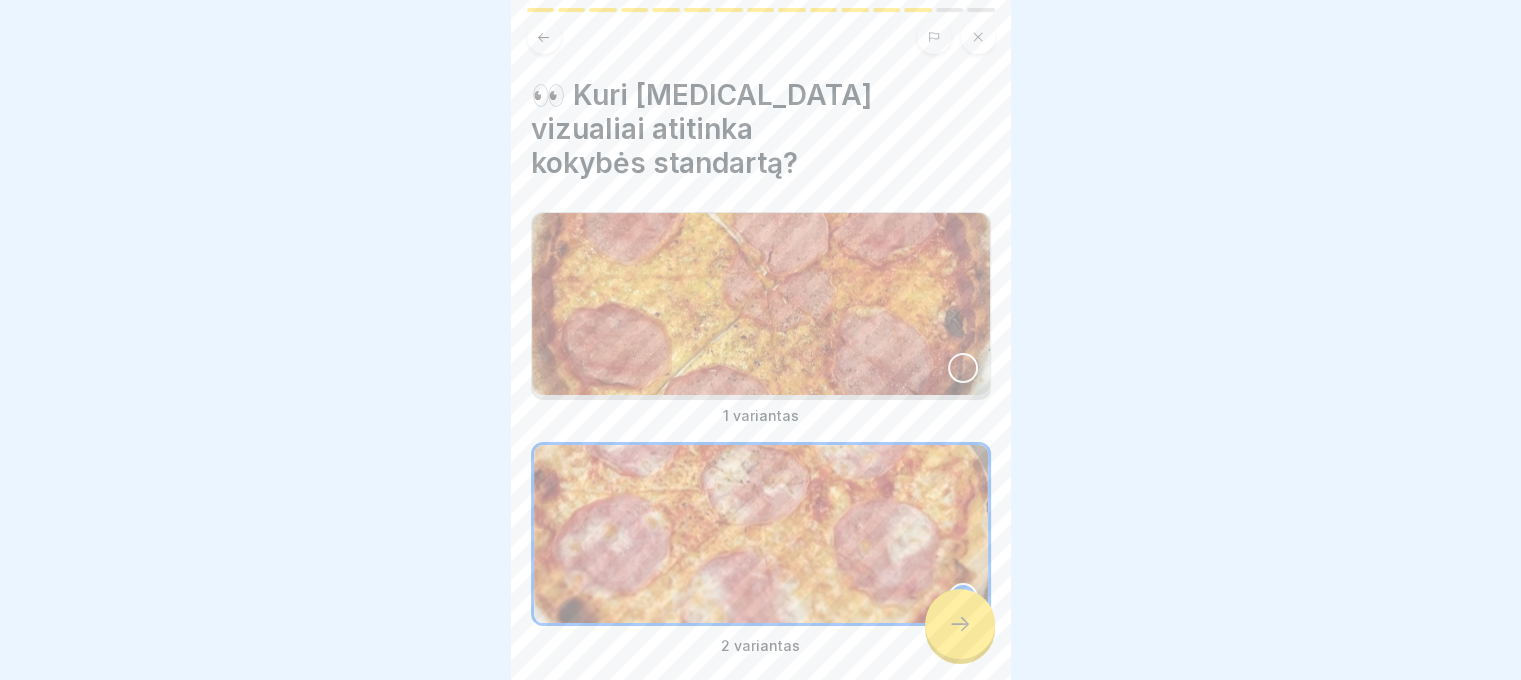 click 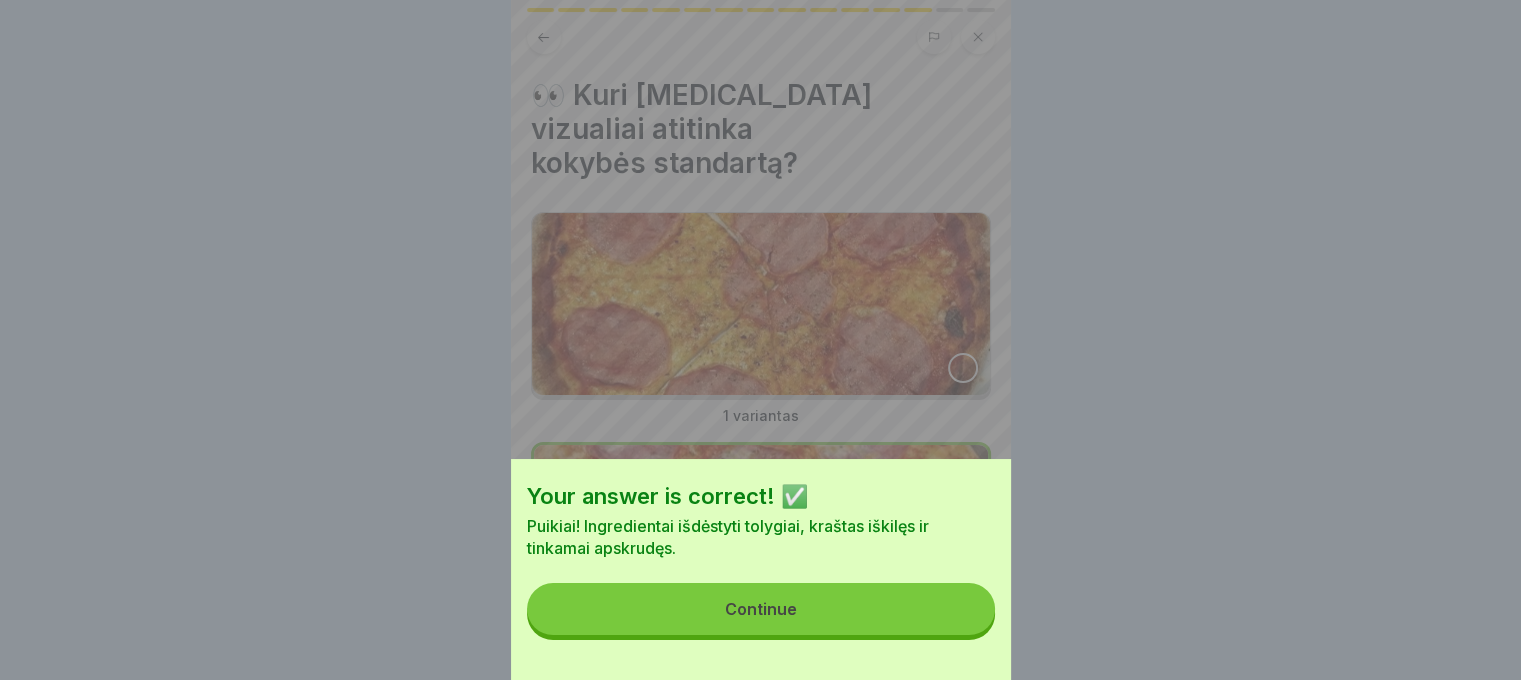 drag, startPoint x: 956, startPoint y: 586, endPoint x: 947, endPoint y: 604, distance: 20.12461 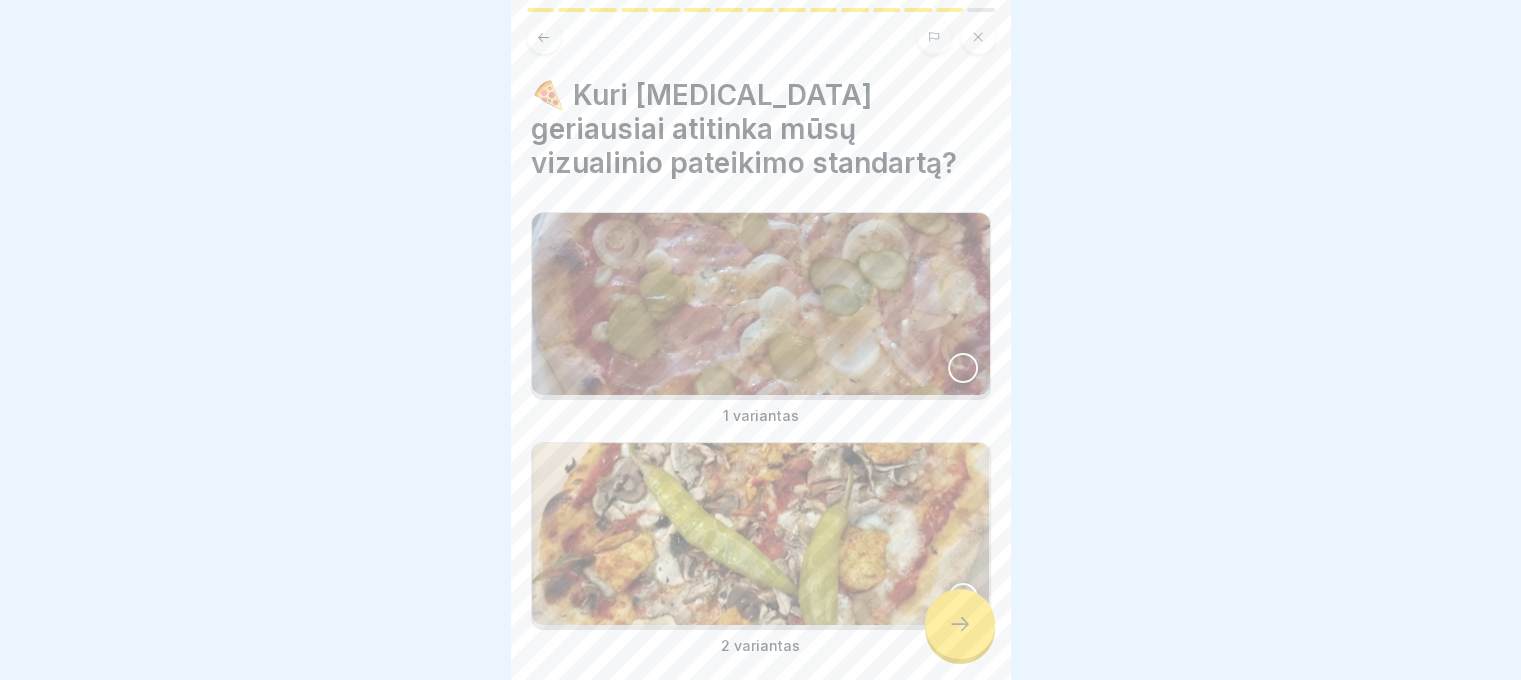 click at bounding box center [963, 368] 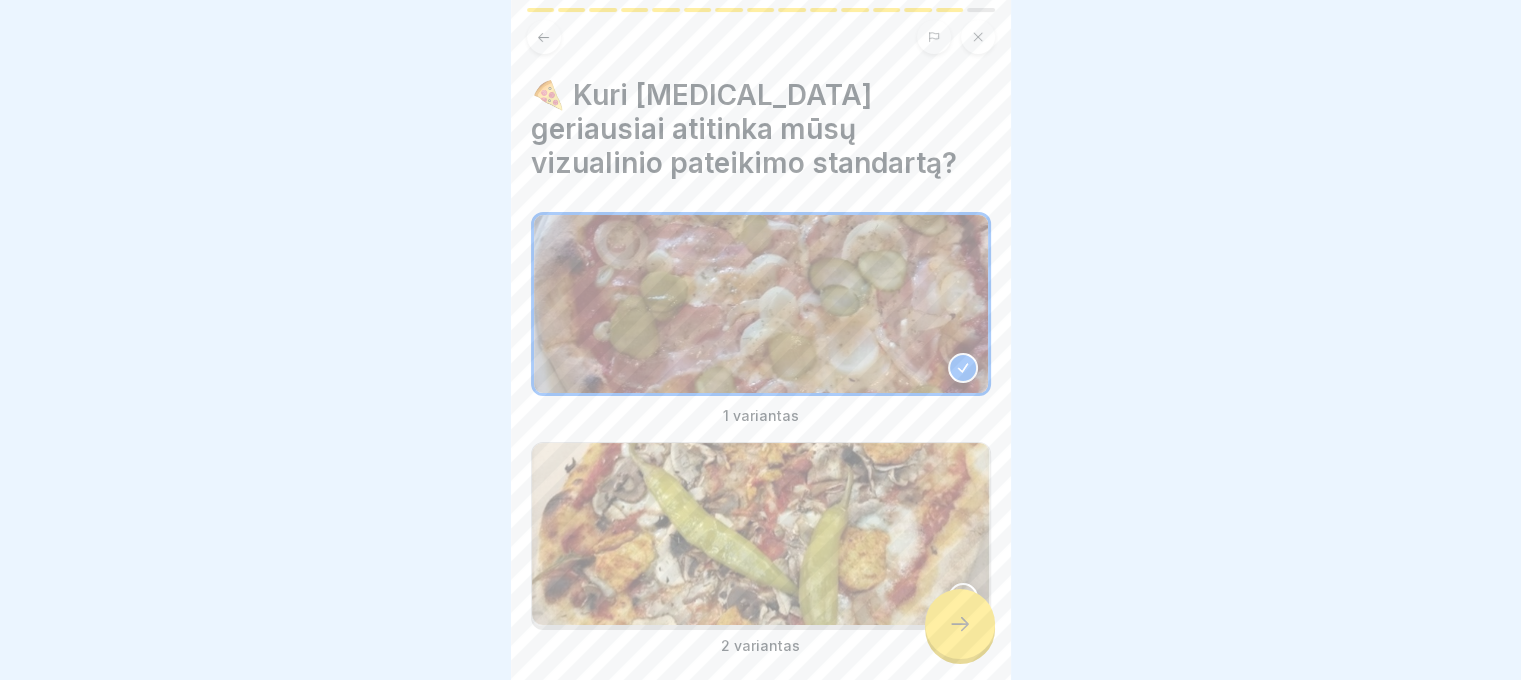 click at bounding box center [960, 624] 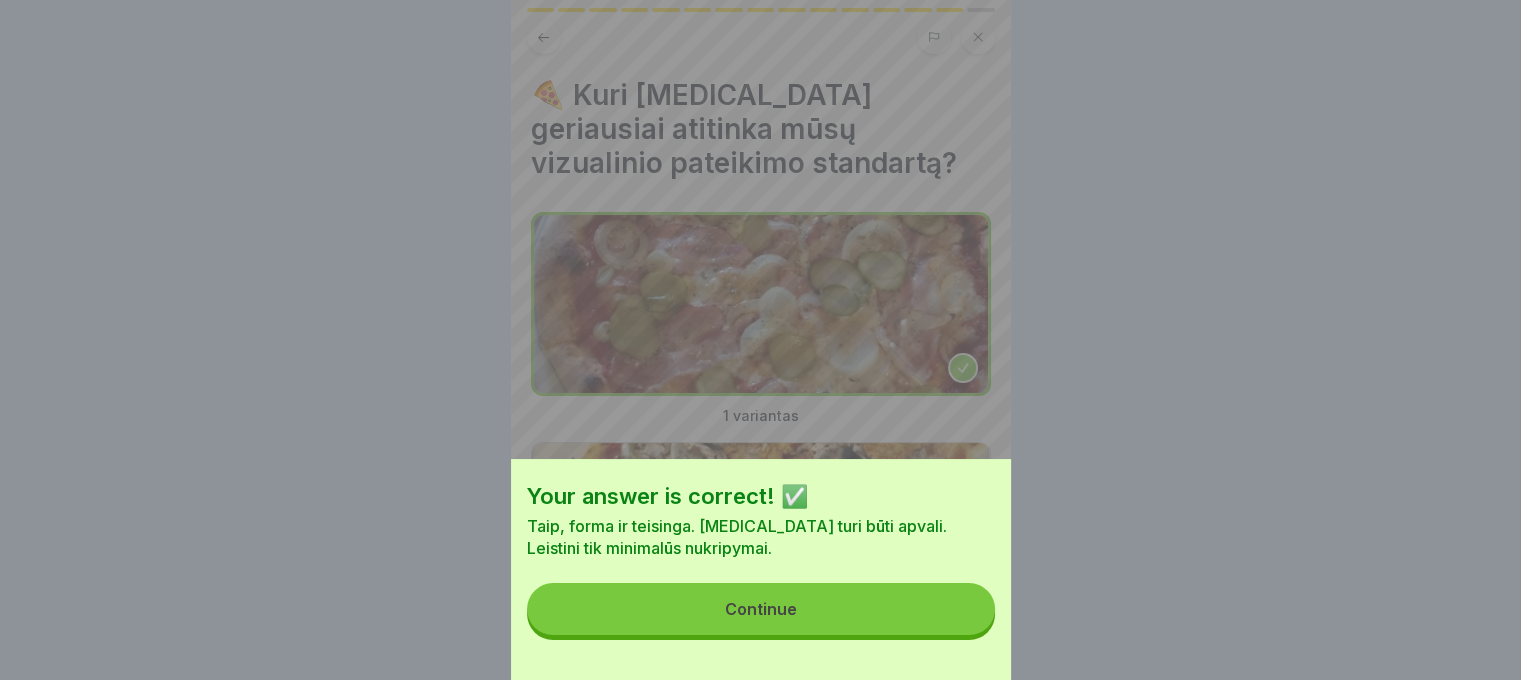 click on "Continue" at bounding box center [761, 609] 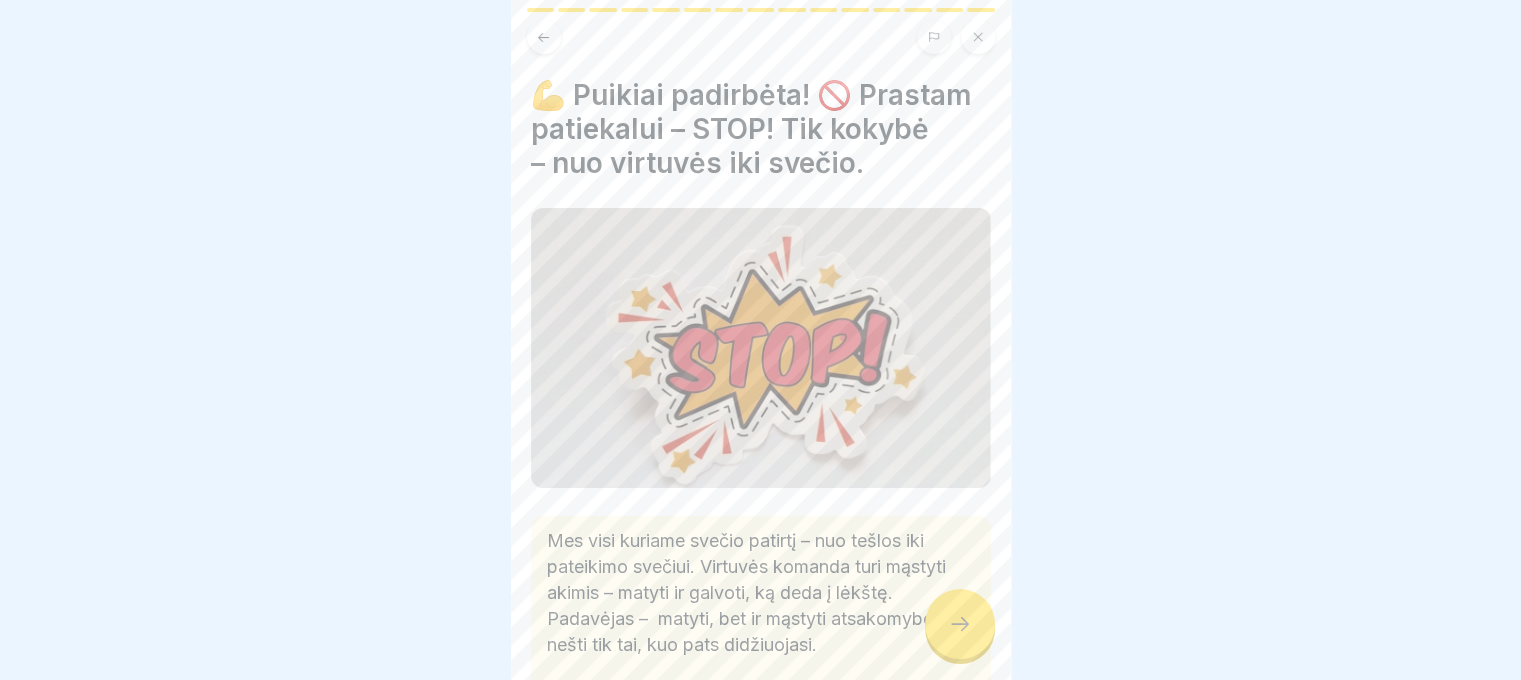 click at bounding box center (960, 624) 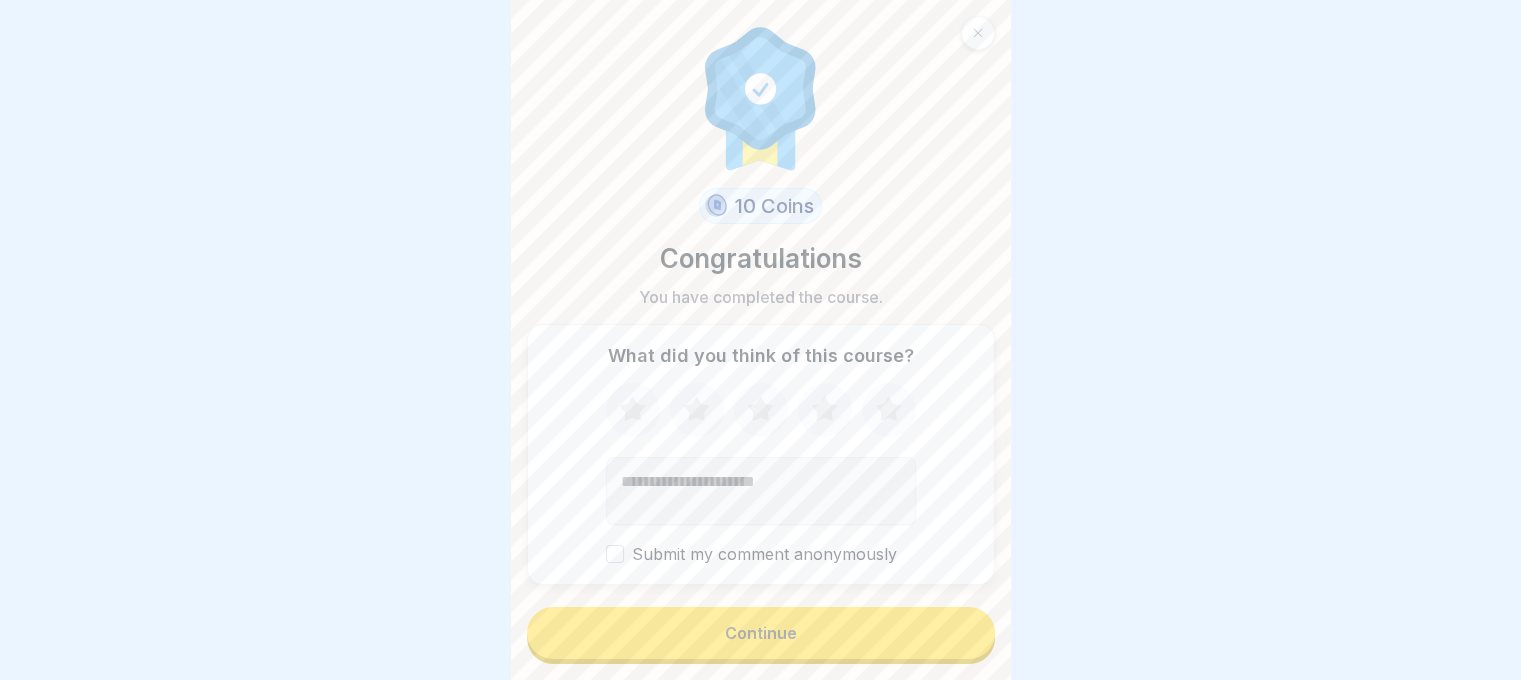 click on "Continue" at bounding box center [761, 633] 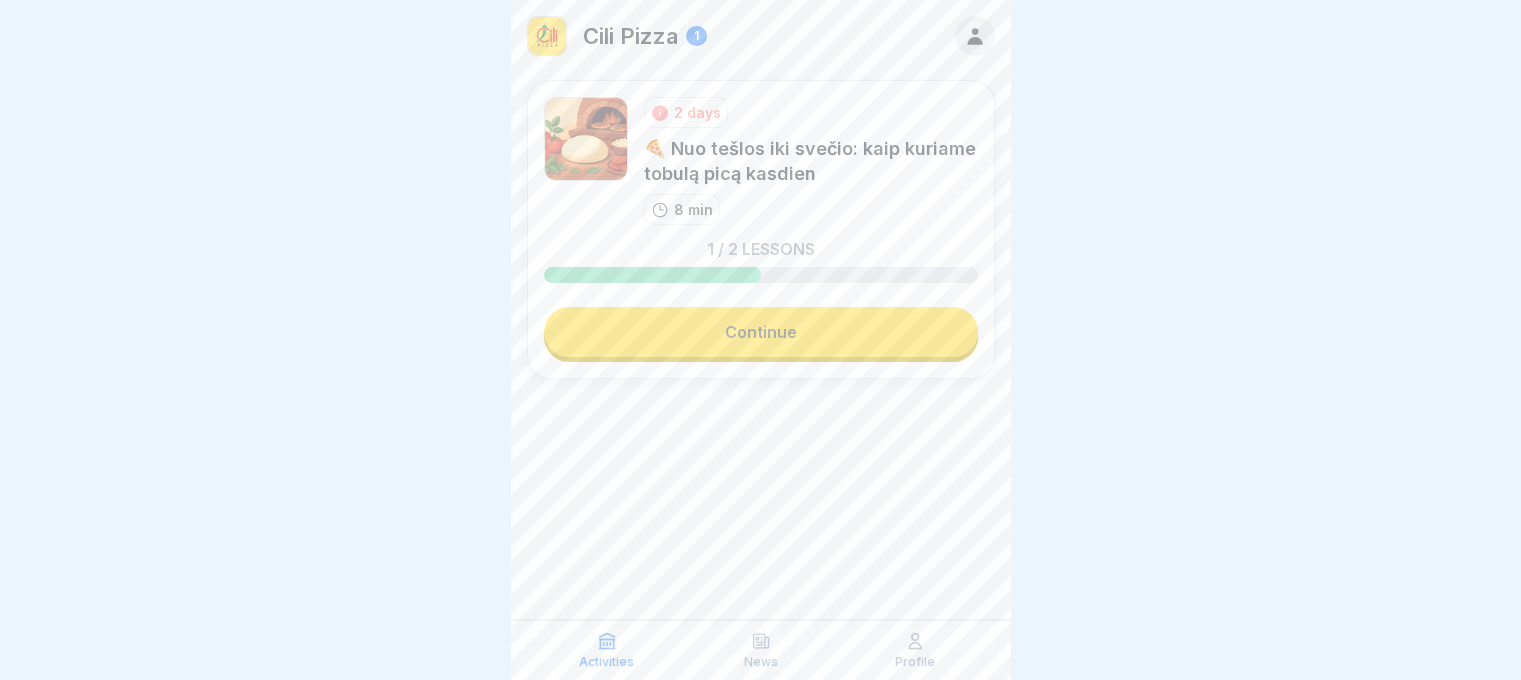 click on "Continue" at bounding box center (761, 332) 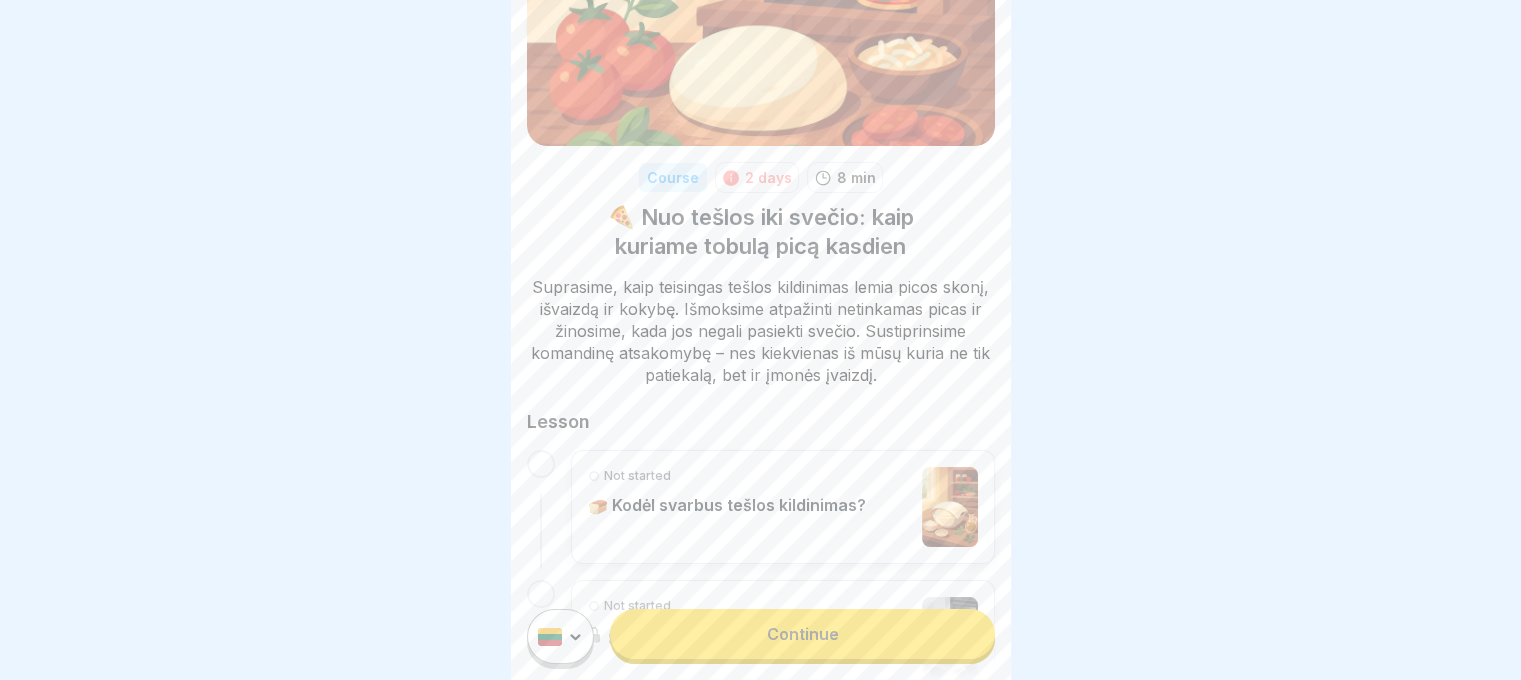 scroll, scrollTop: 248, scrollLeft: 0, axis: vertical 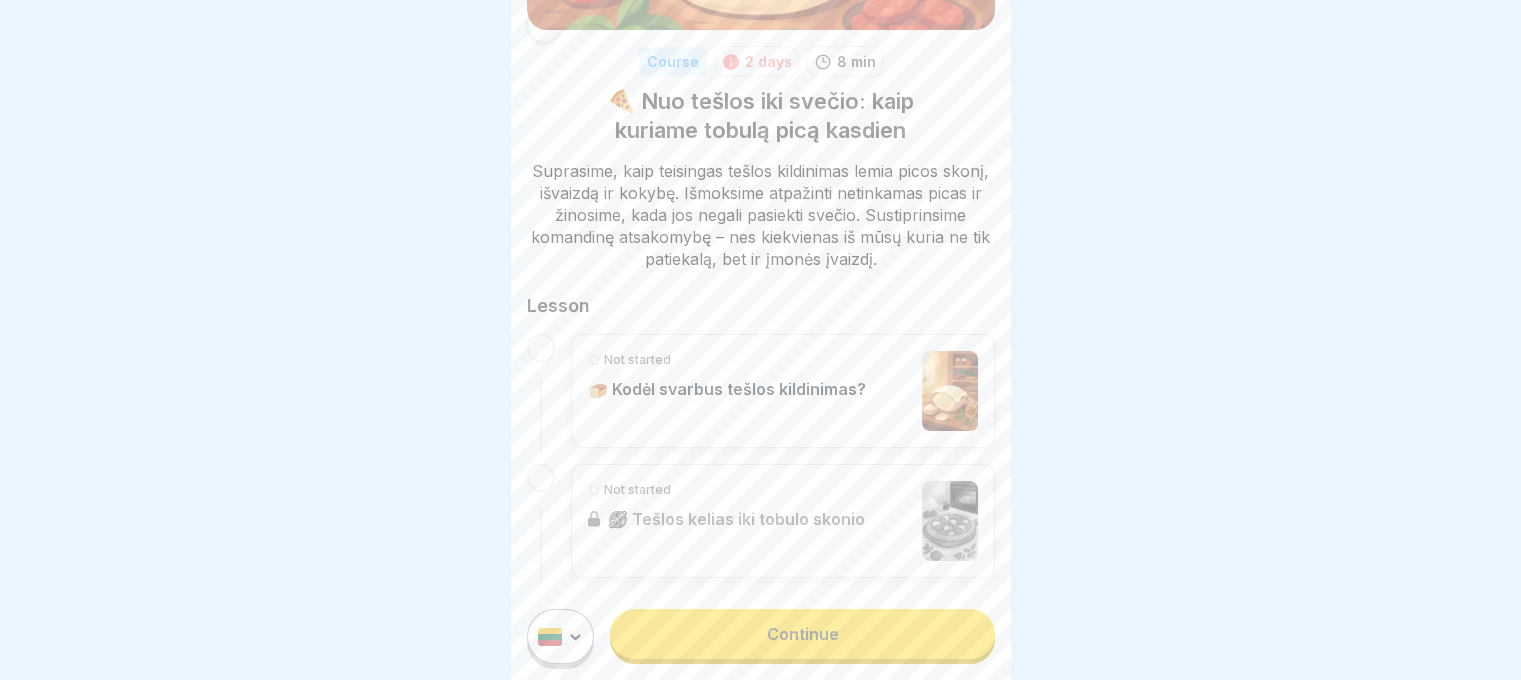 click on "Continue" at bounding box center [802, 634] 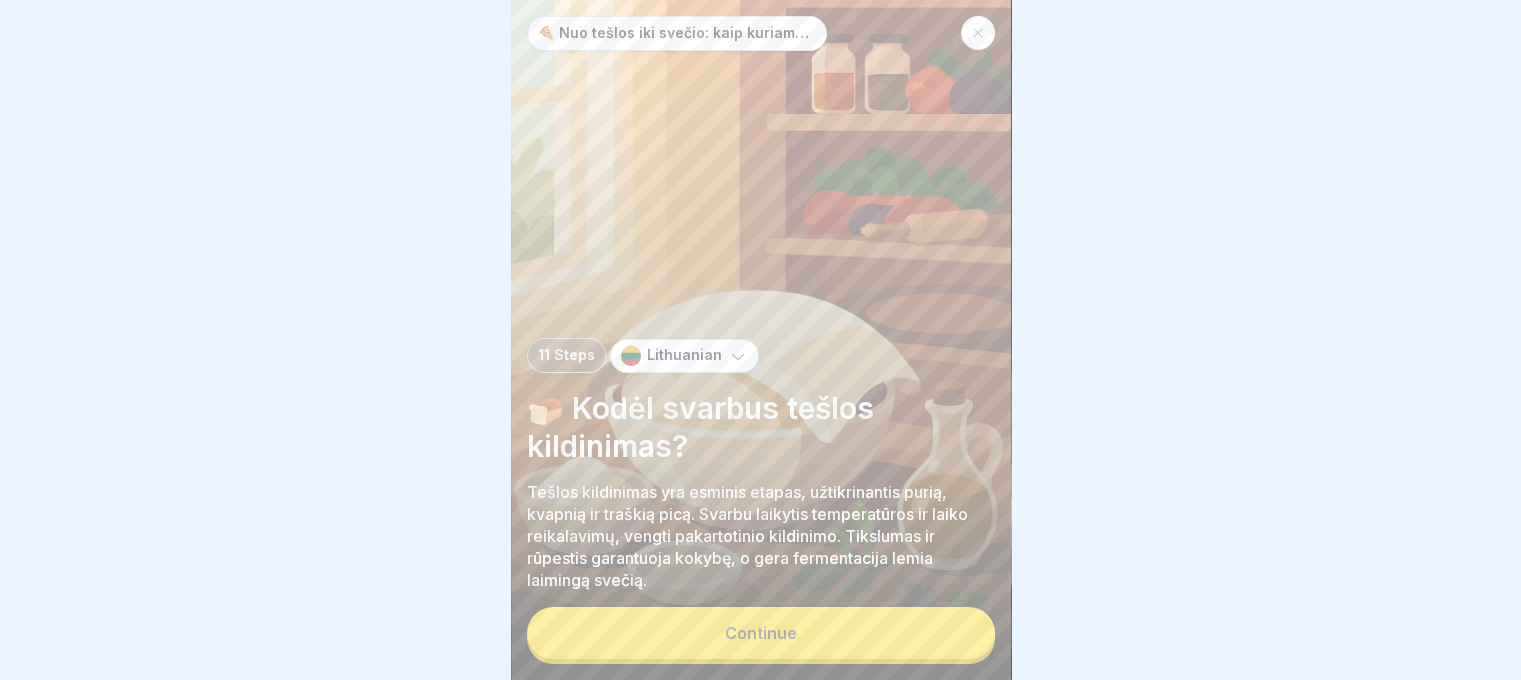 click on "Continue" at bounding box center [761, 633] 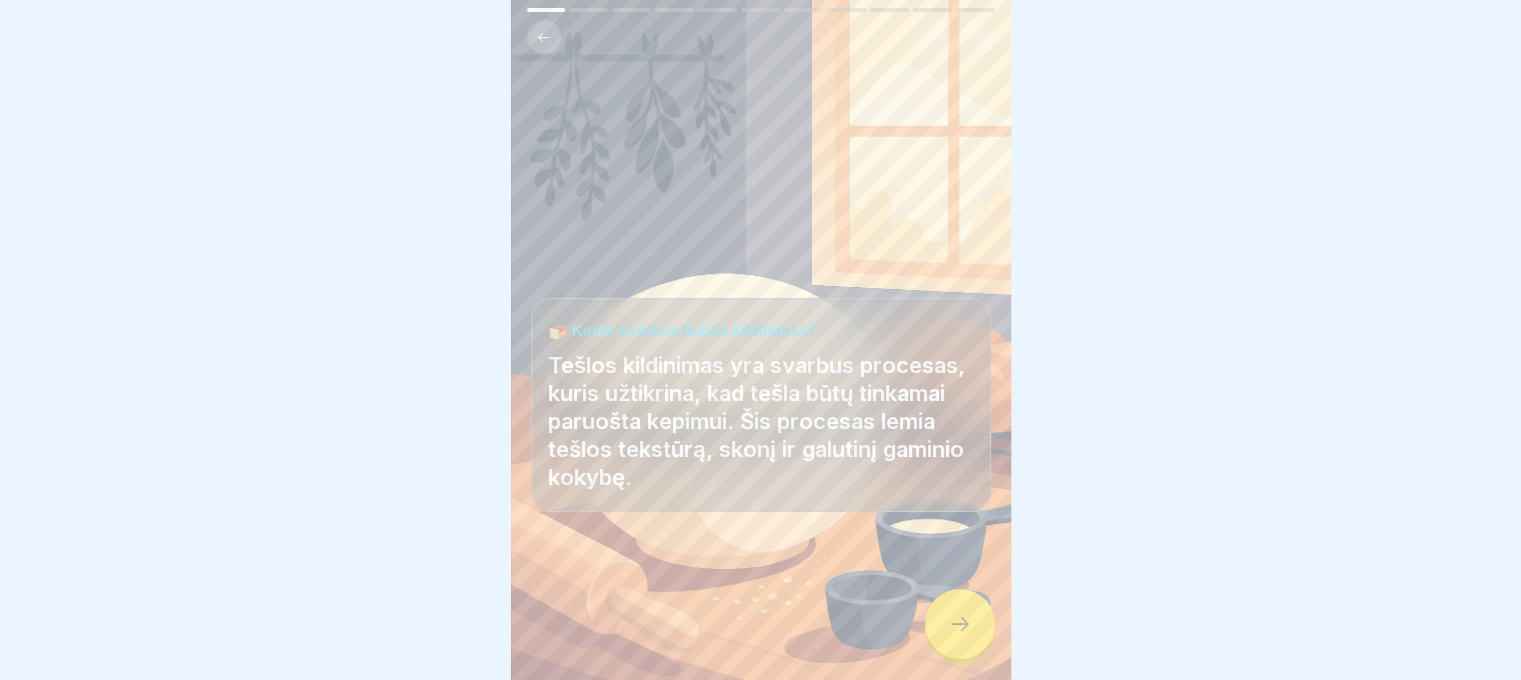 click 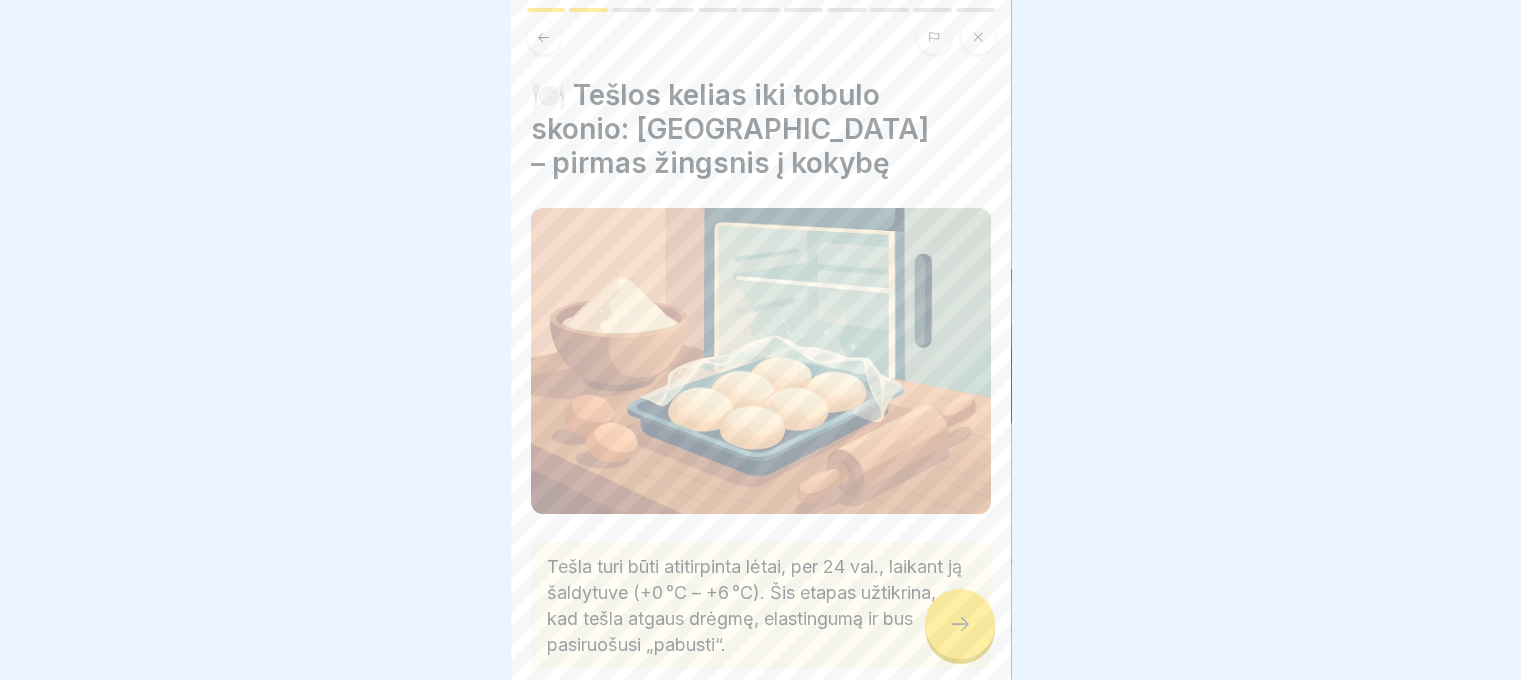 click 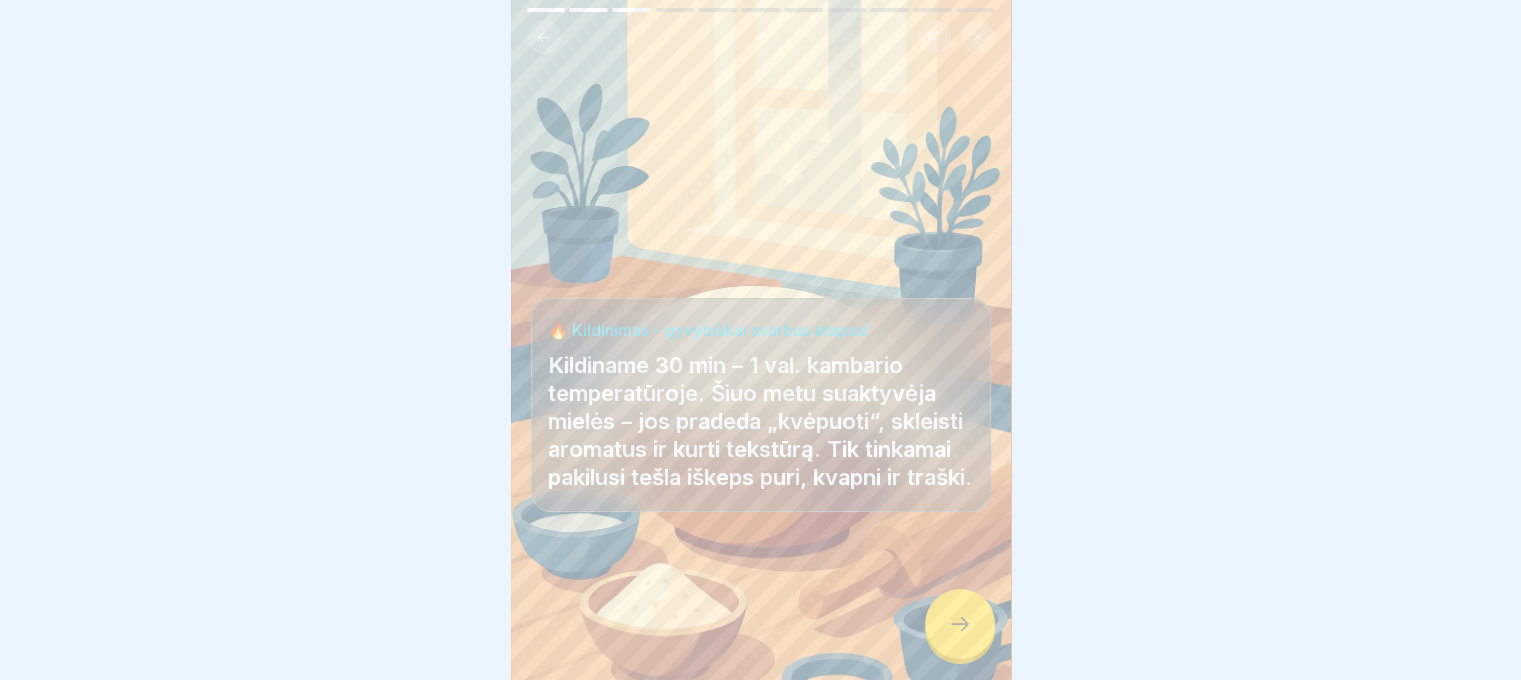 click at bounding box center [960, 624] 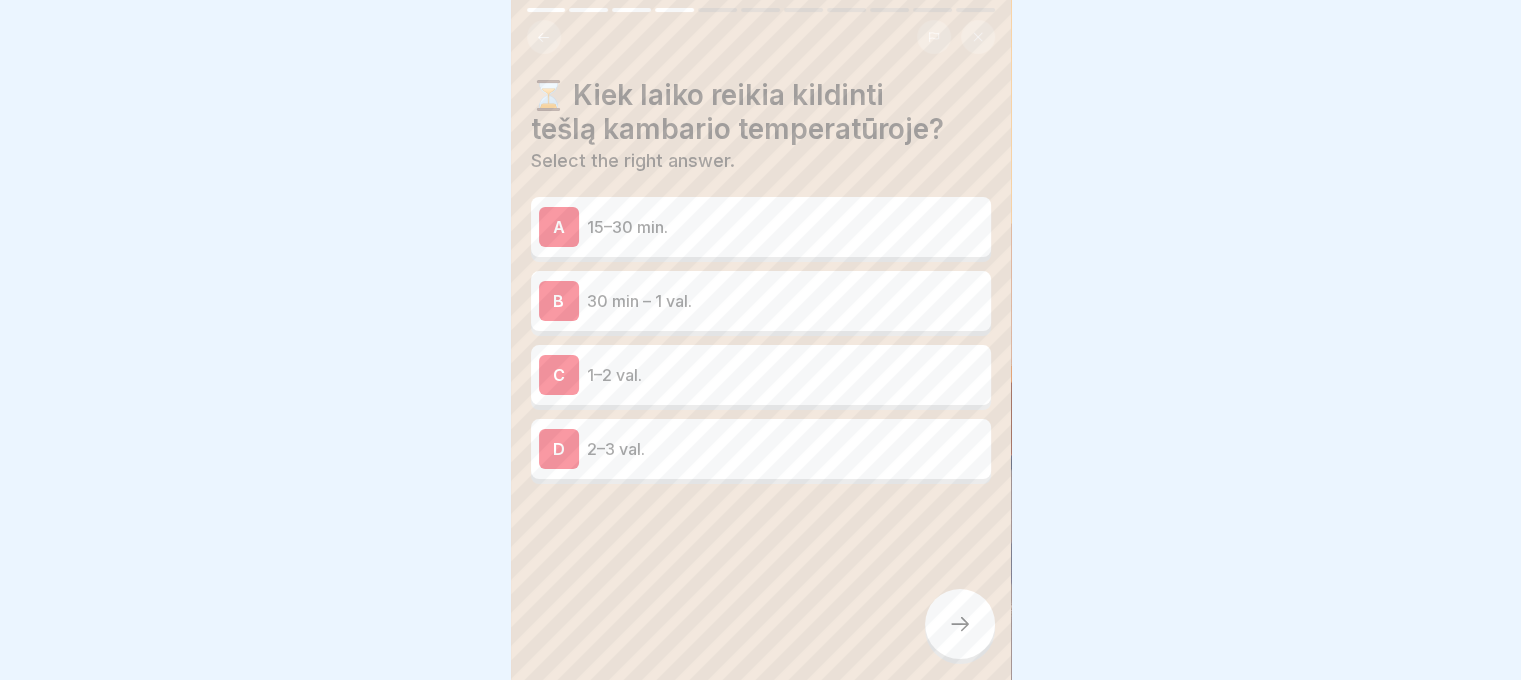 click on "30 min – 1 val." at bounding box center (785, 301) 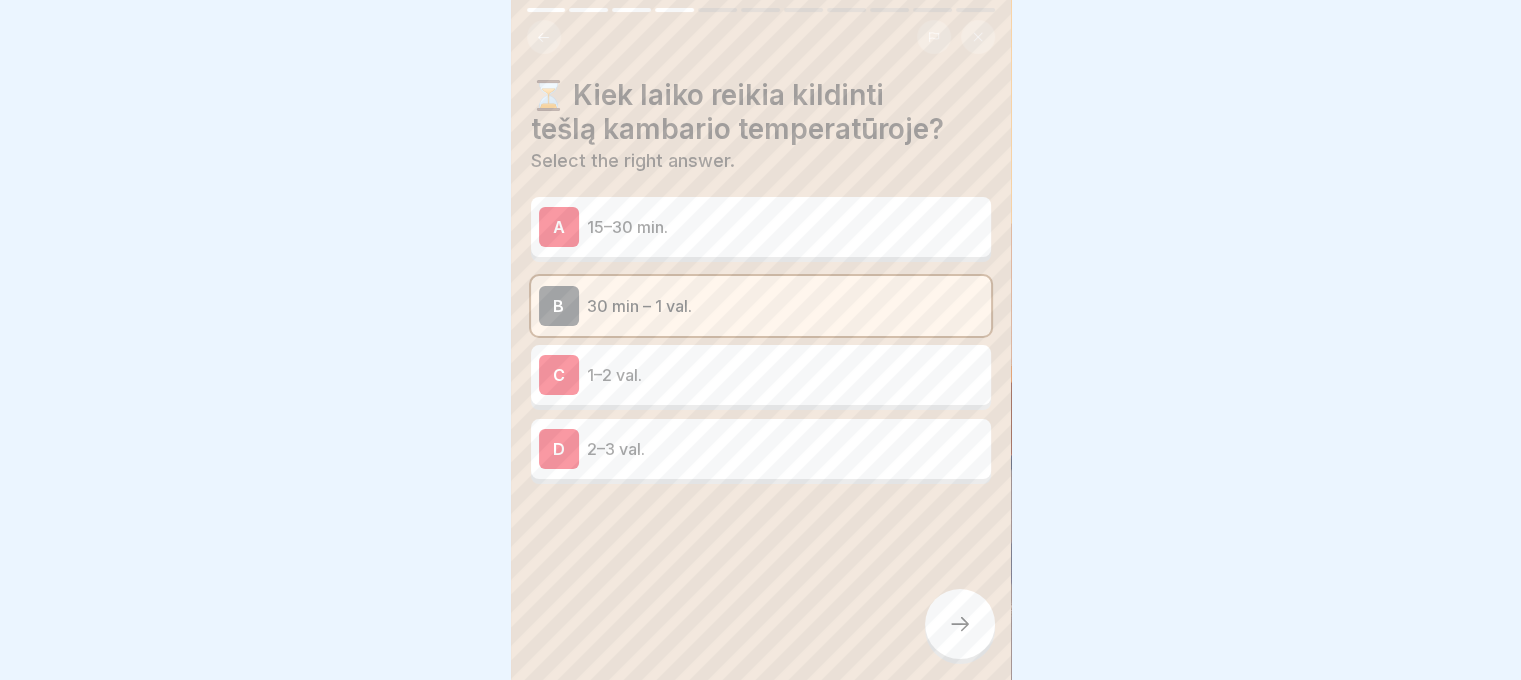 click at bounding box center (960, 624) 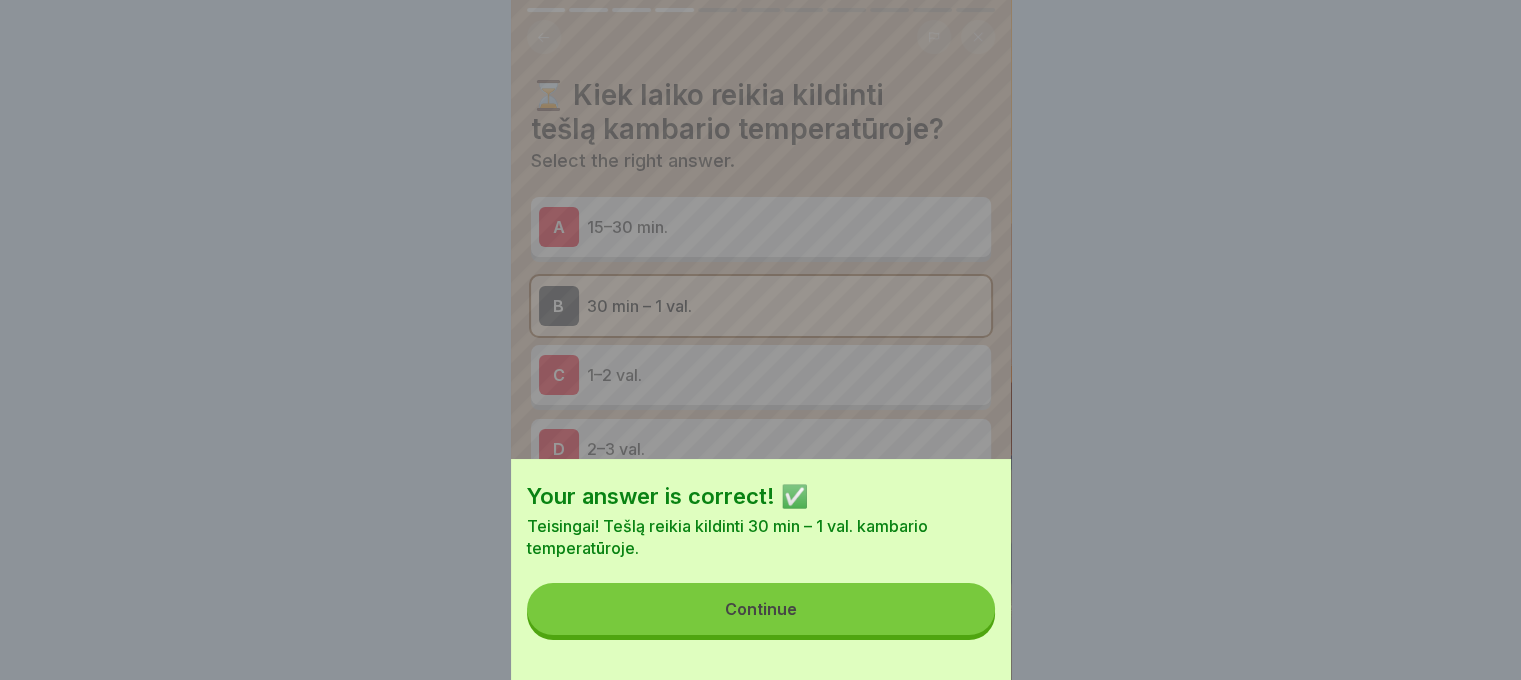 click on "Continue" at bounding box center [761, 609] 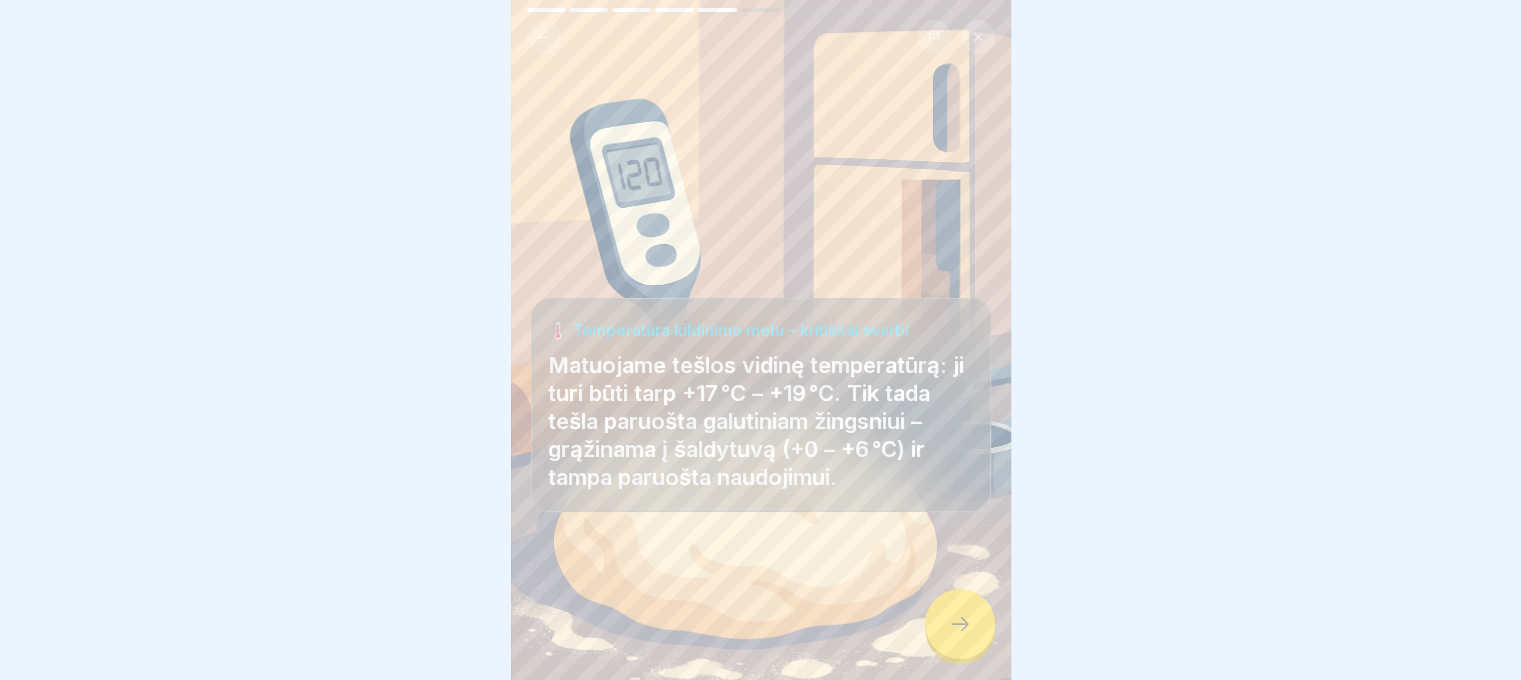 click at bounding box center (960, 624) 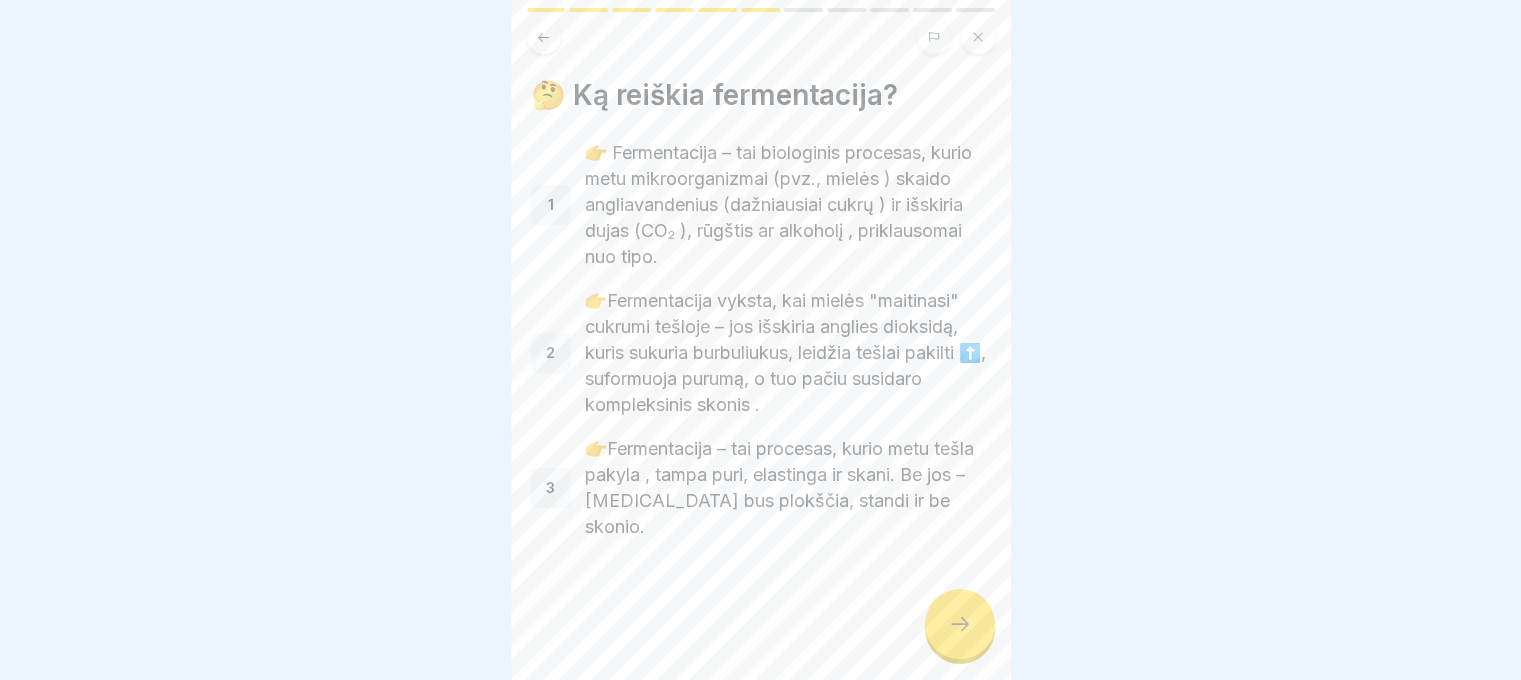 click at bounding box center (960, 624) 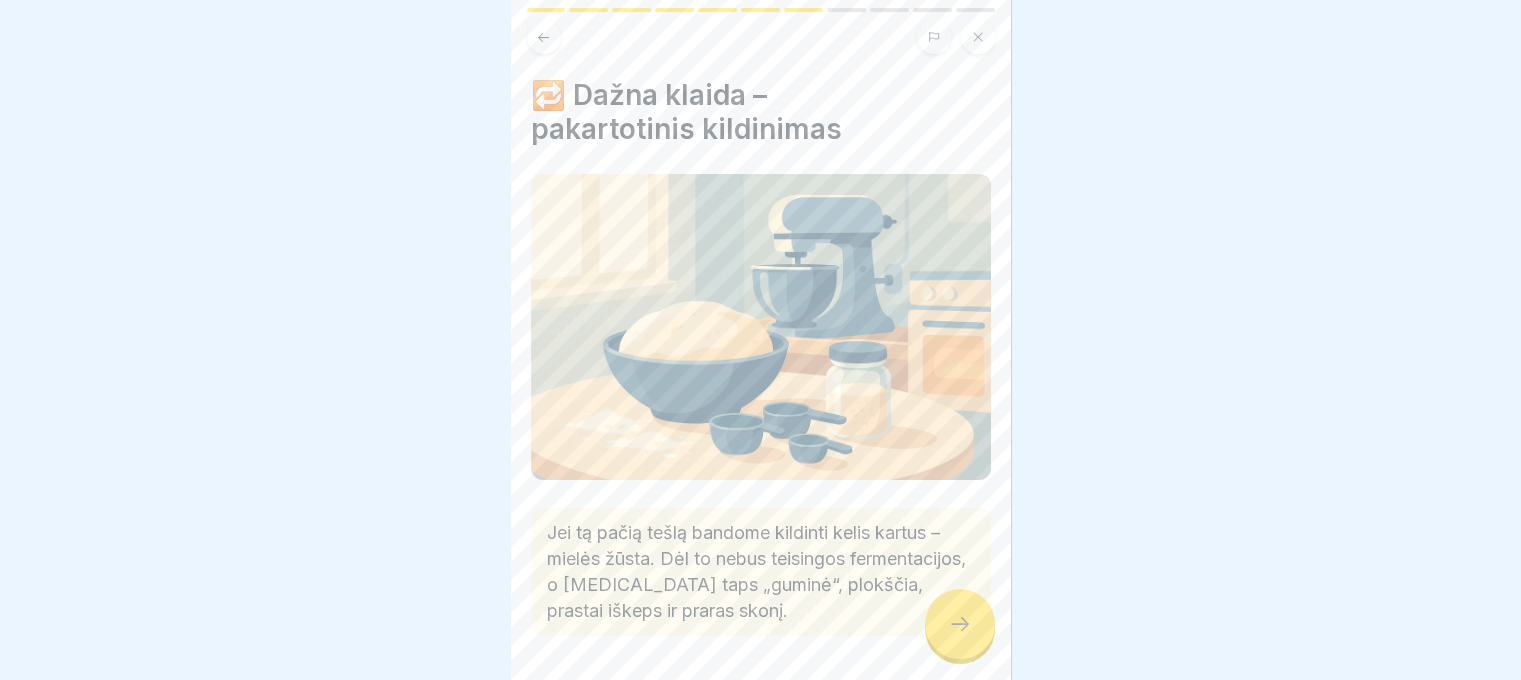 click at bounding box center (960, 624) 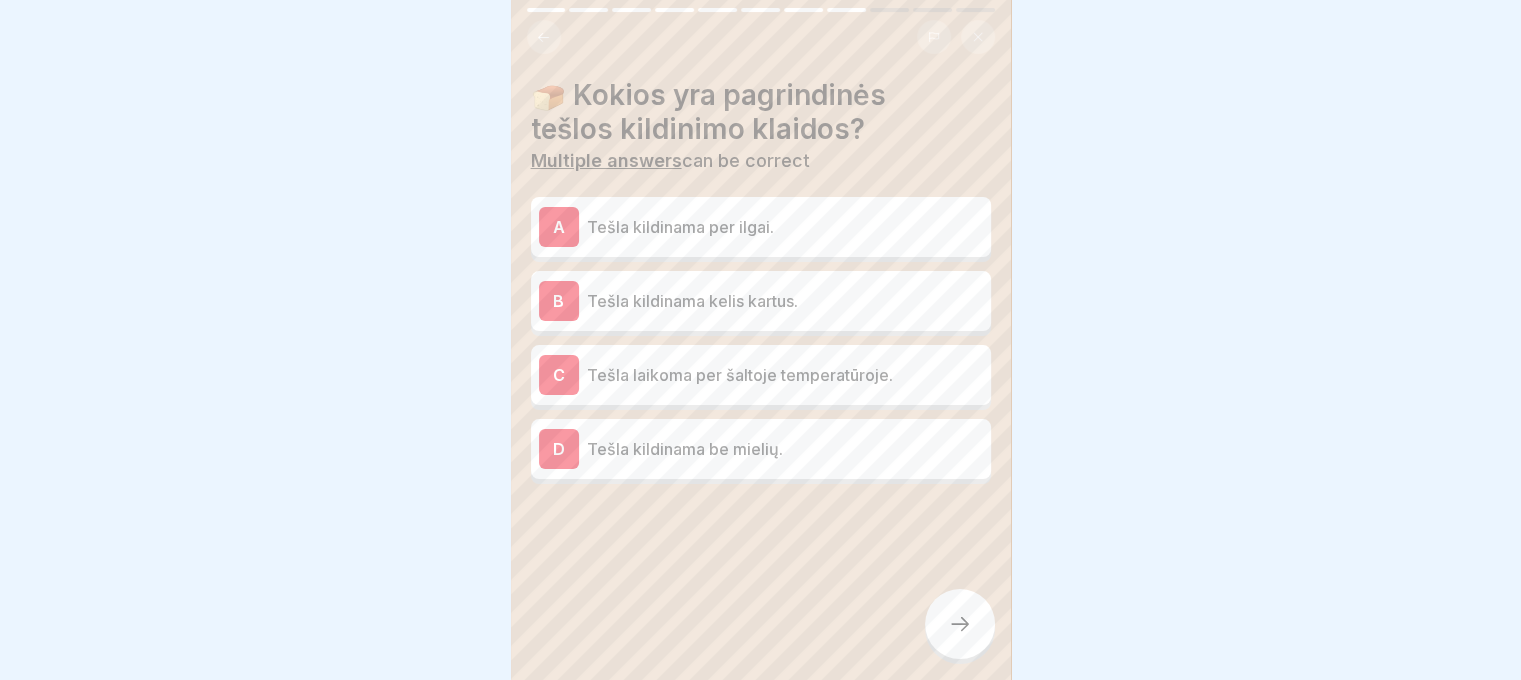 click on "B Tešla kildinama kelis kartus." at bounding box center (761, 301) 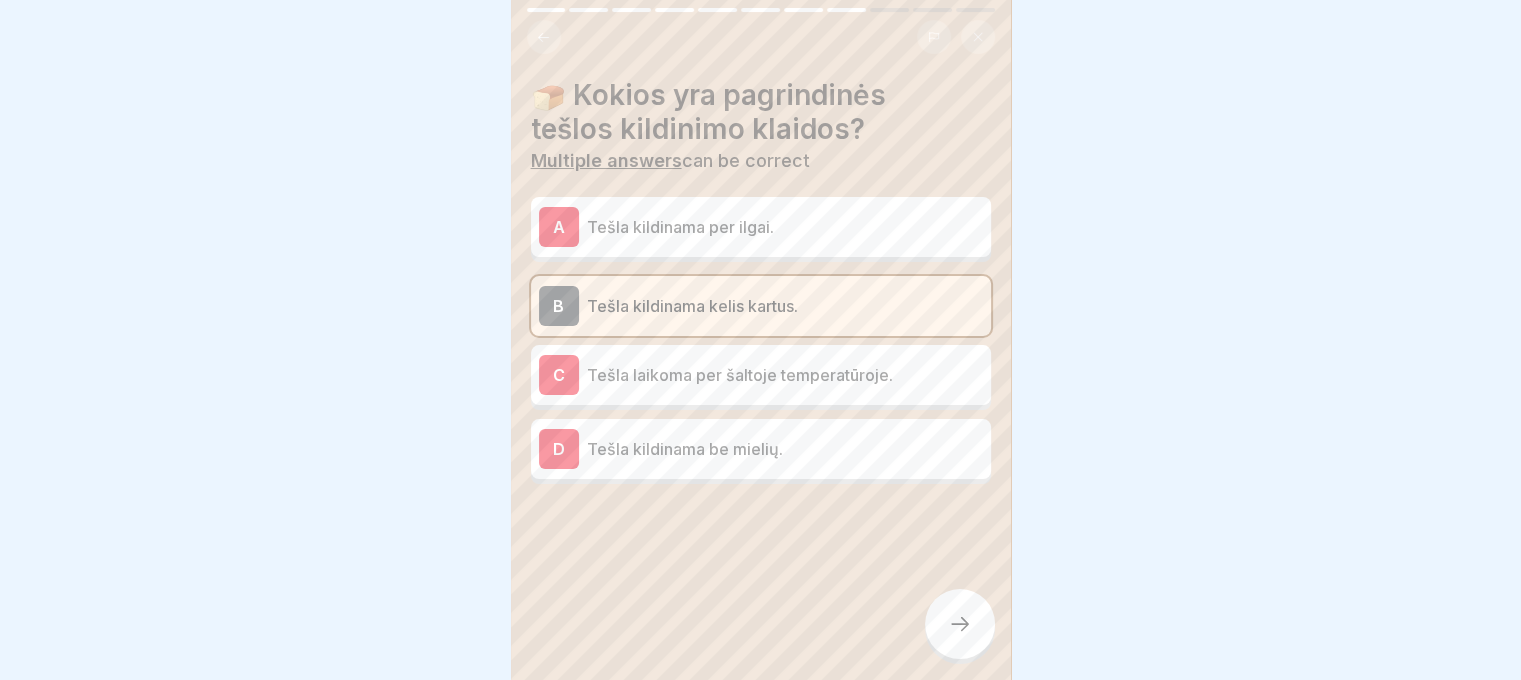 click on "Tešla kildinama per ilgai." at bounding box center [785, 227] 